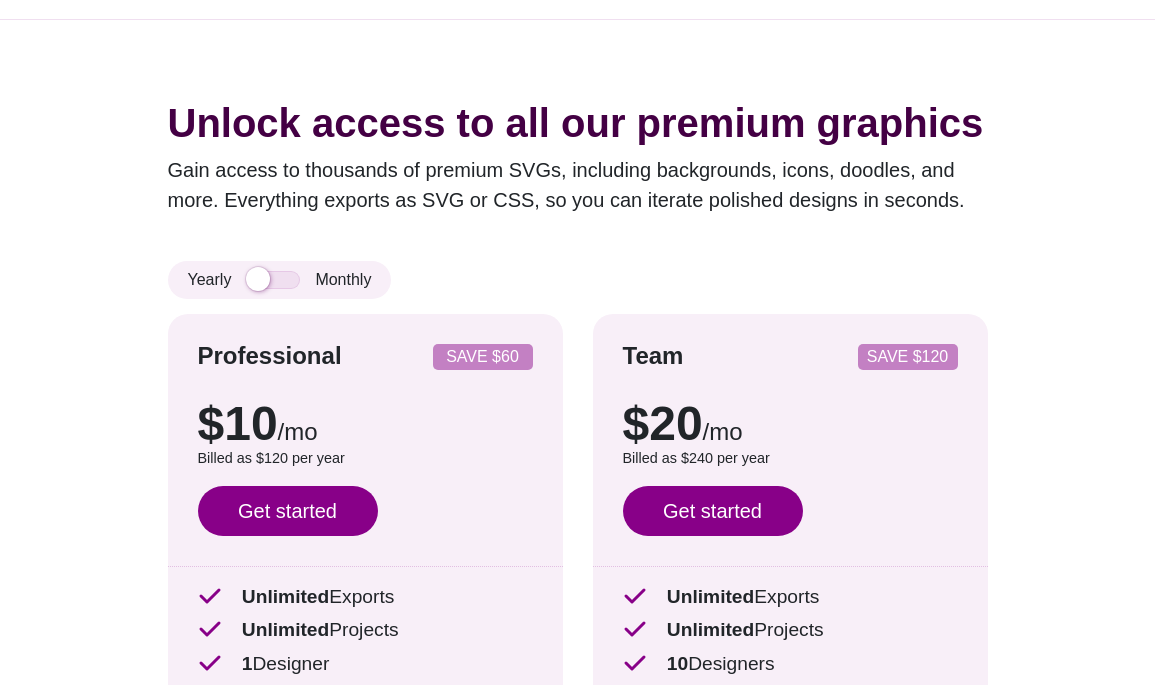scroll, scrollTop: 133, scrollLeft: 0, axis: vertical 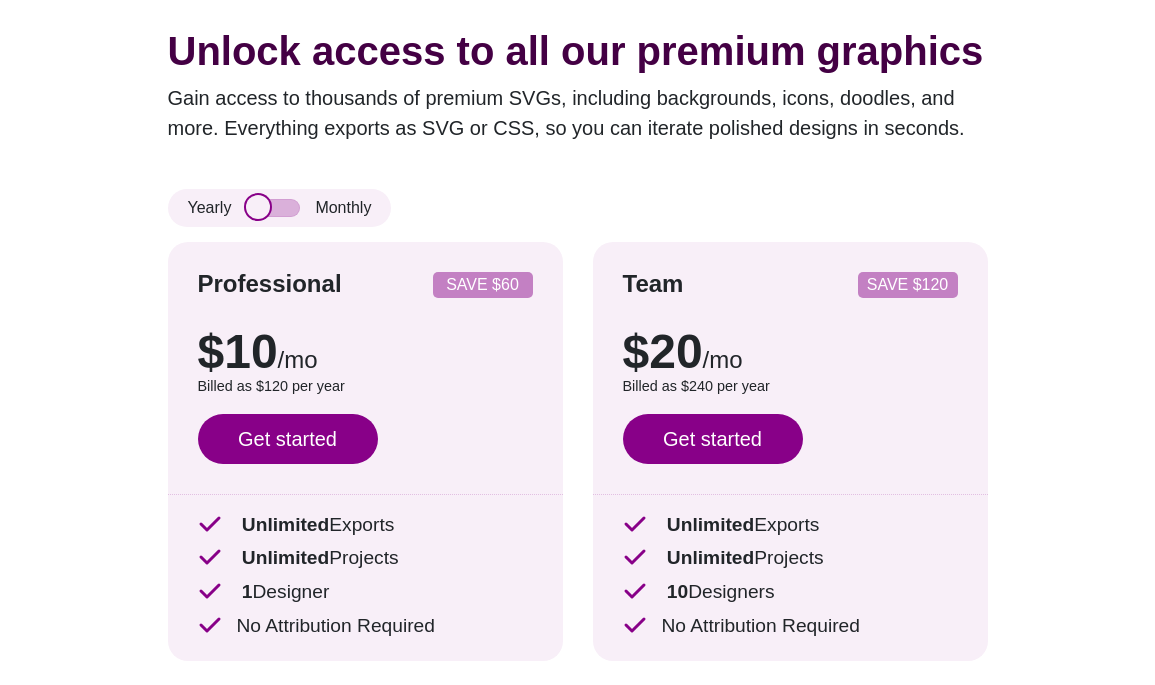 click at bounding box center [273, 208] 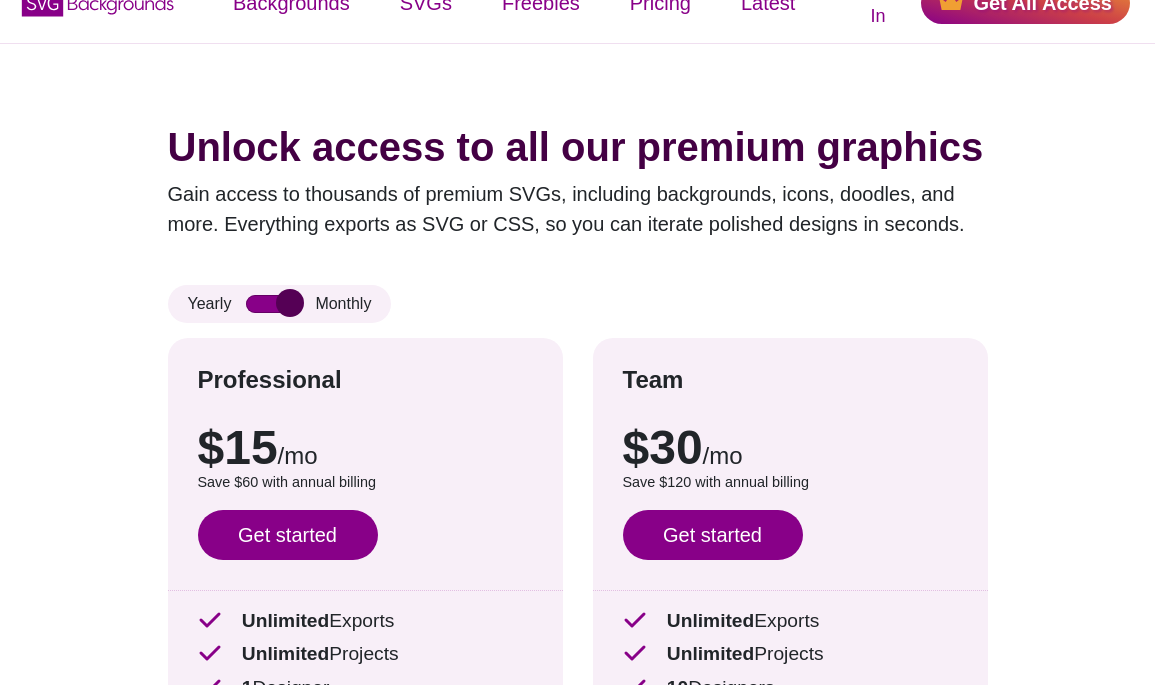 scroll, scrollTop: 0, scrollLeft: 0, axis: both 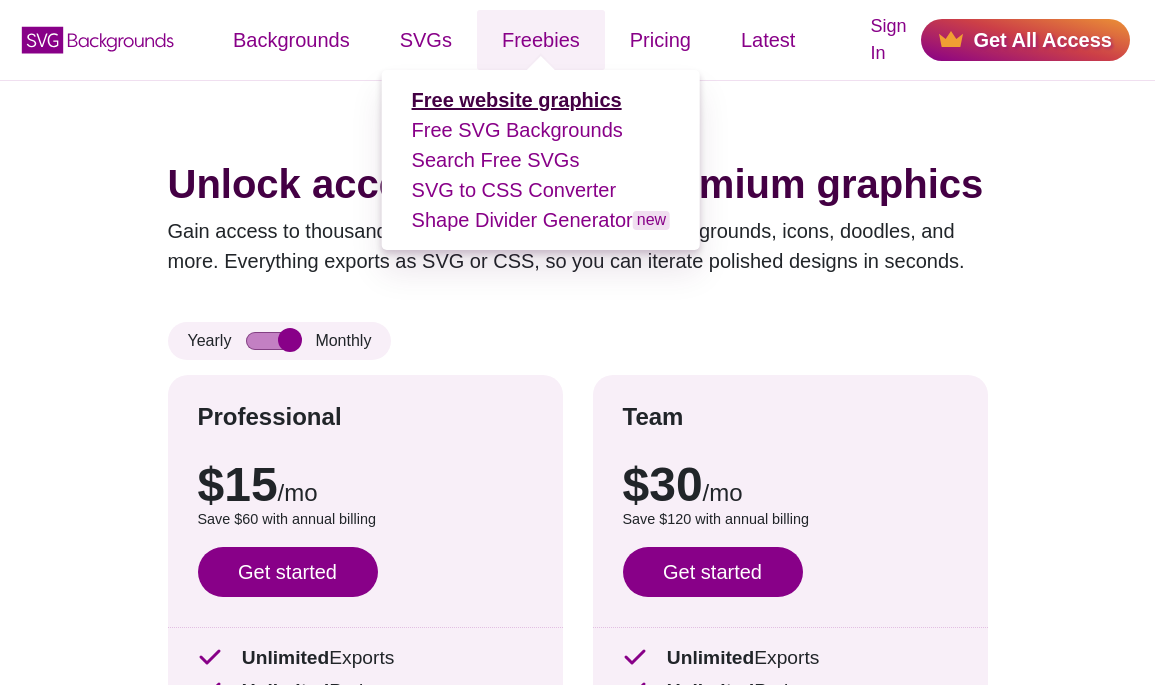 click on "Free website graphics" at bounding box center [517, 100] 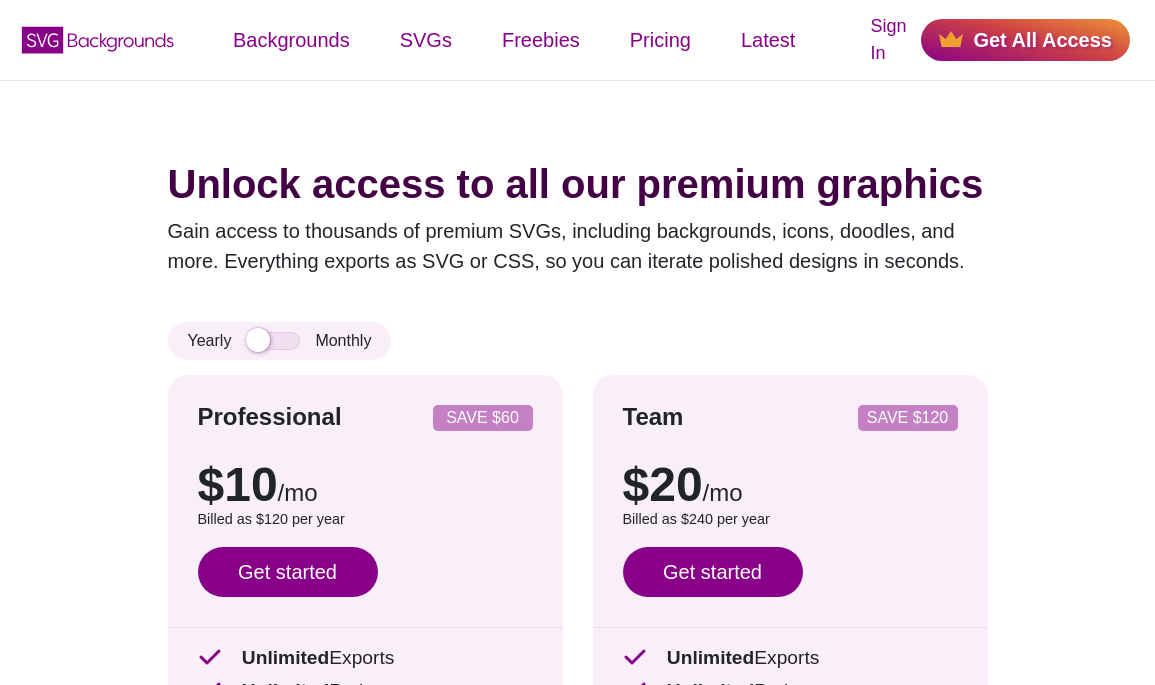 scroll, scrollTop: 0, scrollLeft: 0, axis: both 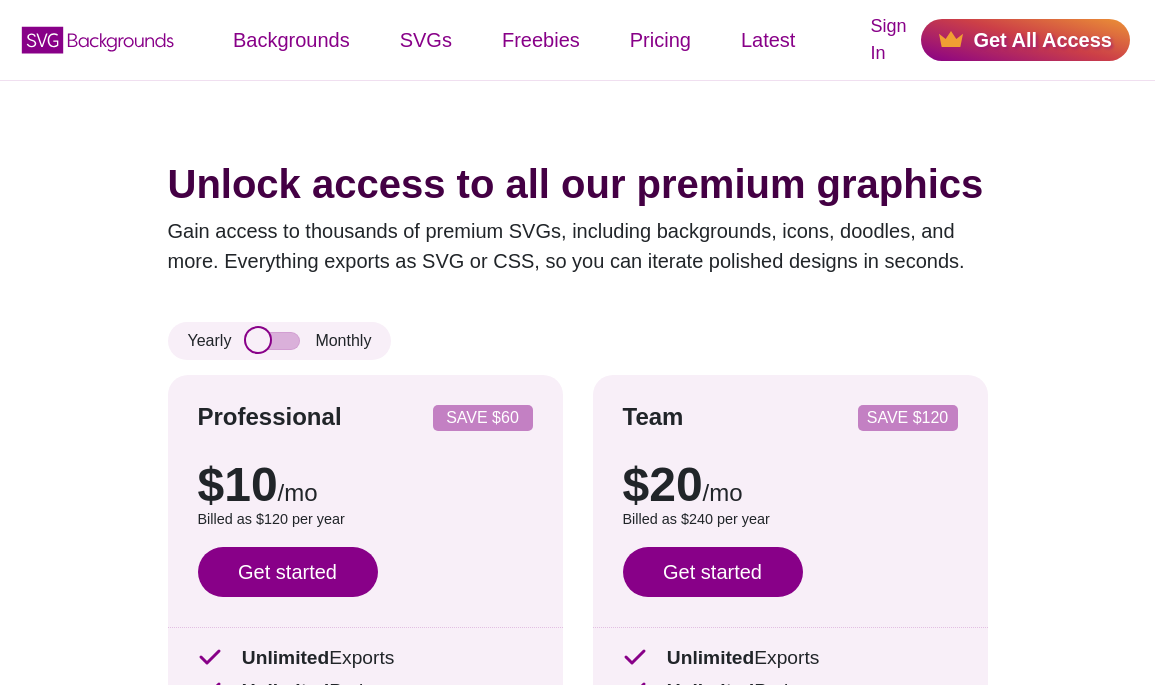 click at bounding box center [273, 341] 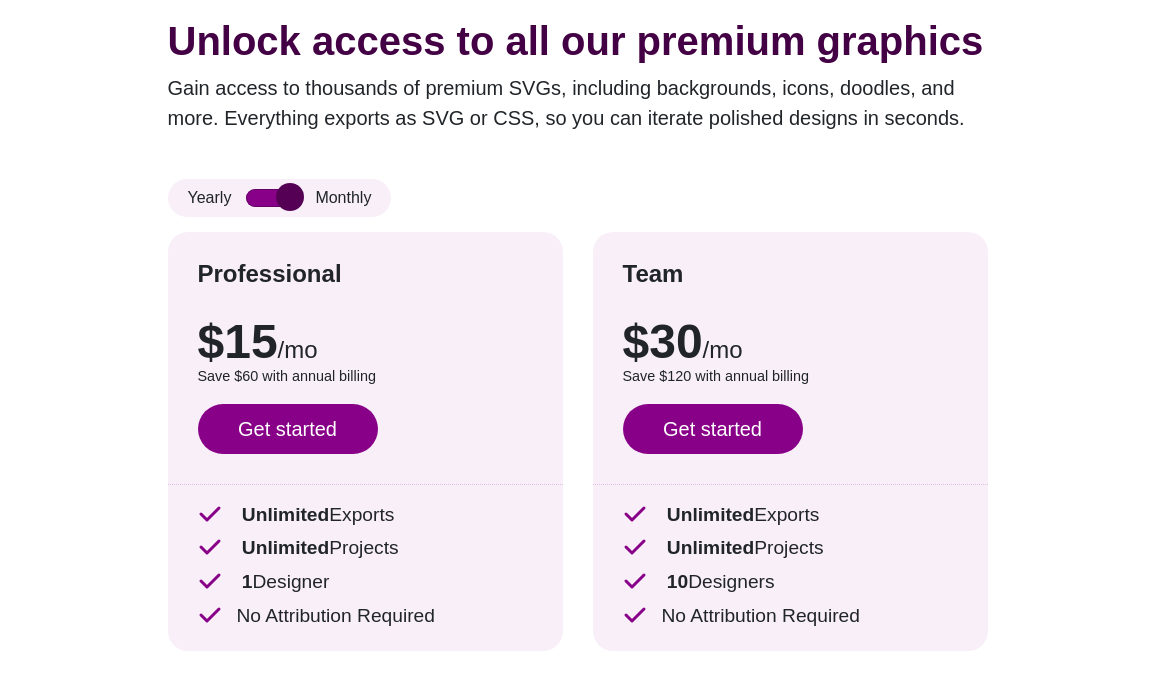 scroll, scrollTop: 248, scrollLeft: 0, axis: vertical 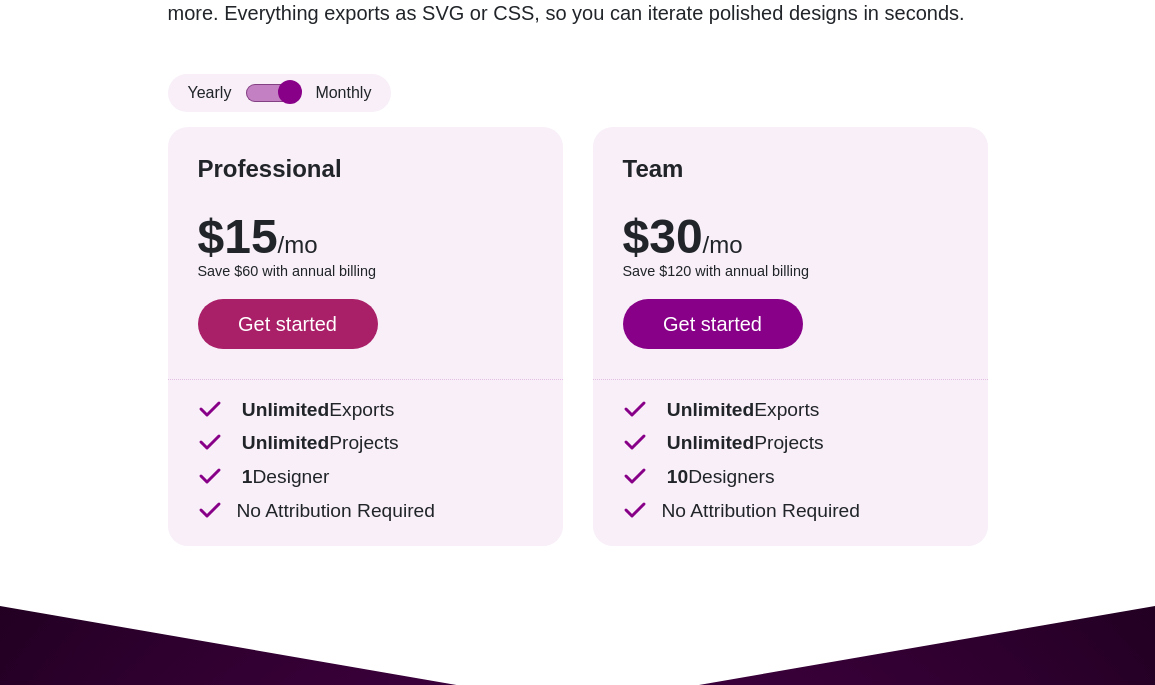 click on "Get started" at bounding box center [288, 324] 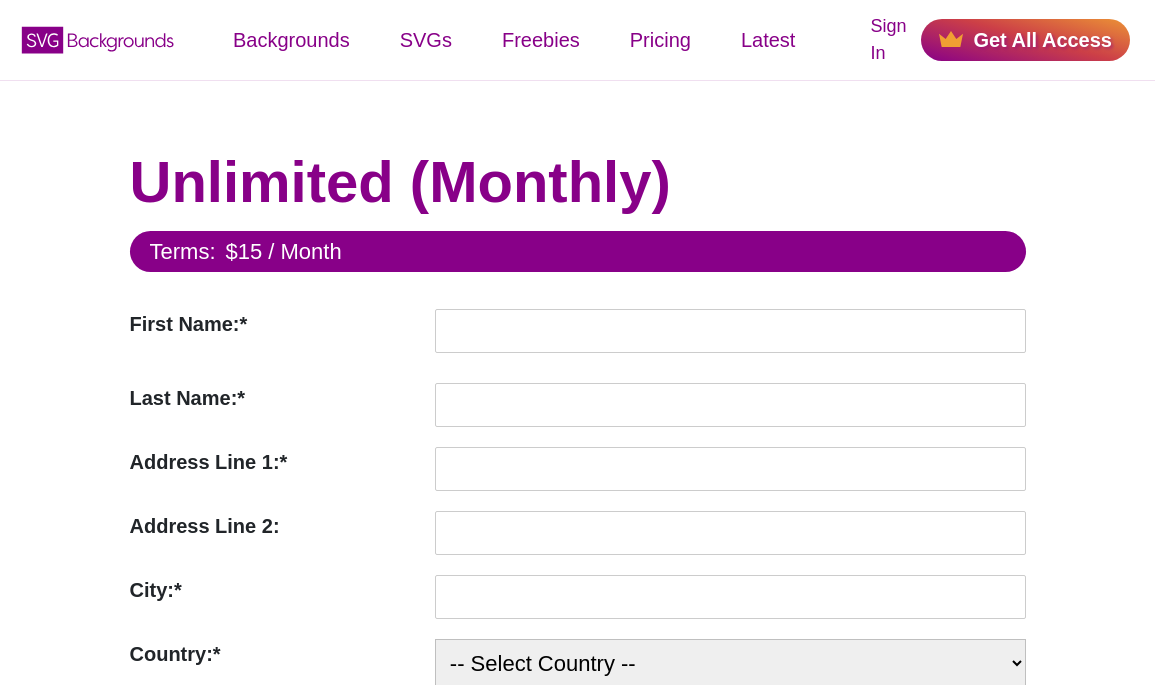 scroll, scrollTop: 0, scrollLeft: 0, axis: both 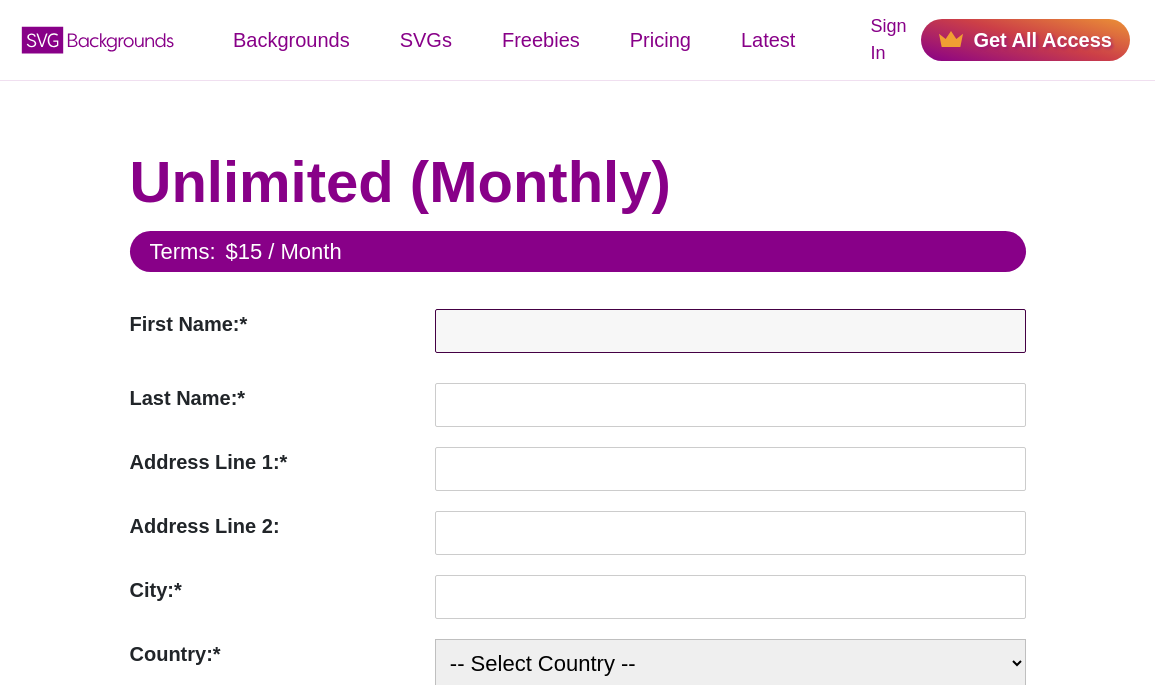 click on "First Name:*" at bounding box center (730, 331) 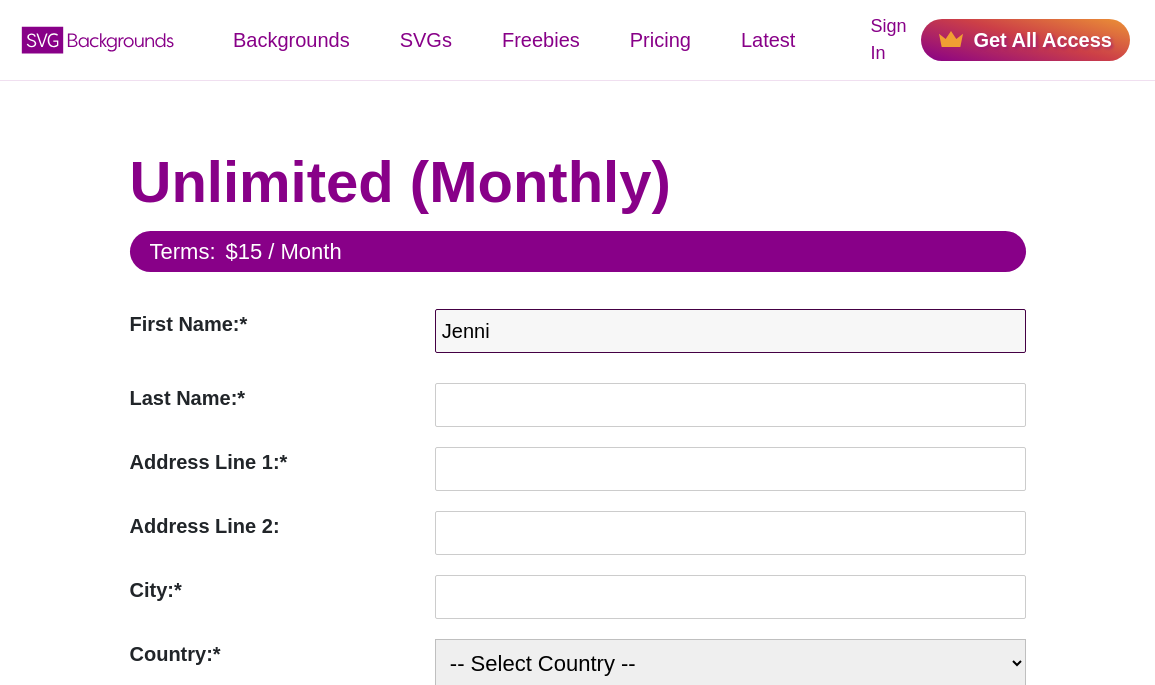 type on "Jenni" 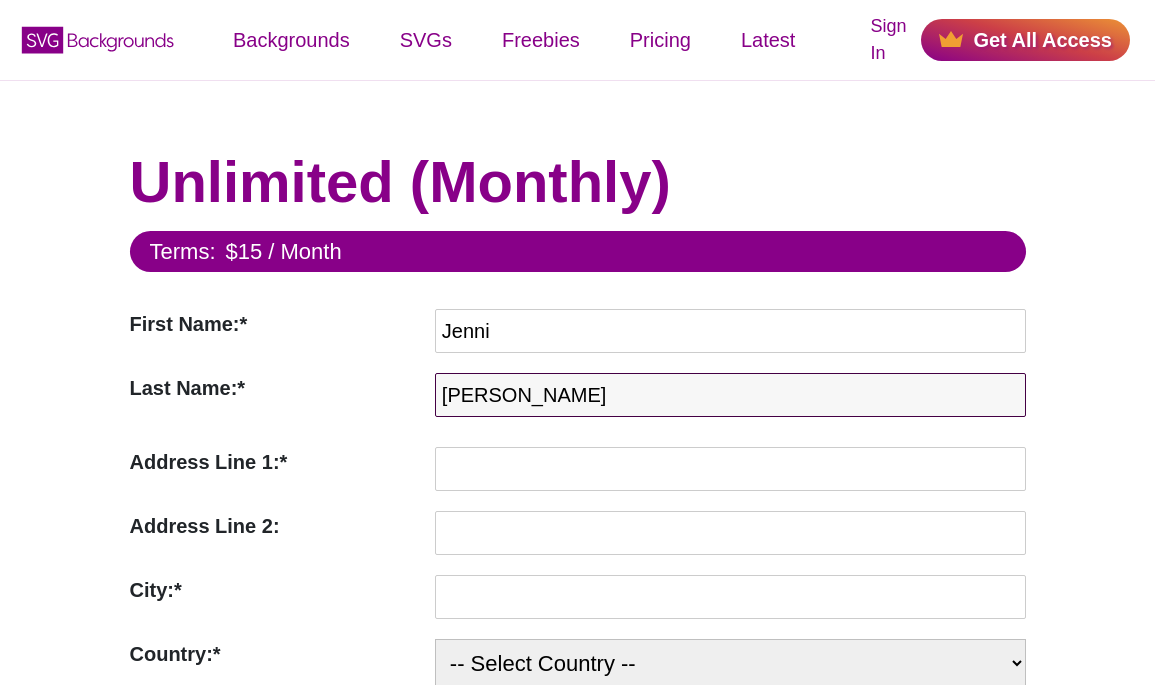type on "Lanier" 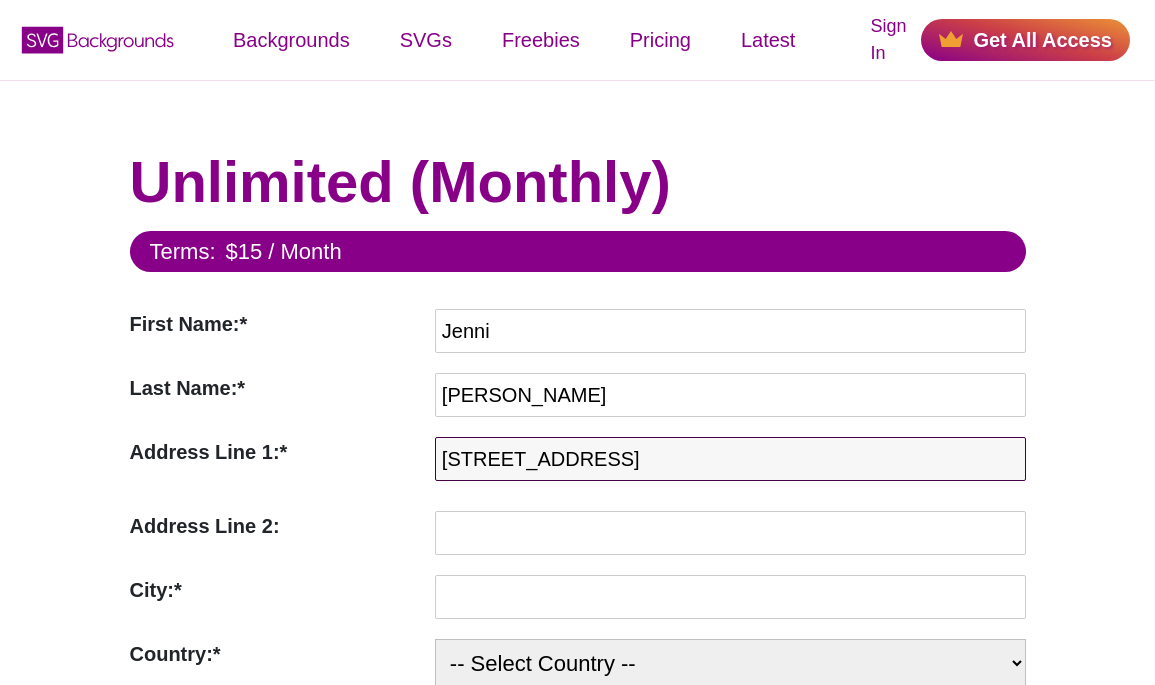 type on "3007 Arezzo Drive" 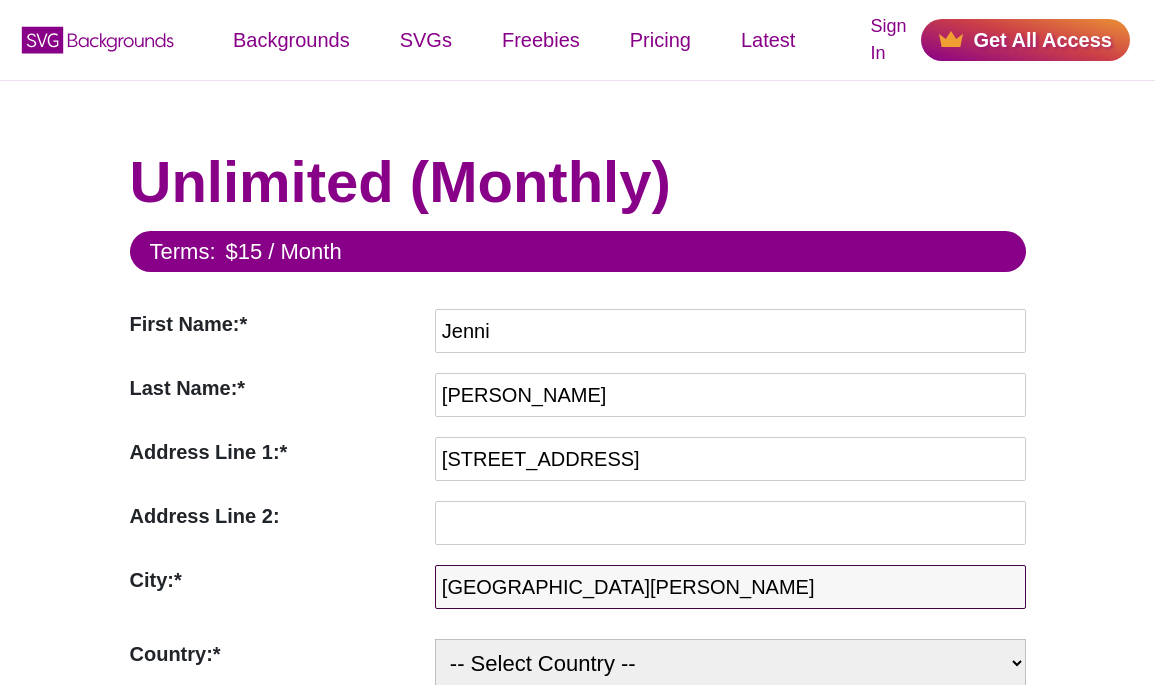 type on "San Luis Obispo" 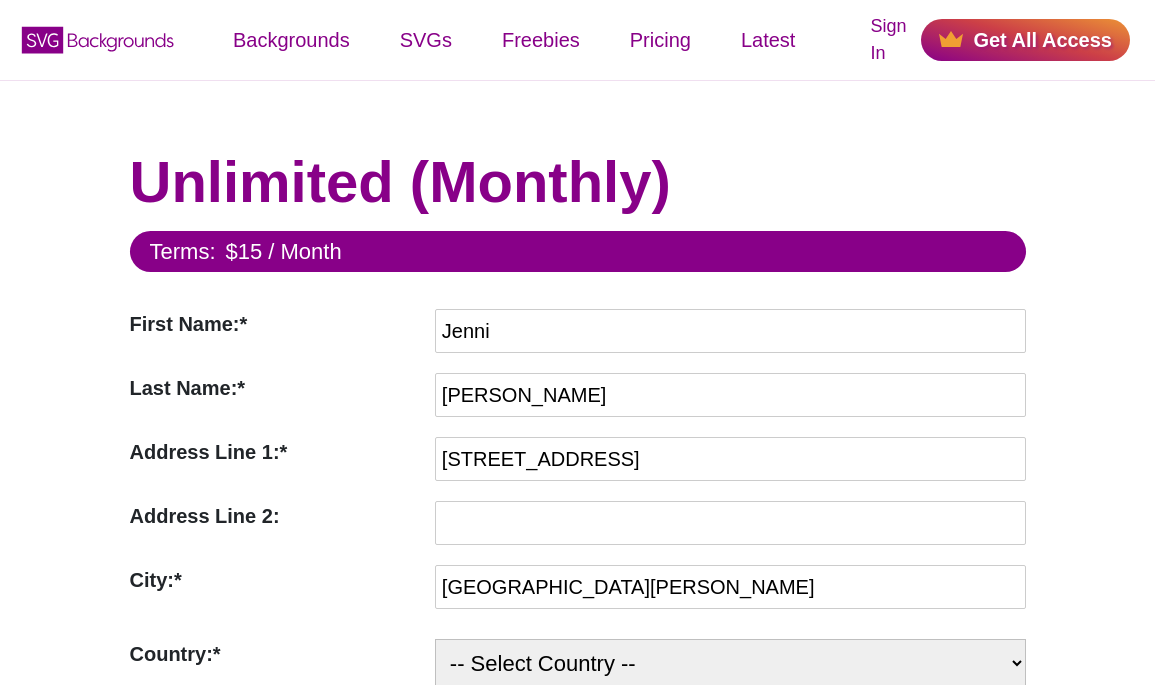 scroll, scrollTop: 3, scrollLeft: 0, axis: vertical 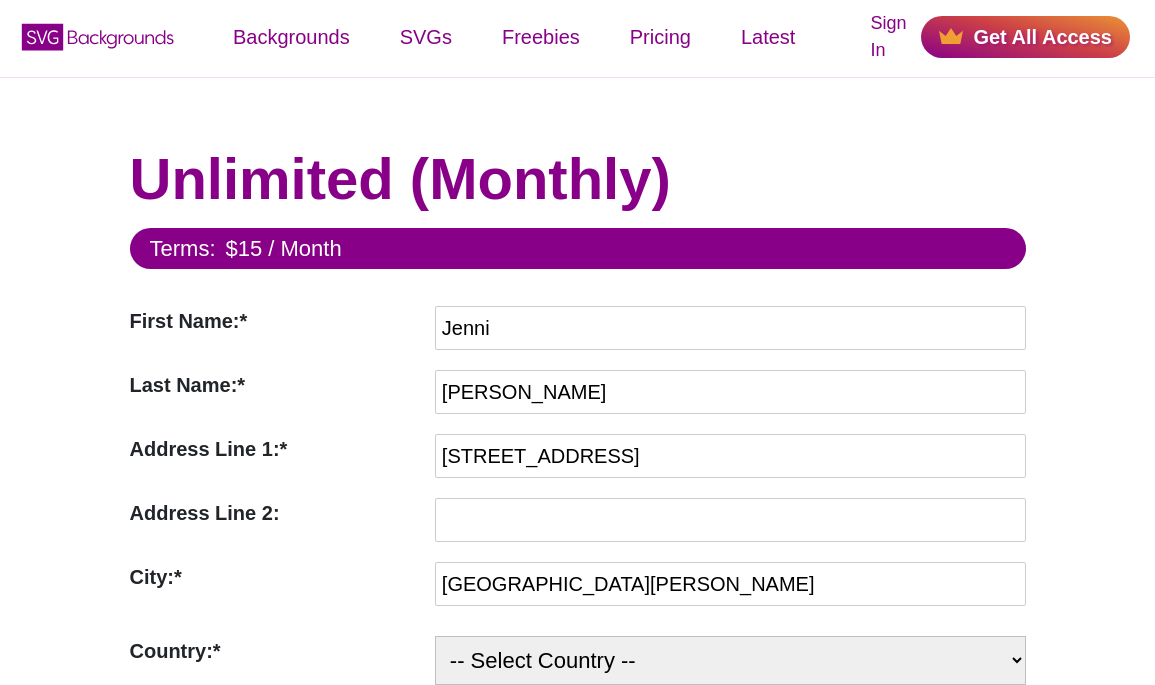 select on "US" 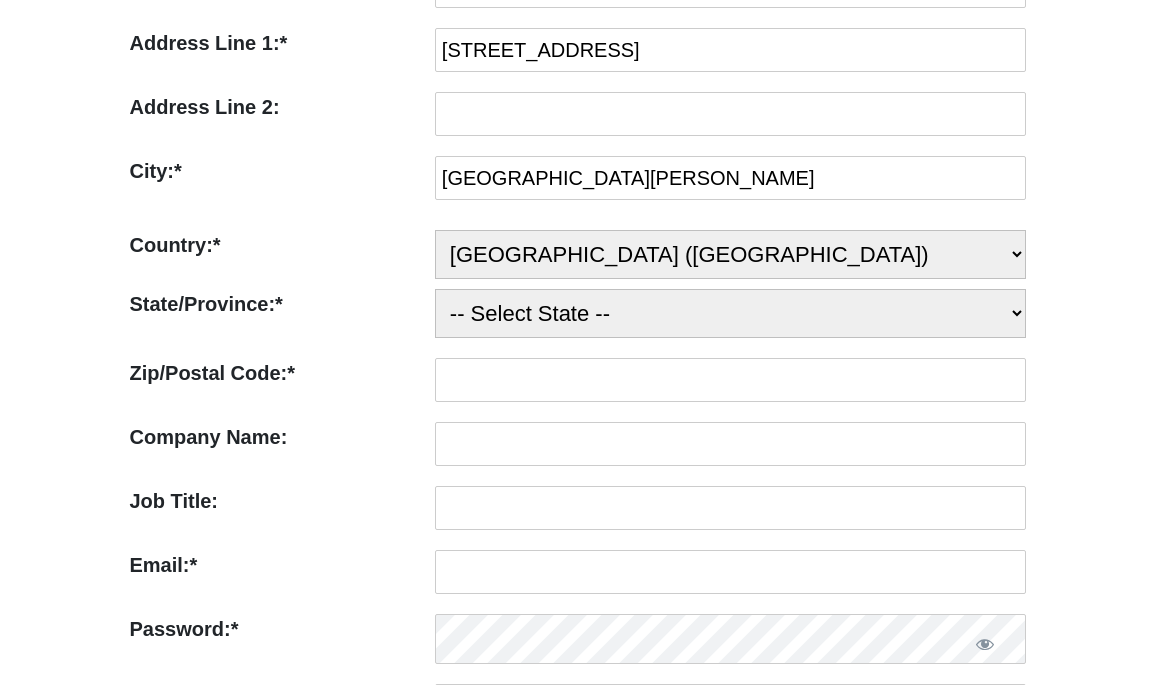 scroll, scrollTop: 428, scrollLeft: 0, axis: vertical 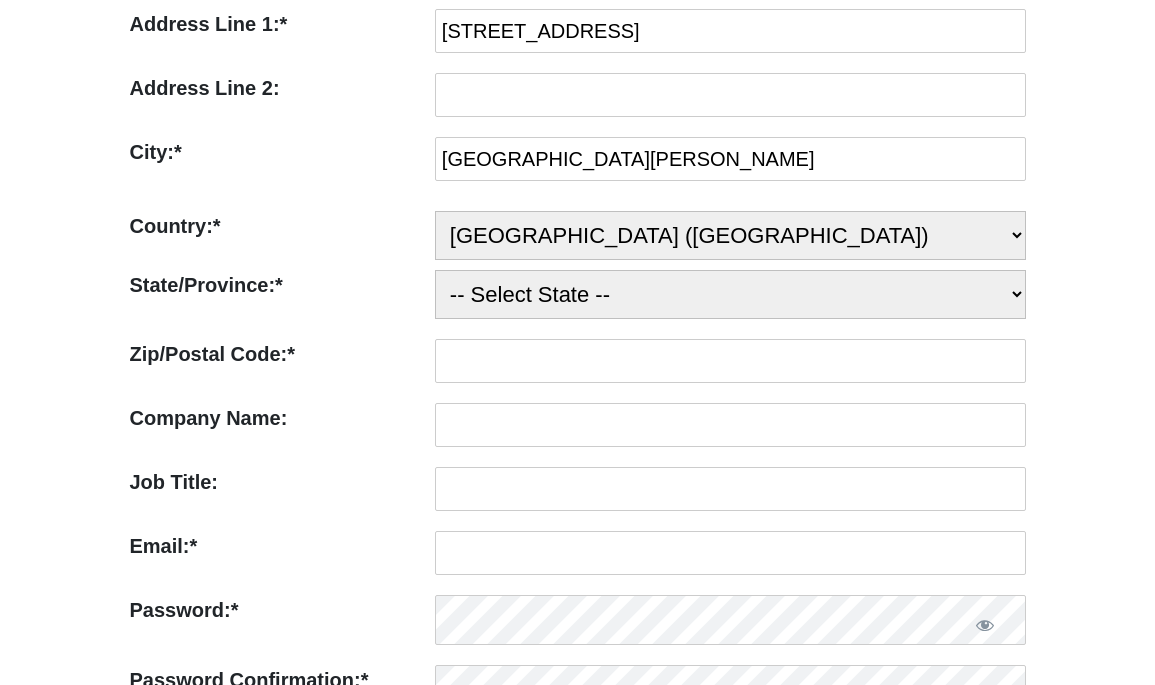 select on "CA" 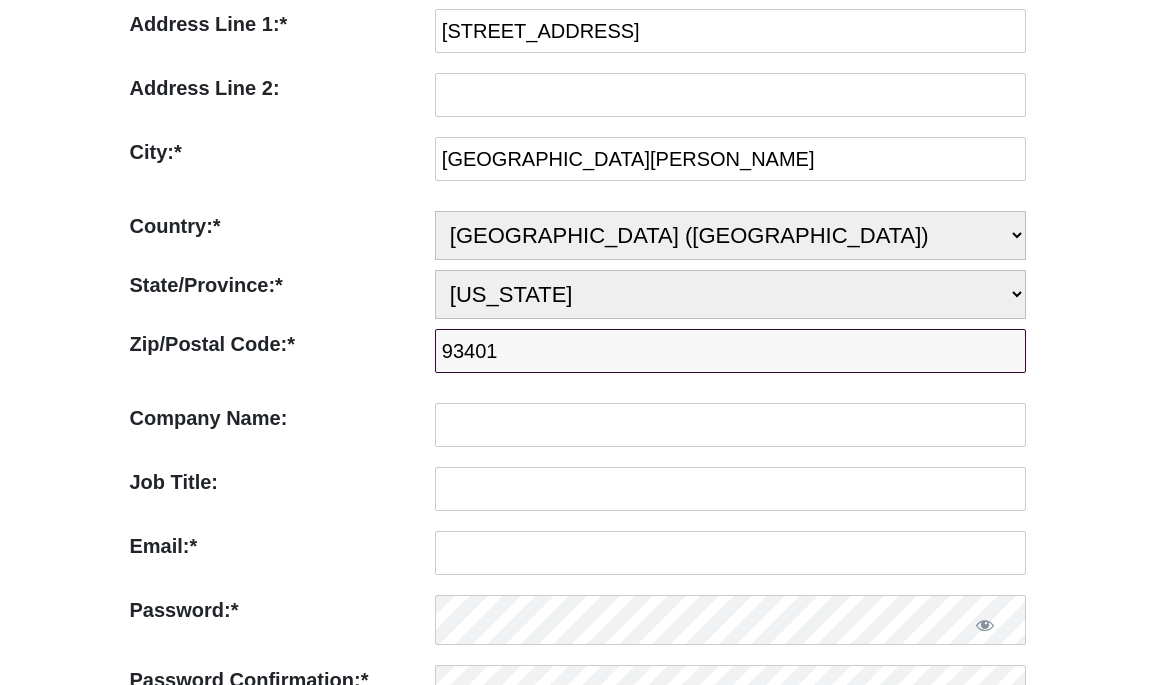 type on "93401" 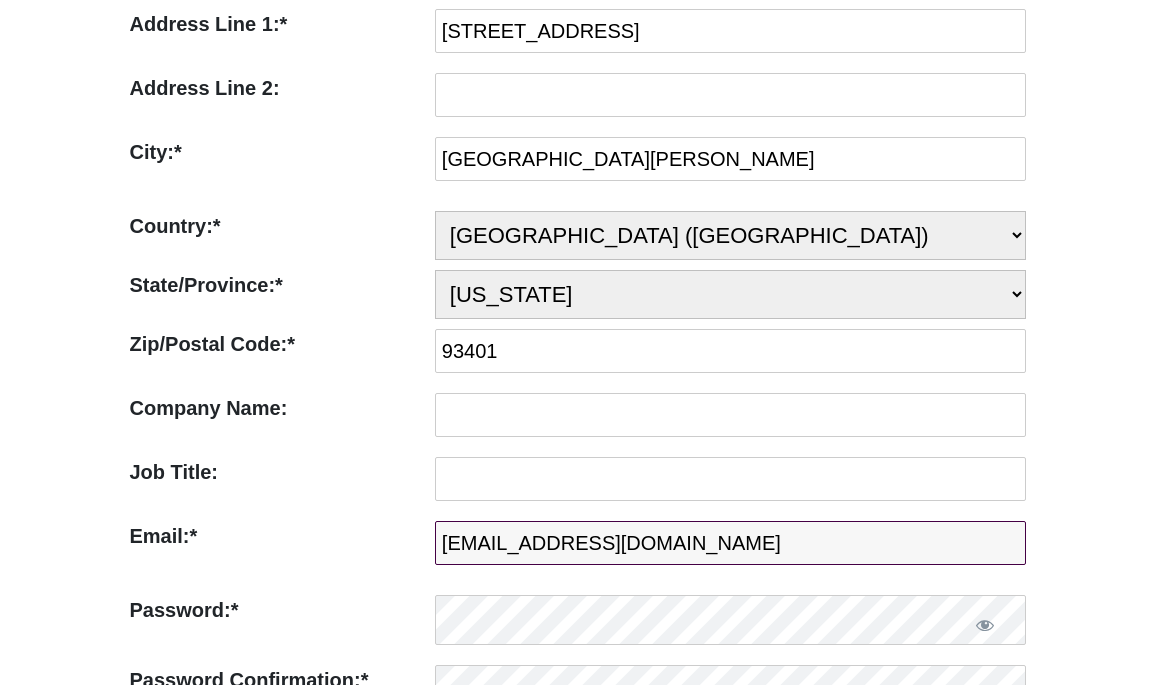 type on "me@jennilanier.com" 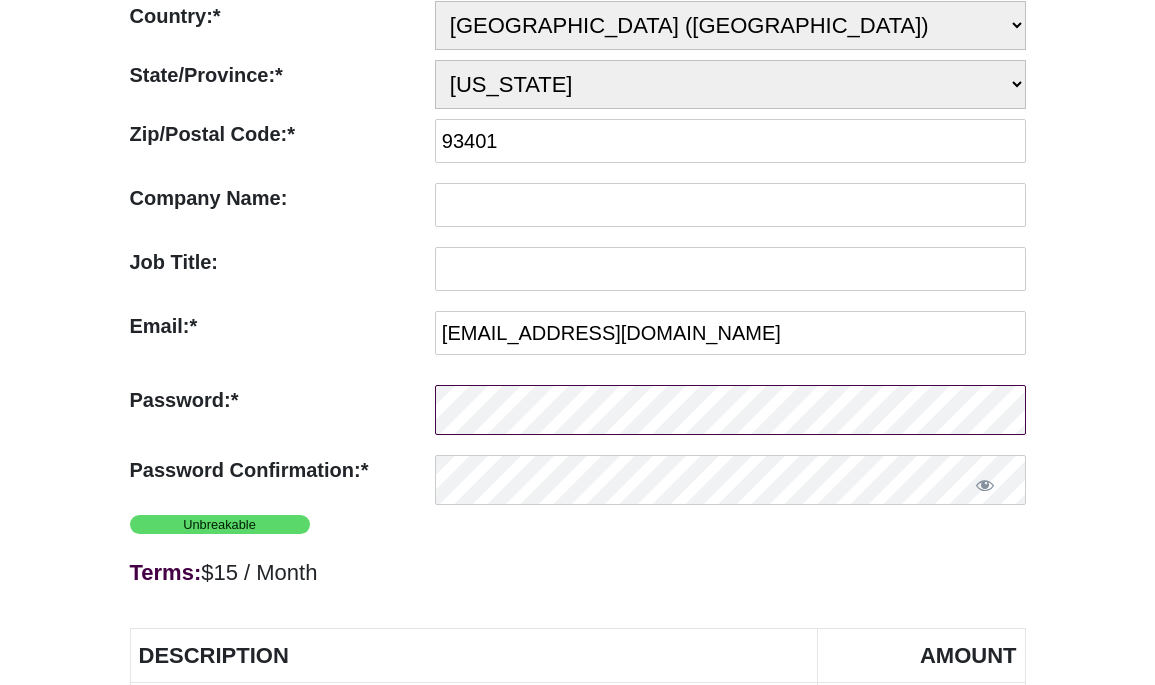 scroll, scrollTop: 686, scrollLeft: 0, axis: vertical 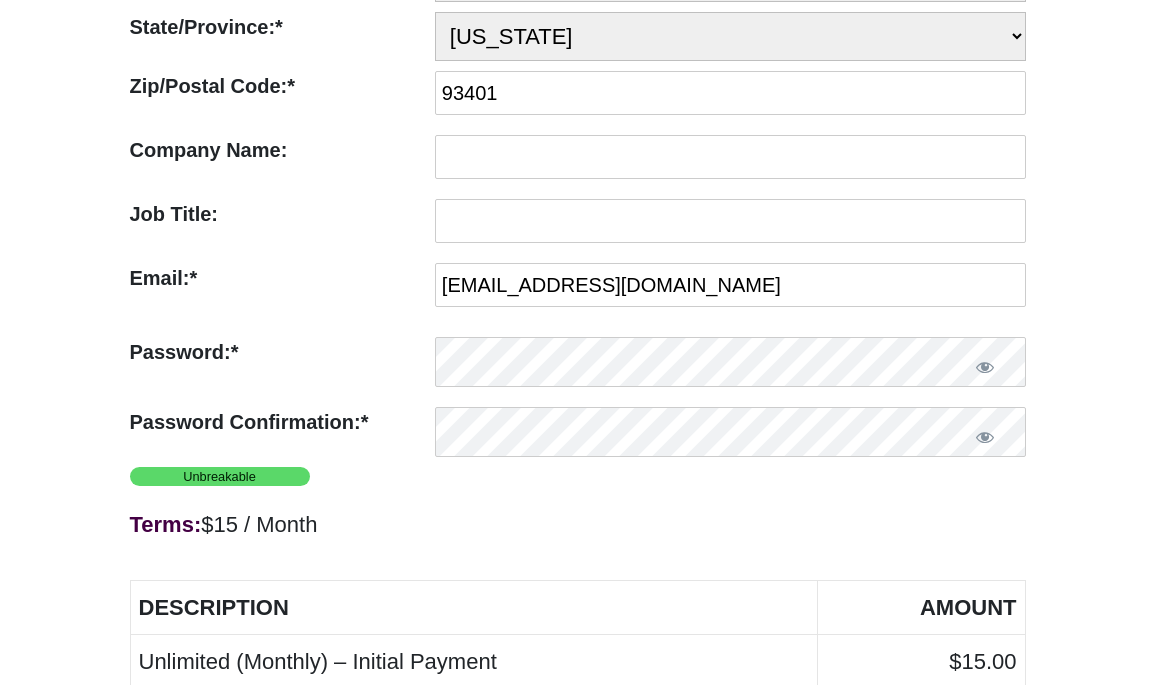 click at bounding box center [730, 437] 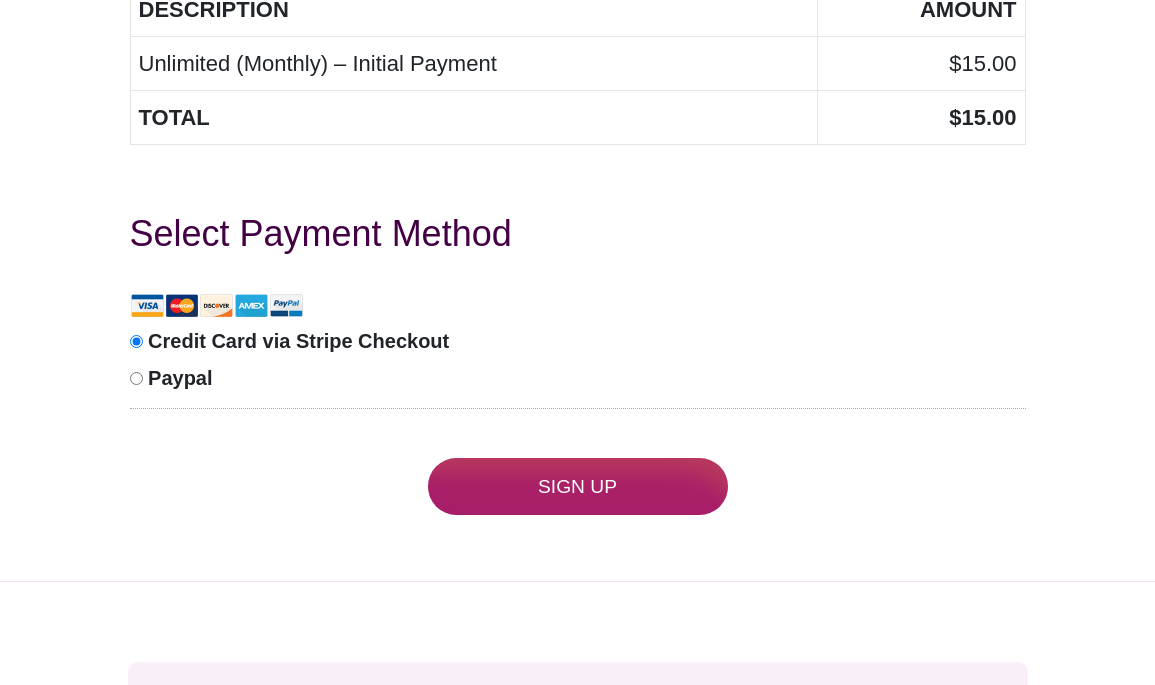 scroll, scrollTop: 1292, scrollLeft: 0, axis: vertical 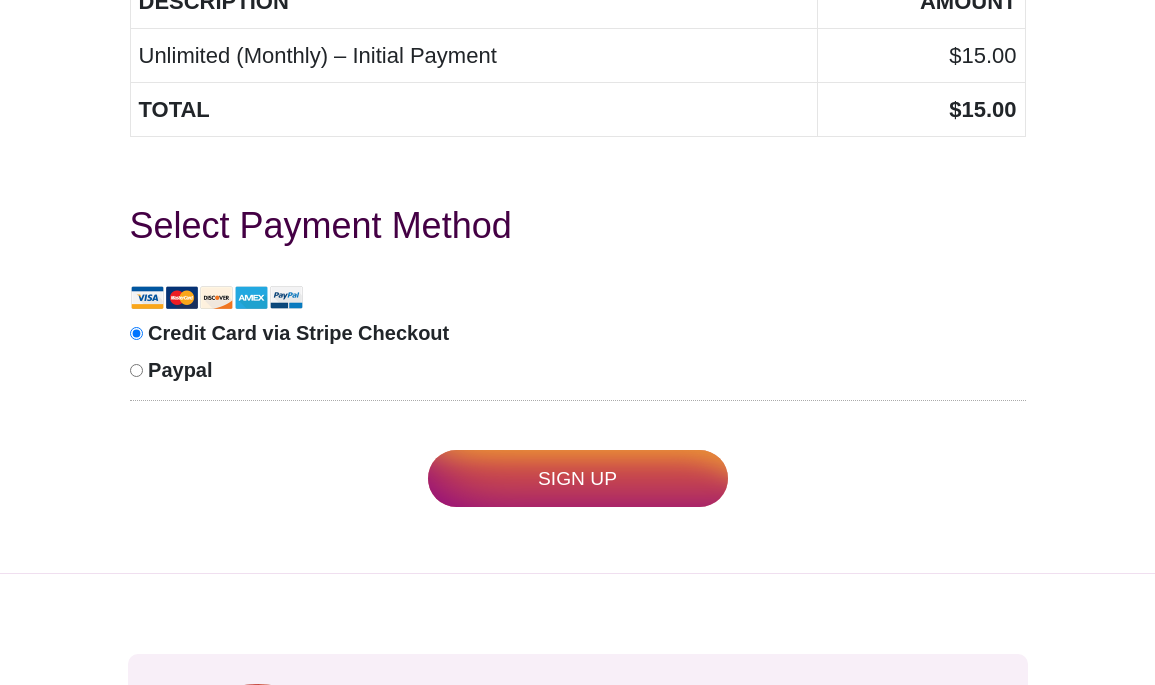 click on "Sign Up" at bounding box center (578, 478) 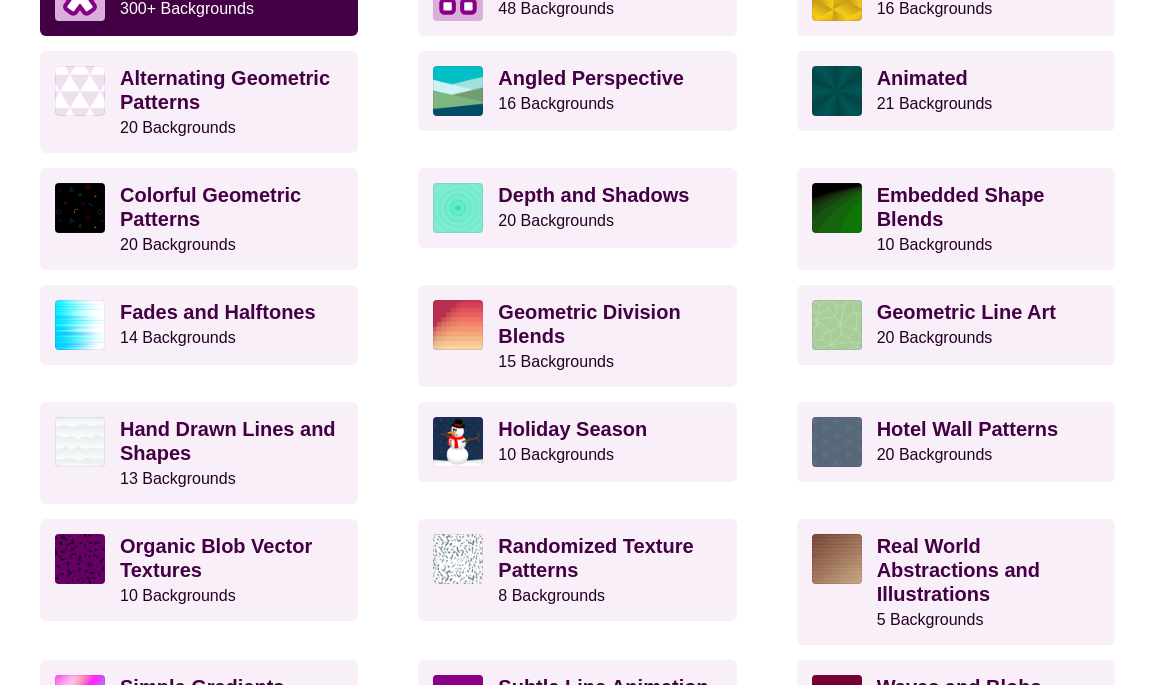 scroll, scrollTop: 777, scrollLeft: 0, axis: vertical 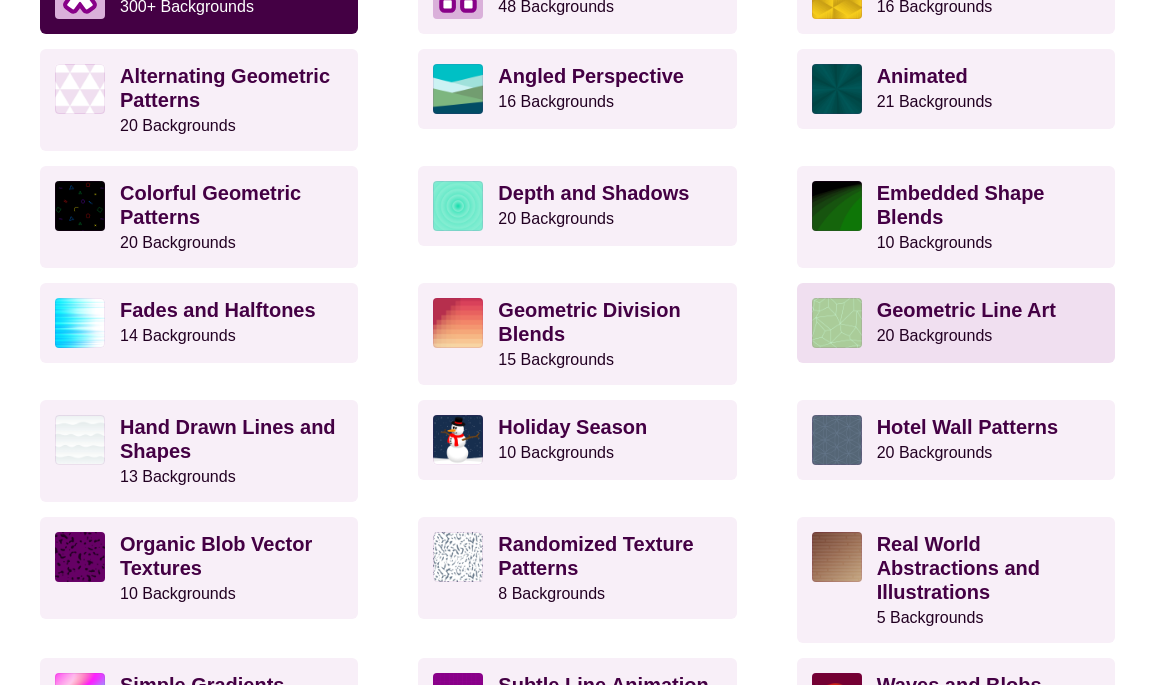 click at bounding box center (837, 323) 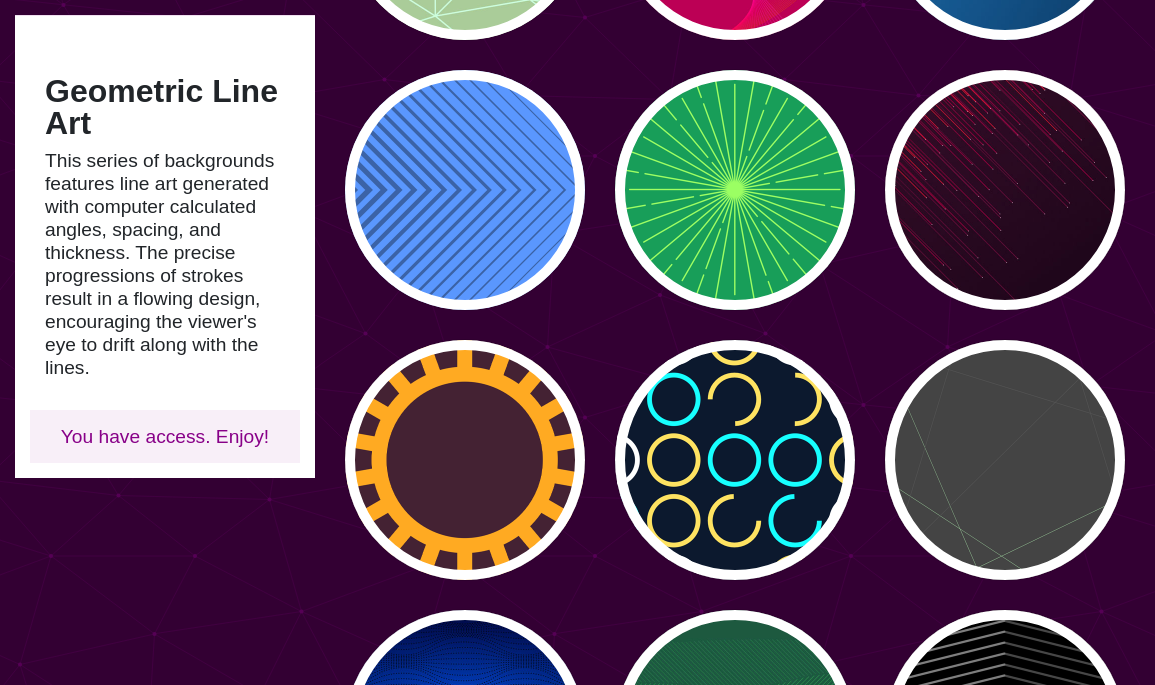scroll, scrollTop: 453, scrollLeft: 0, axis: vertical 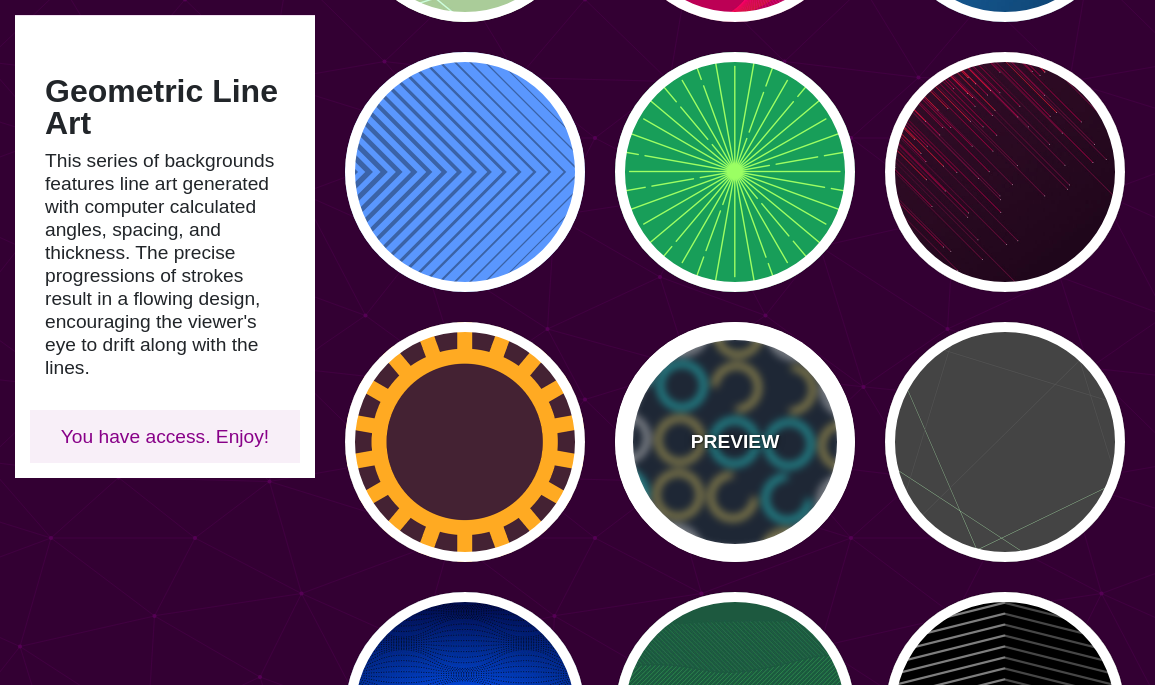 click on "PREVIEW" at bounding box center [735, 442] 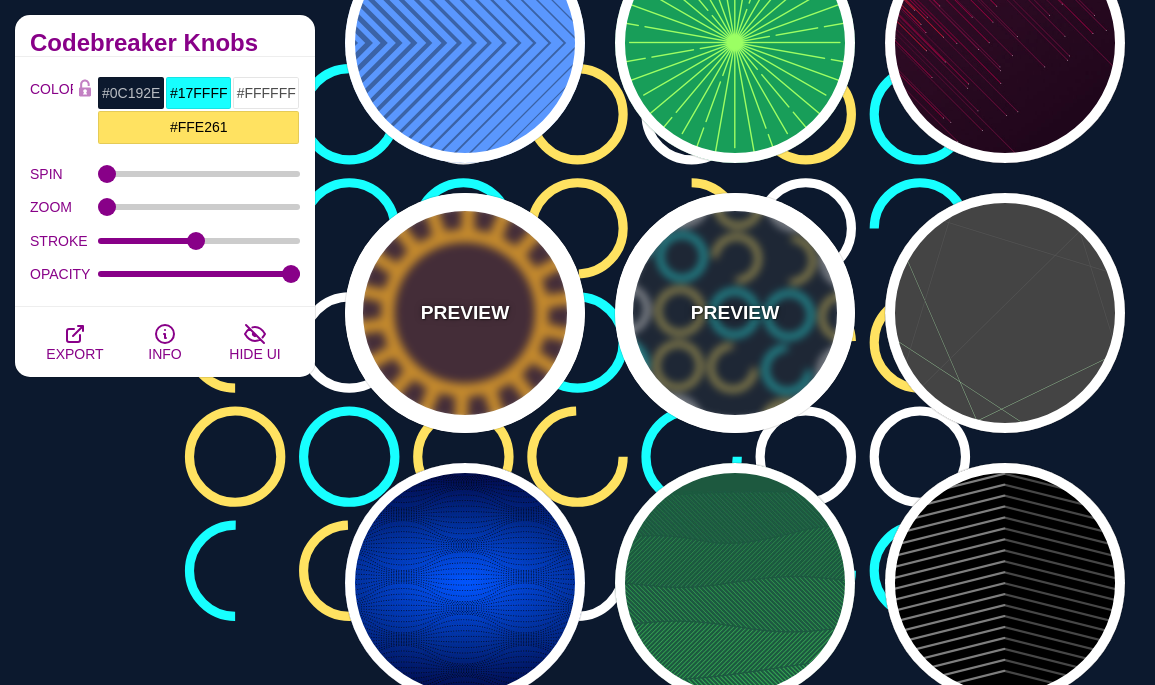 scroll, scrollTop: 583, scrollLeft: 0, axis: vertical 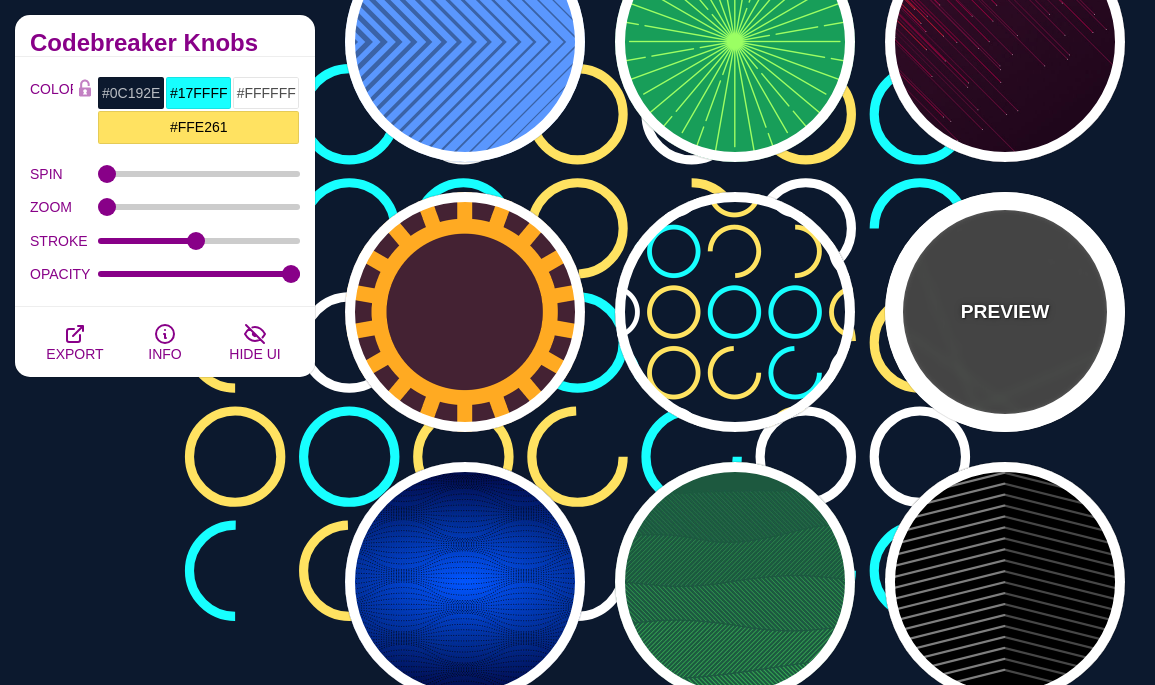 click on "PREVIEW" at bounding box center (1005, 312) 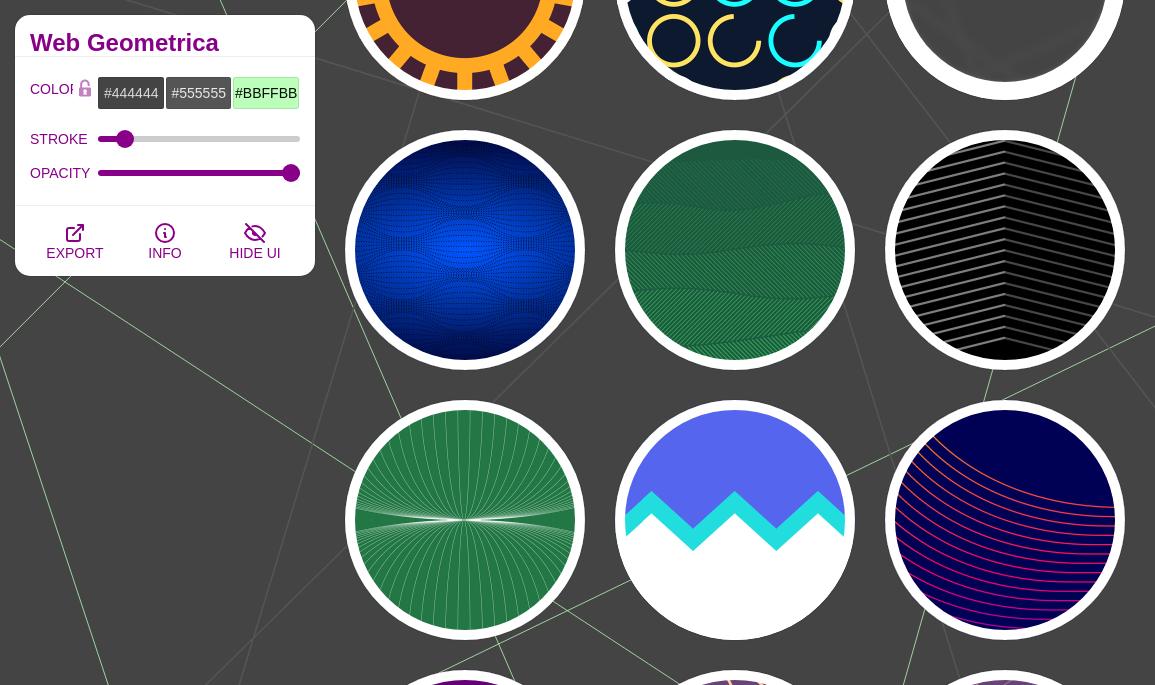 scroll, scrollTop: 916, scrollLeft: 0, axis: vertical 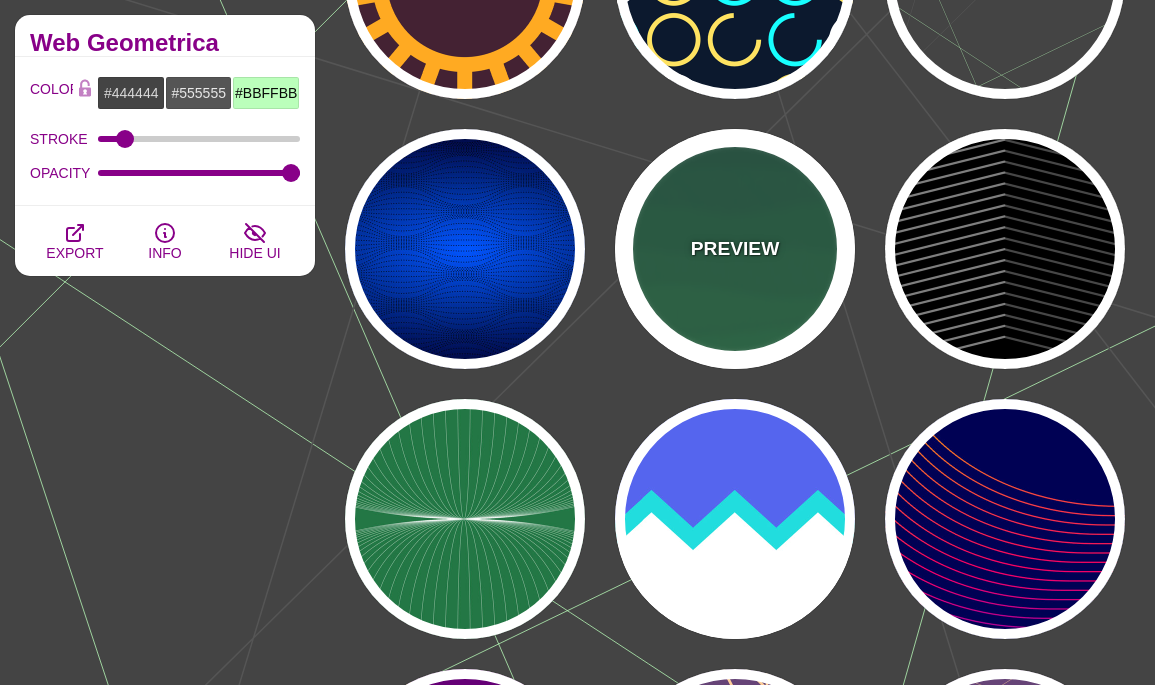 click on "PREVIEW" at bounding box center [735, 249] 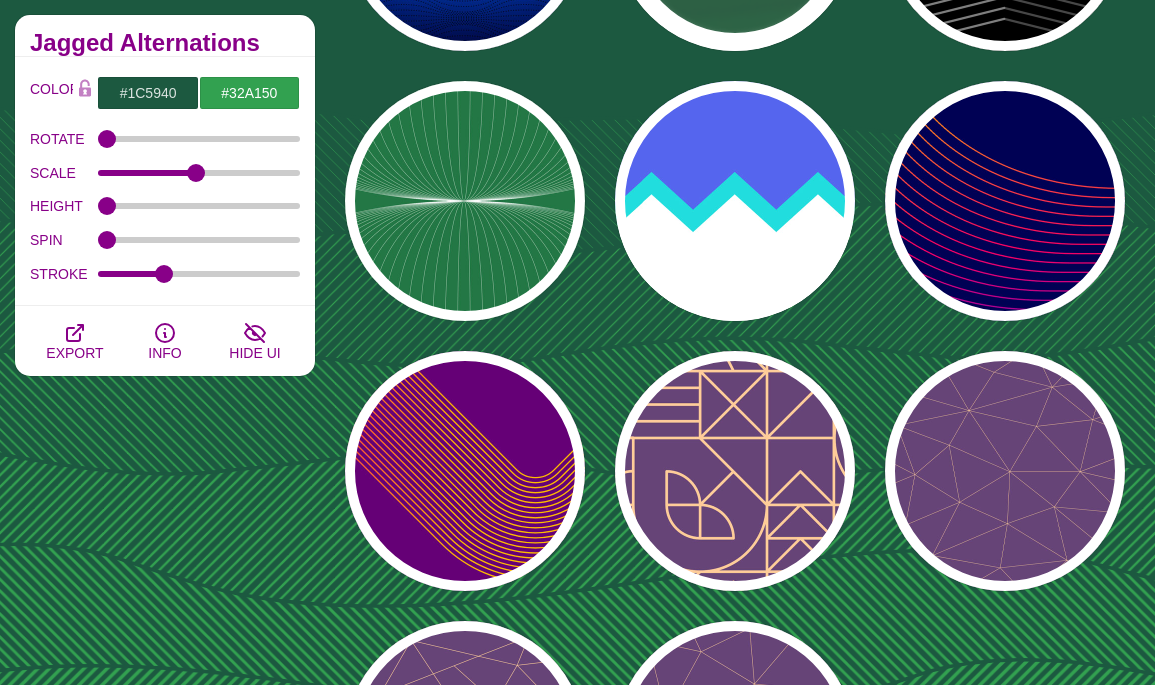 scroll, scrollTop: 1239, scrollLeft: 0, axis: vertical 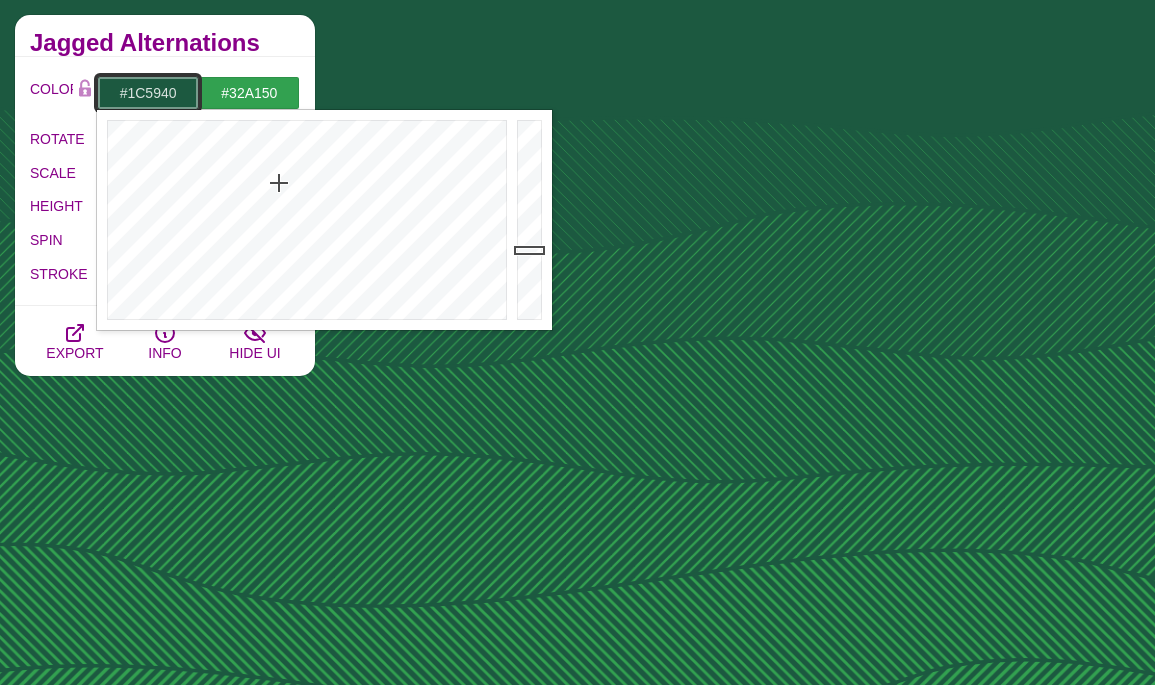 click on "#1C5940" at bounding box center (147, 93) 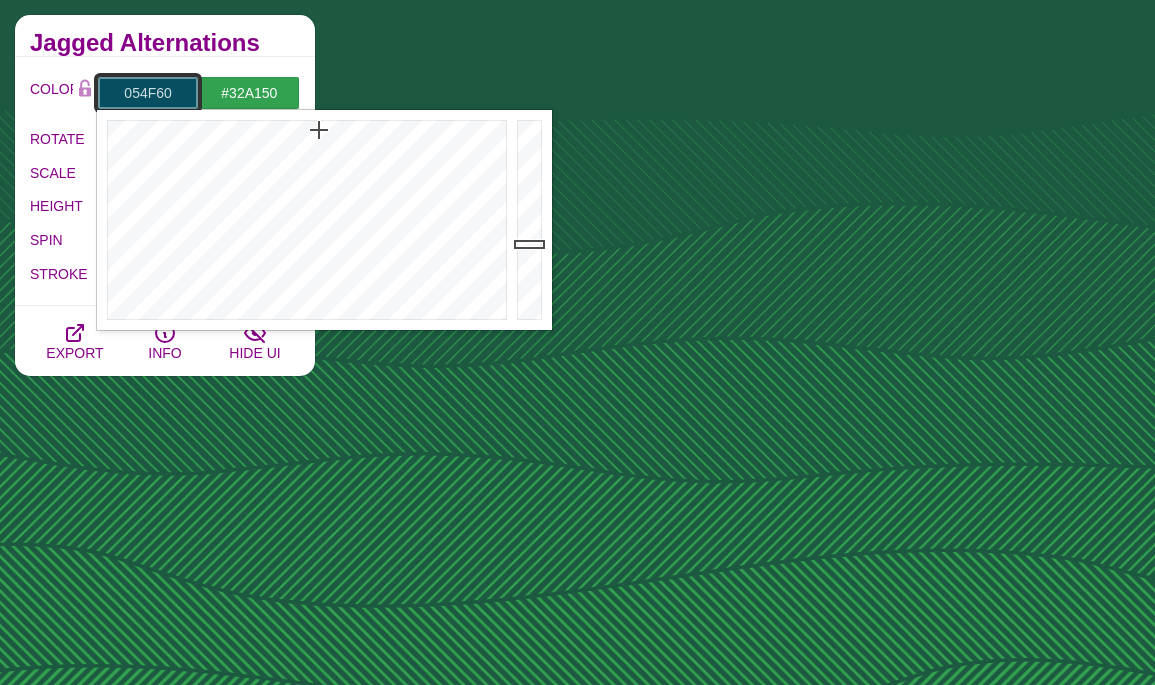 type on "#054F60" 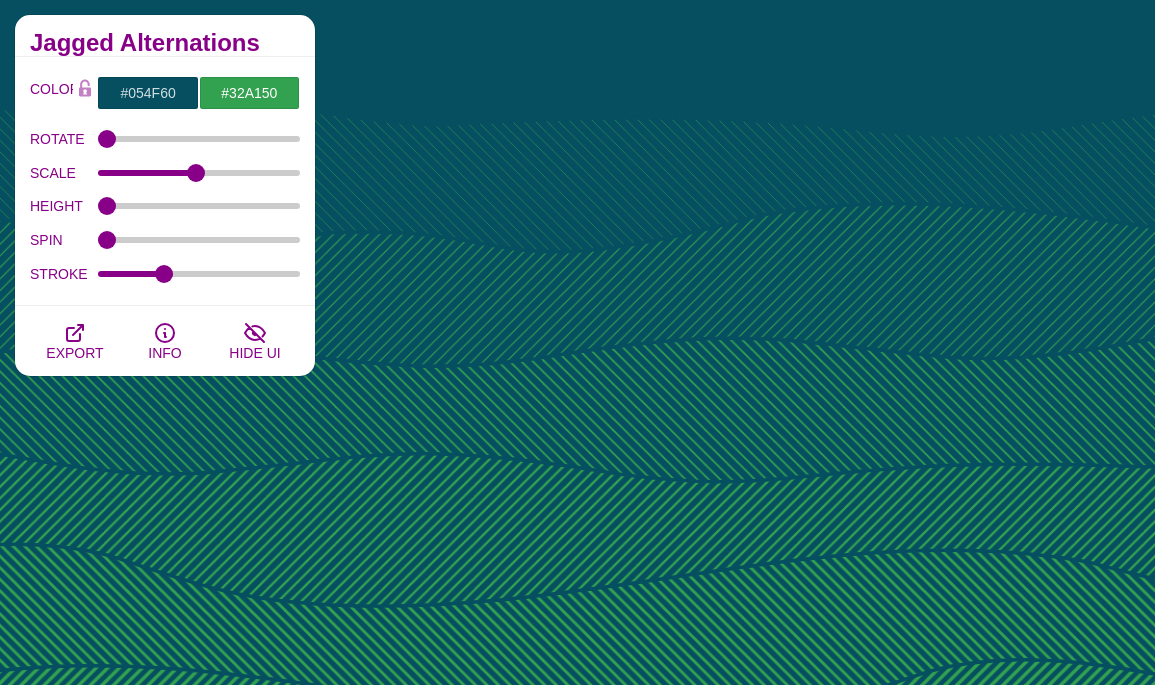 click on "COLOR
#054F60 #32A150 #BBFFBB
#FFE261 #555555 #666666
#777777 #888888 #999999
BLEND < LCH MODE >
VARIETY < GRAY TONES >
MODIFY < FLIP >
ROTATE
SCALE
HEIGHT
SPIN
STROKE" at bounding box center [165, 181] 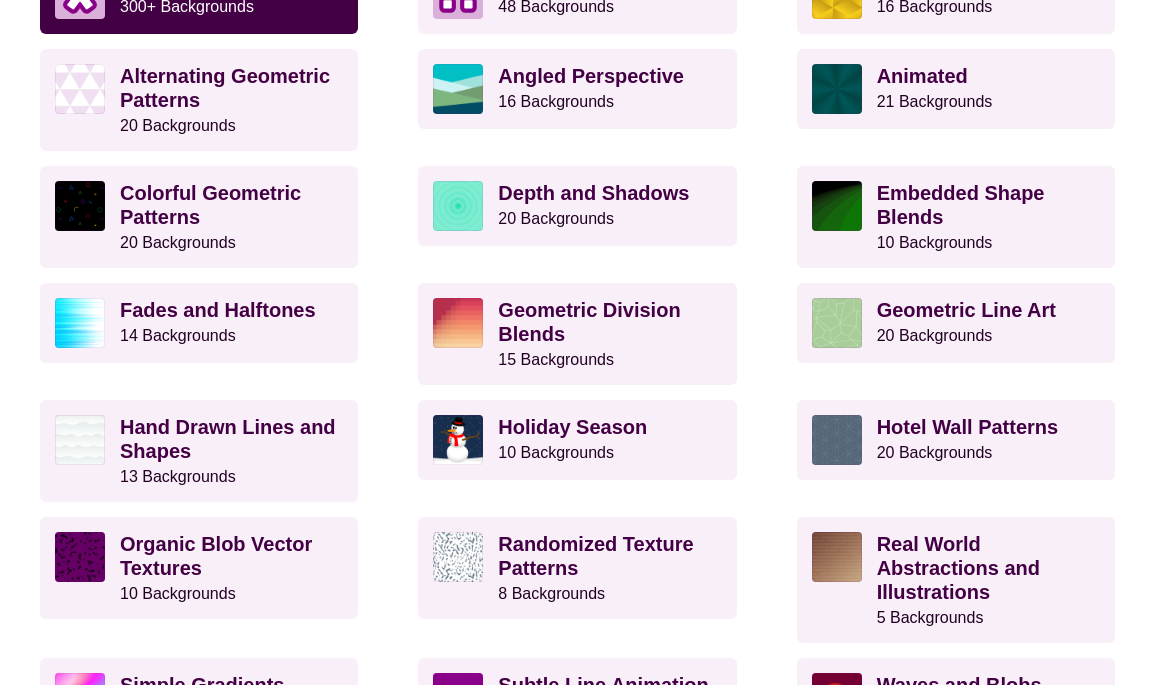 scroll, scrollTop: 0, scrollLeft: 0, axis: both 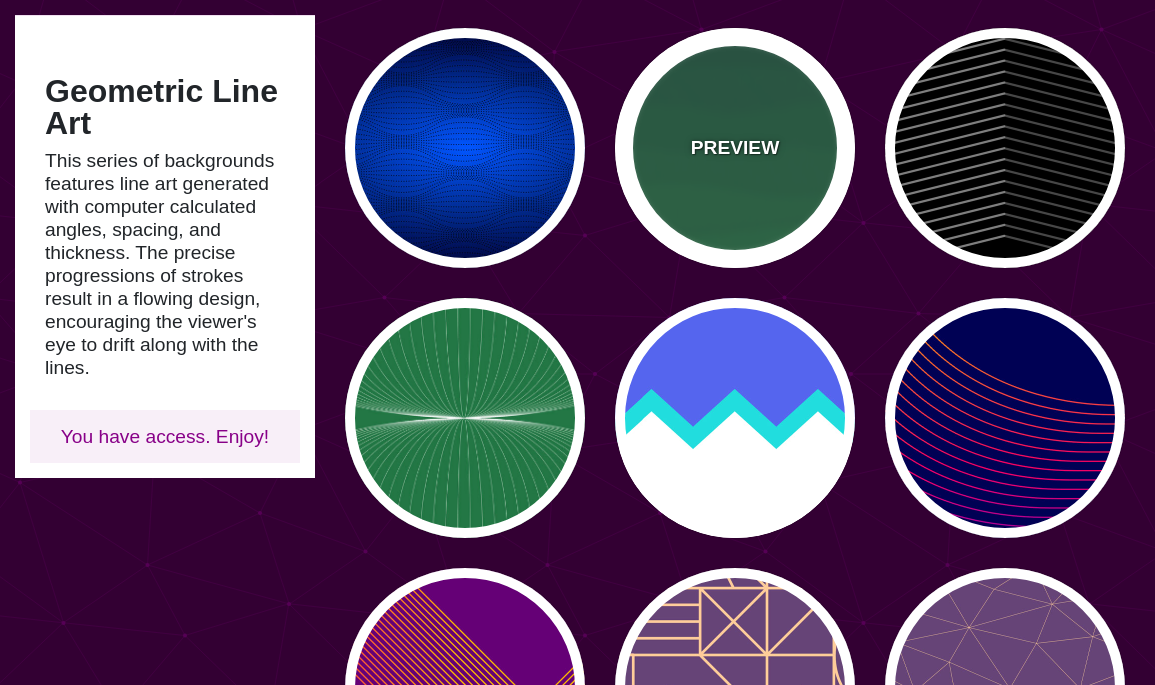 click on "PREVIEW" at bounding box center [735, 148] 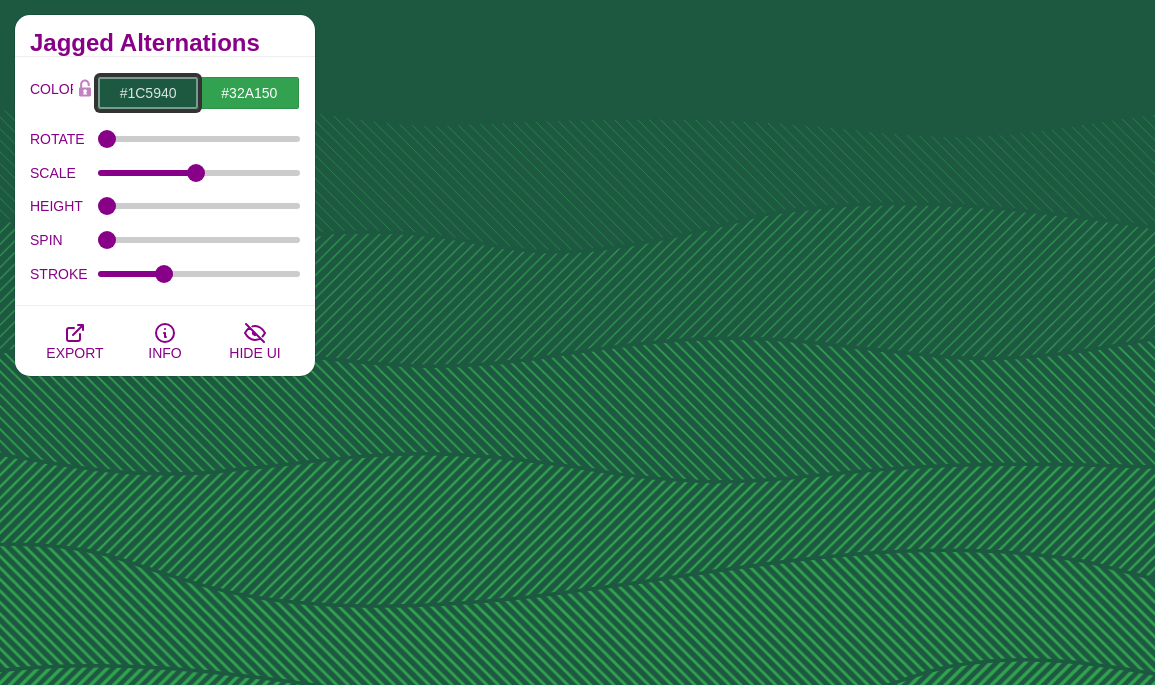 click on "#1C5940" at bounding box center [147, 93] 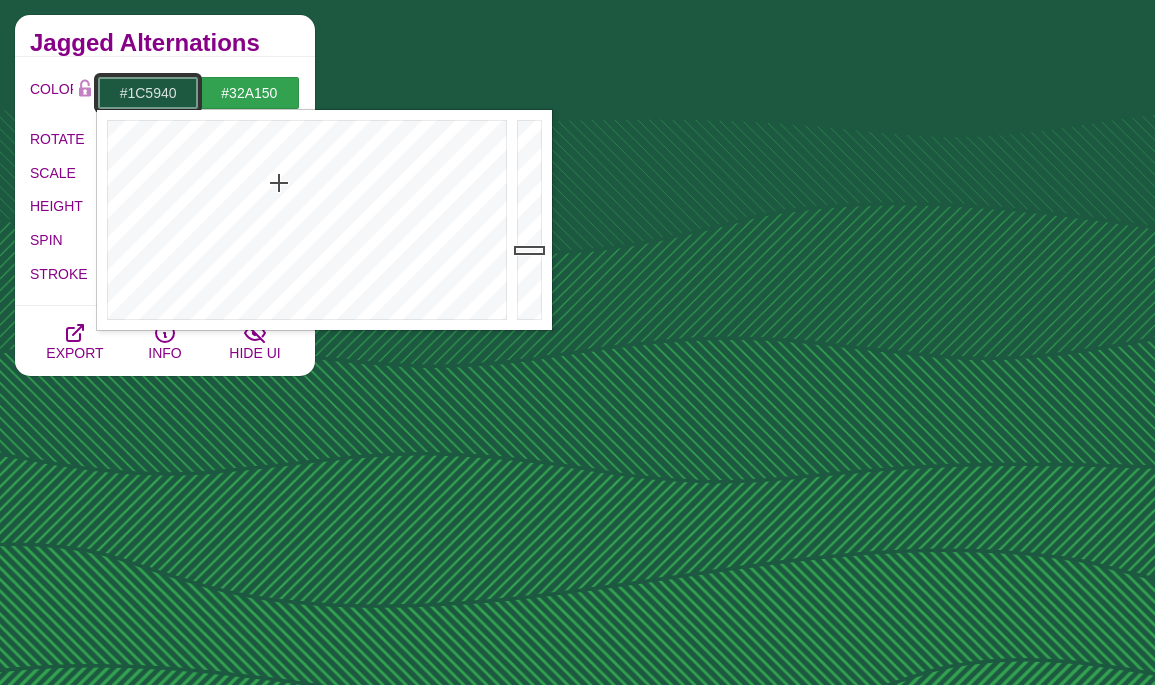 click on "#1C5940" at bounding box center (147, 93) 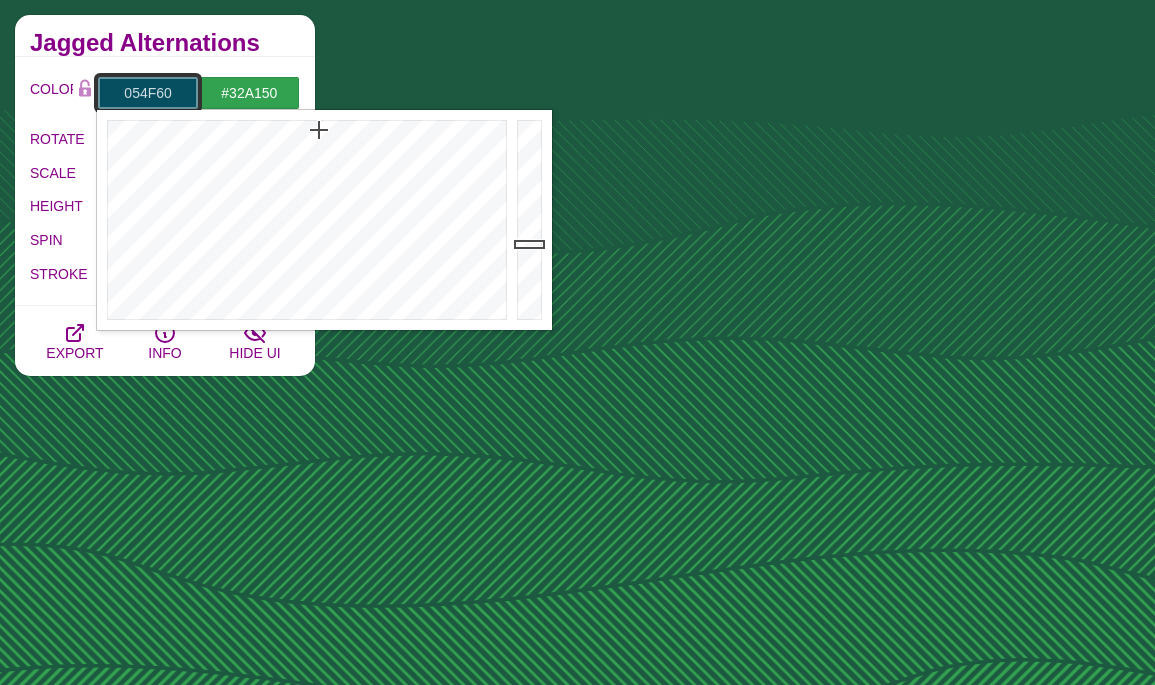 type on "#054F60" 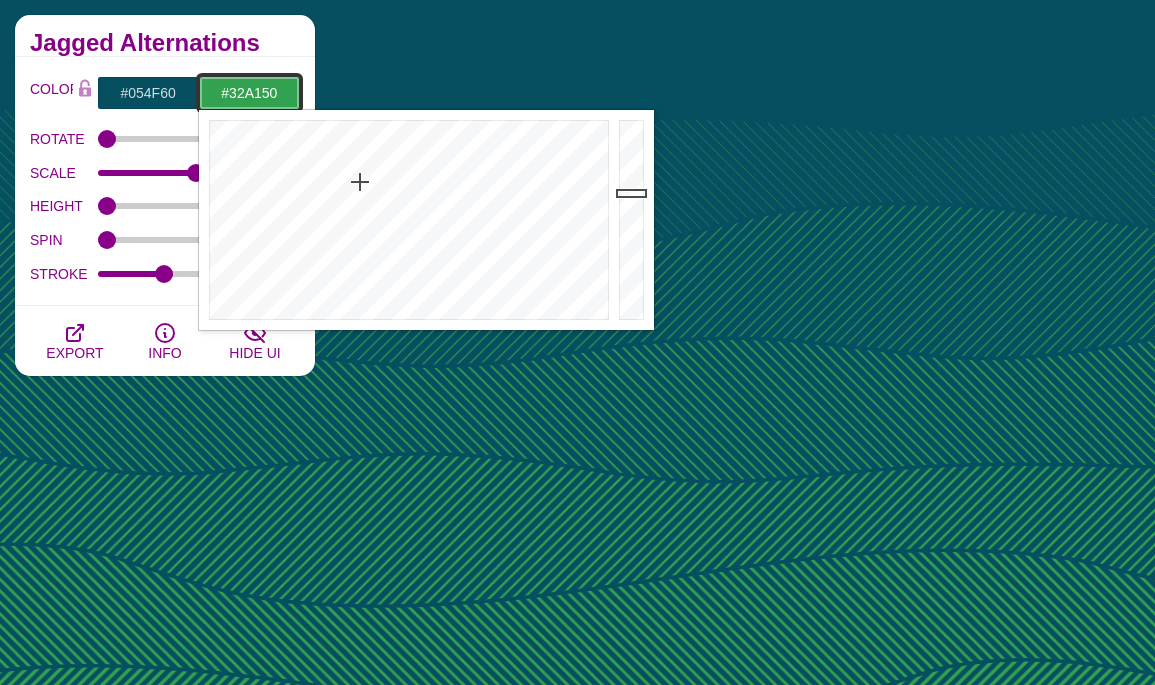click on "#32A150" at bounding box center [249, 93] 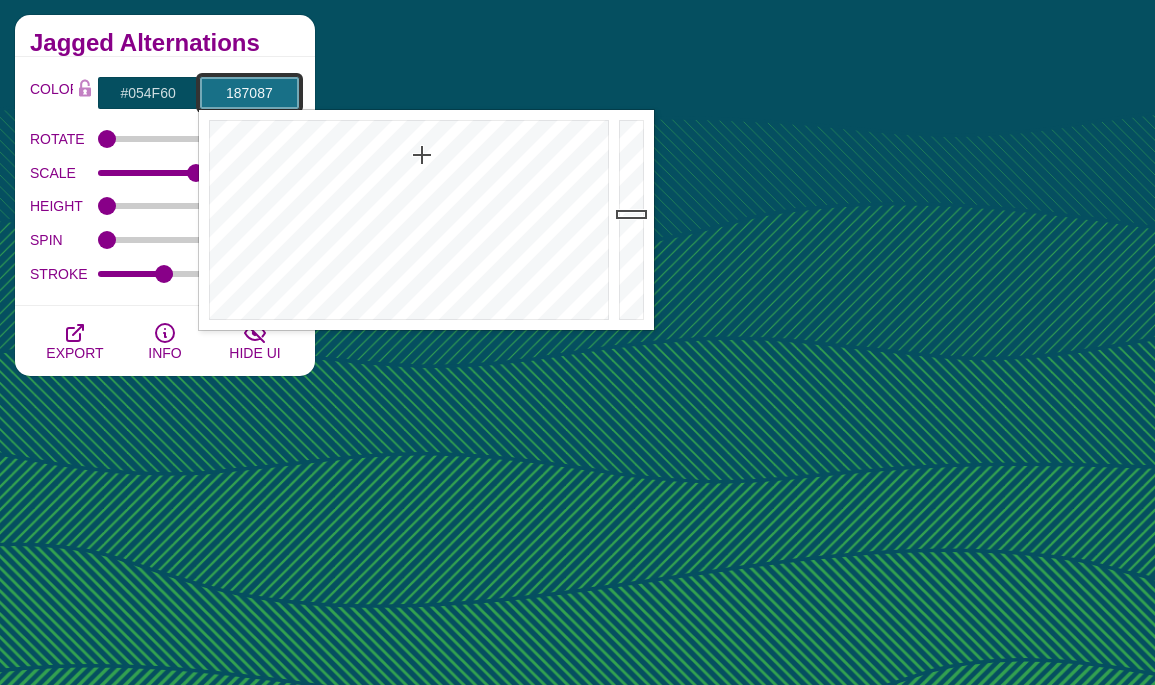 type on "#187087" 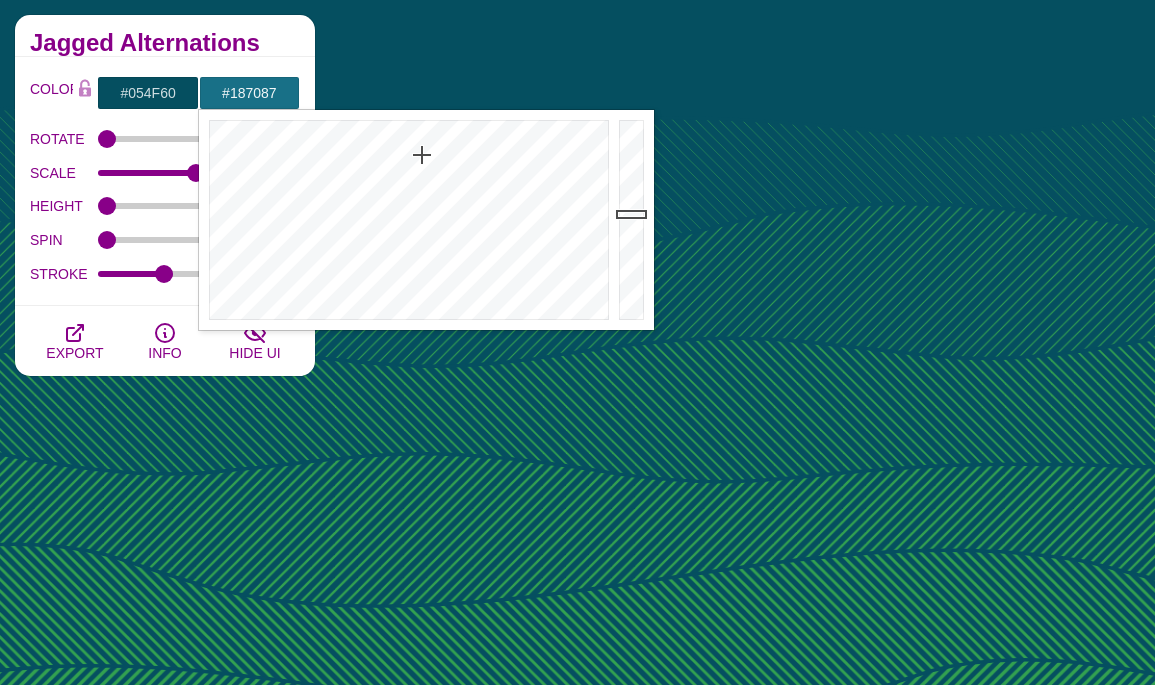 click on "COLOR
#054F60 #187087 #000000
#444444 #555555 #666666
#777777 #888888 #999999
BLEND < LCH MODE >
VARIETY < GRAY TONES >
MODIFY < FLIP >
ROTATE
SCALE
HEIGHT
SPIN
STROKE" at bounding box center (165, 181) 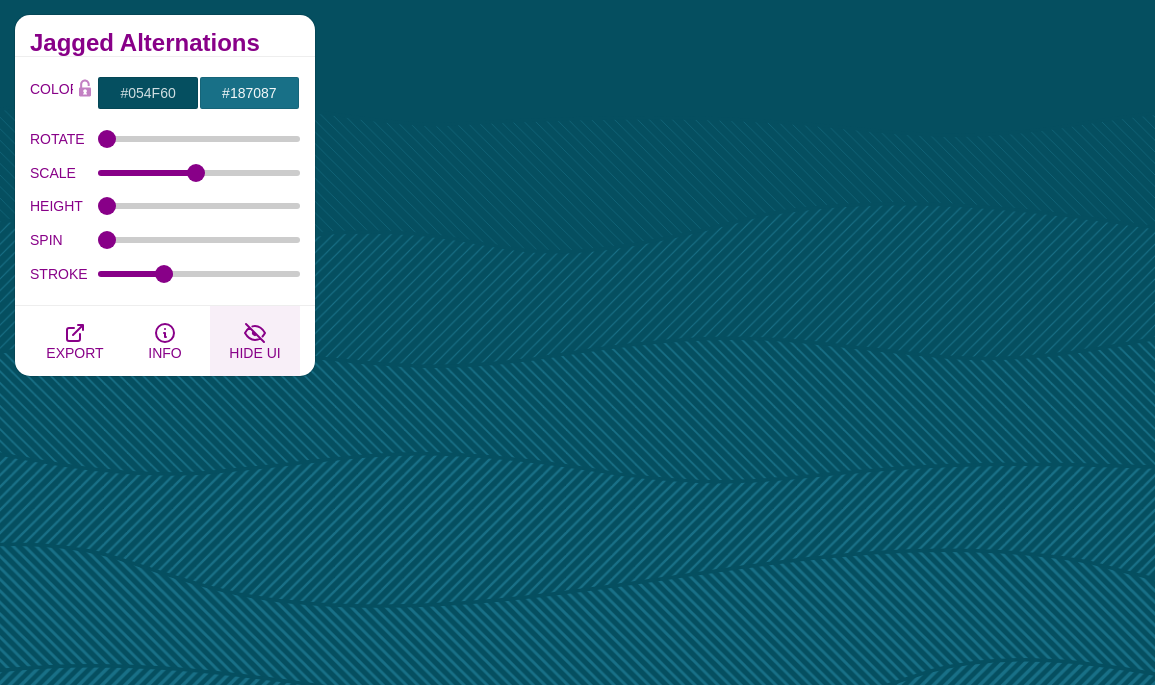 click 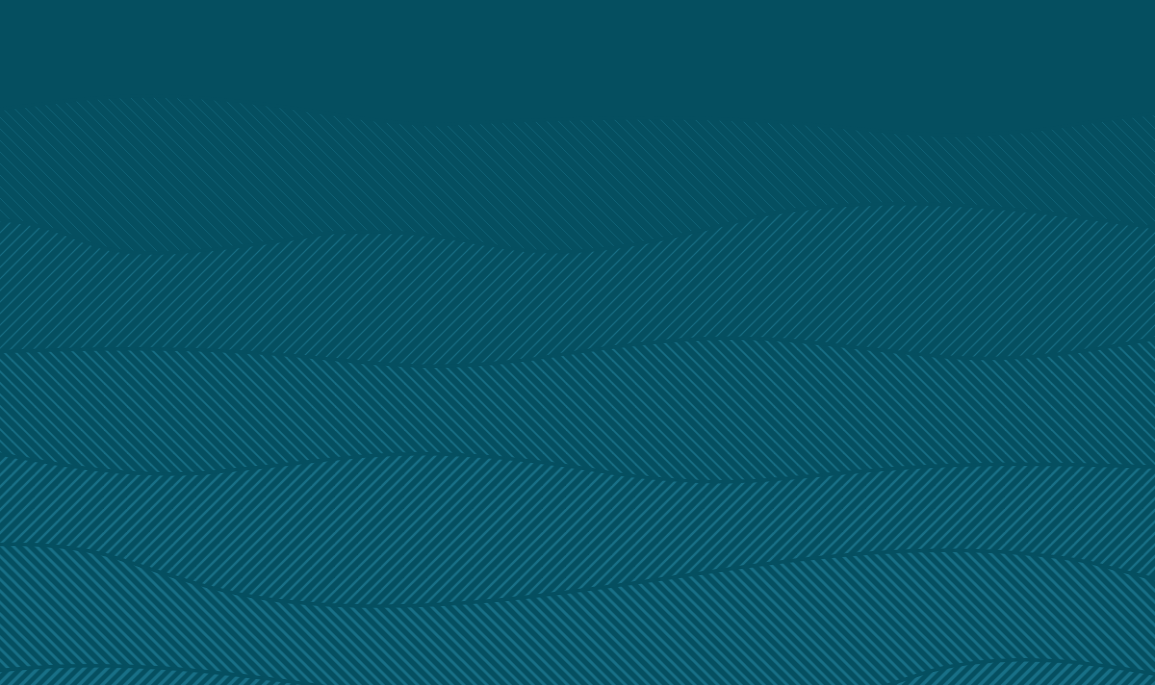 click 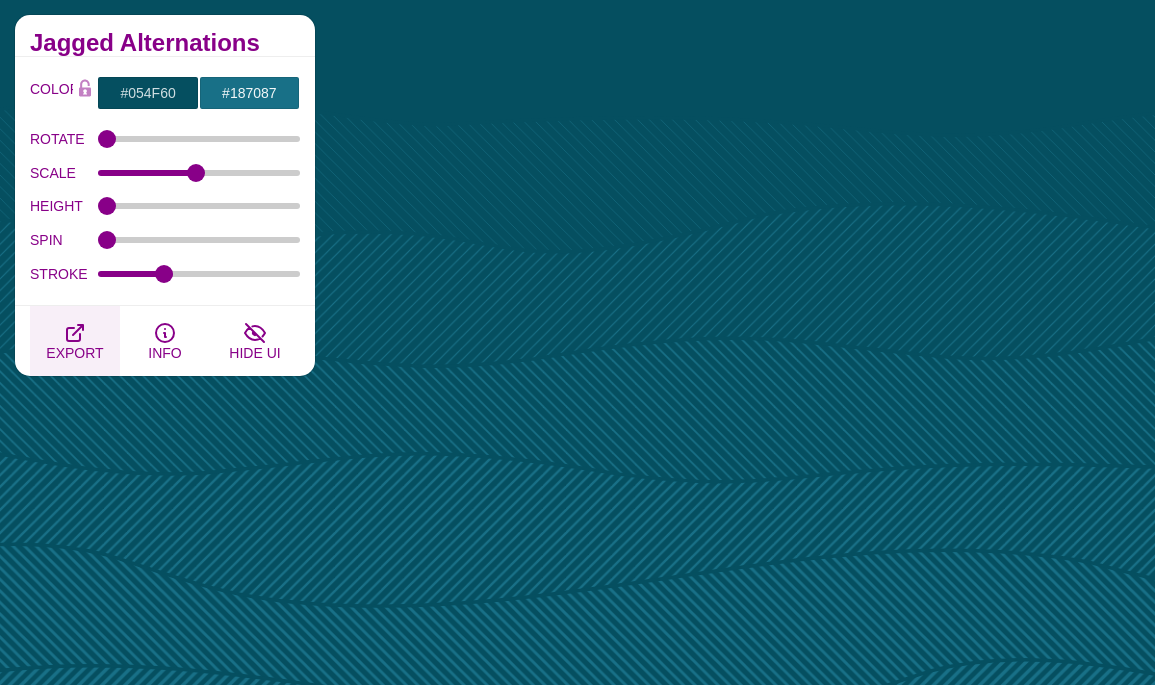 click 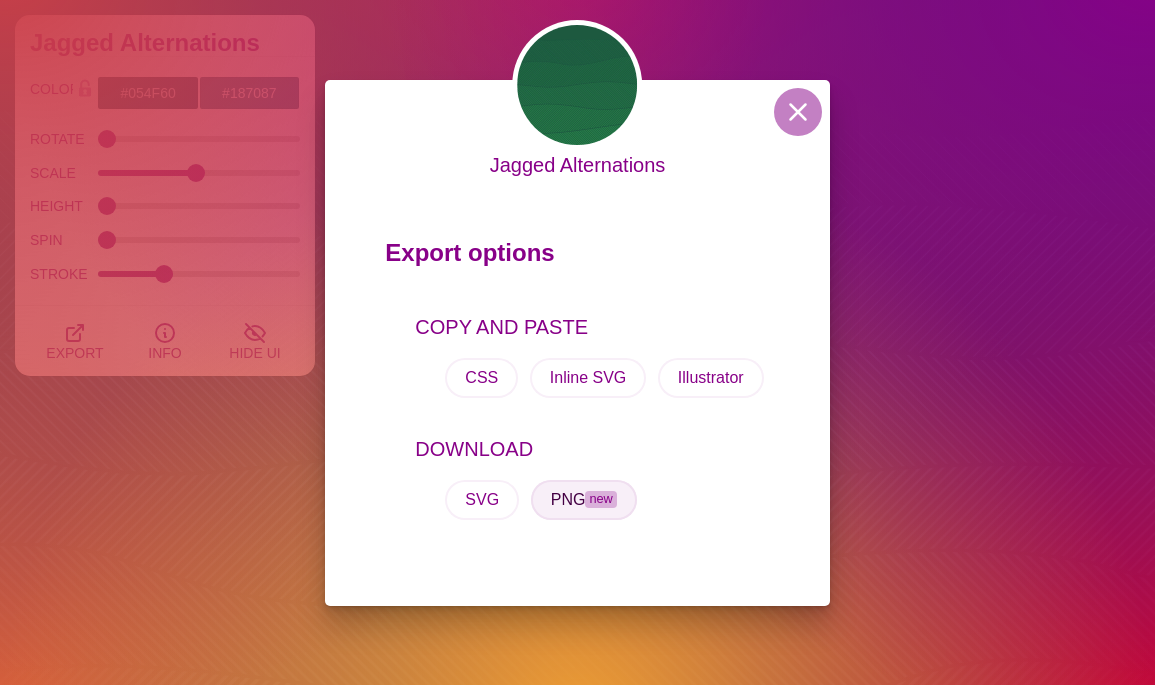 click on "PNG  new" at bounding box center [584, 500] 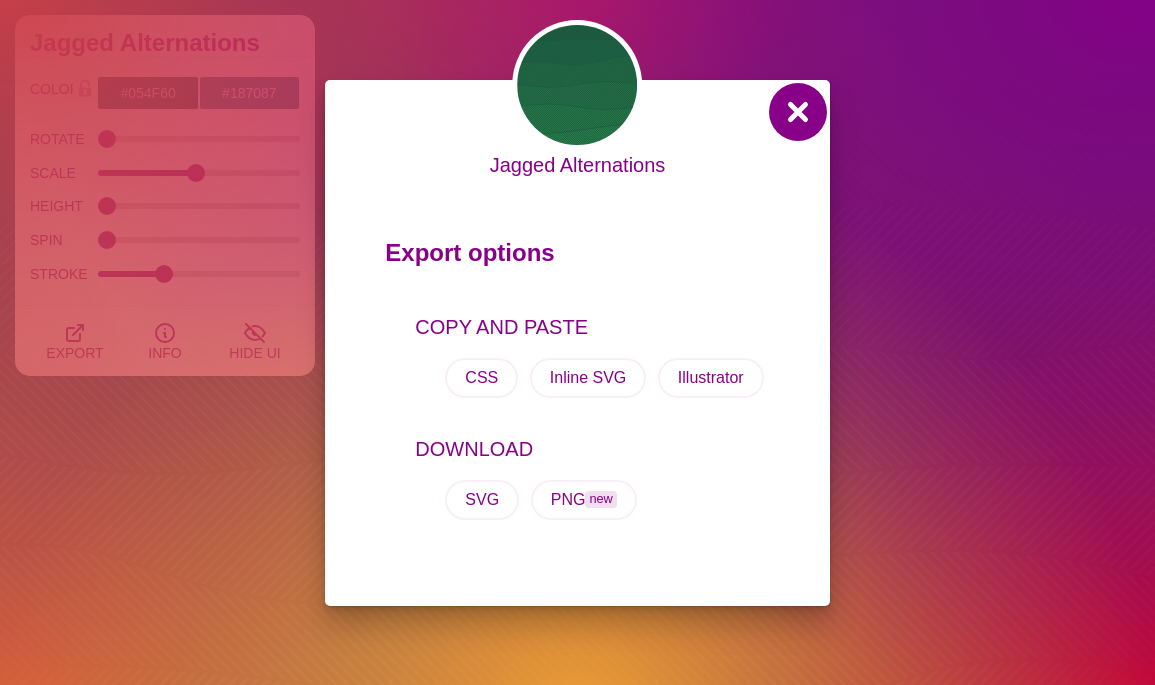 click at bounding box center (798, 112) 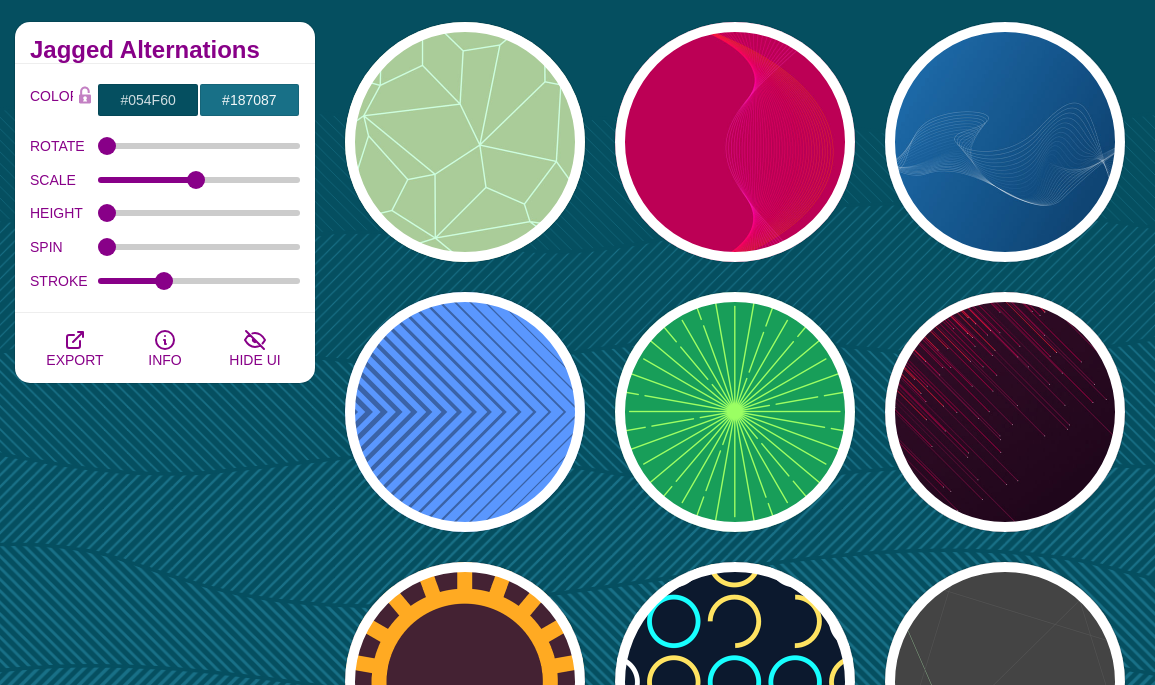 scroll, scrollTop: 0, scrollLeft: 0, axis: both 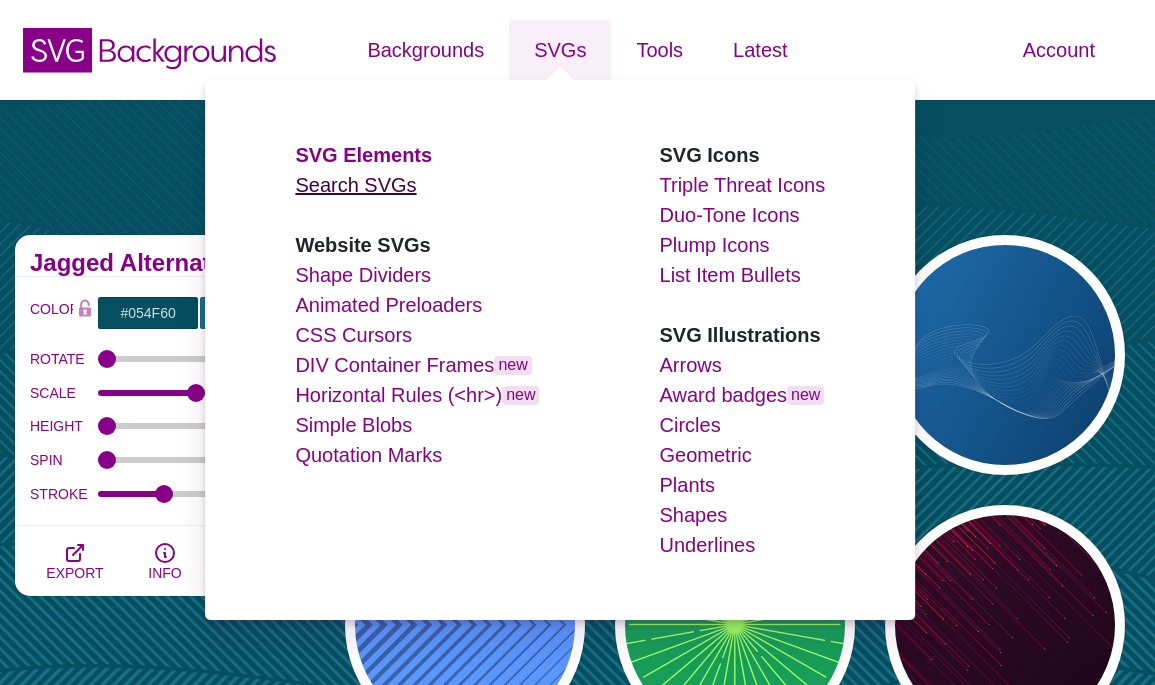 click on "Search SVGs" at bounding box center [355, 185] 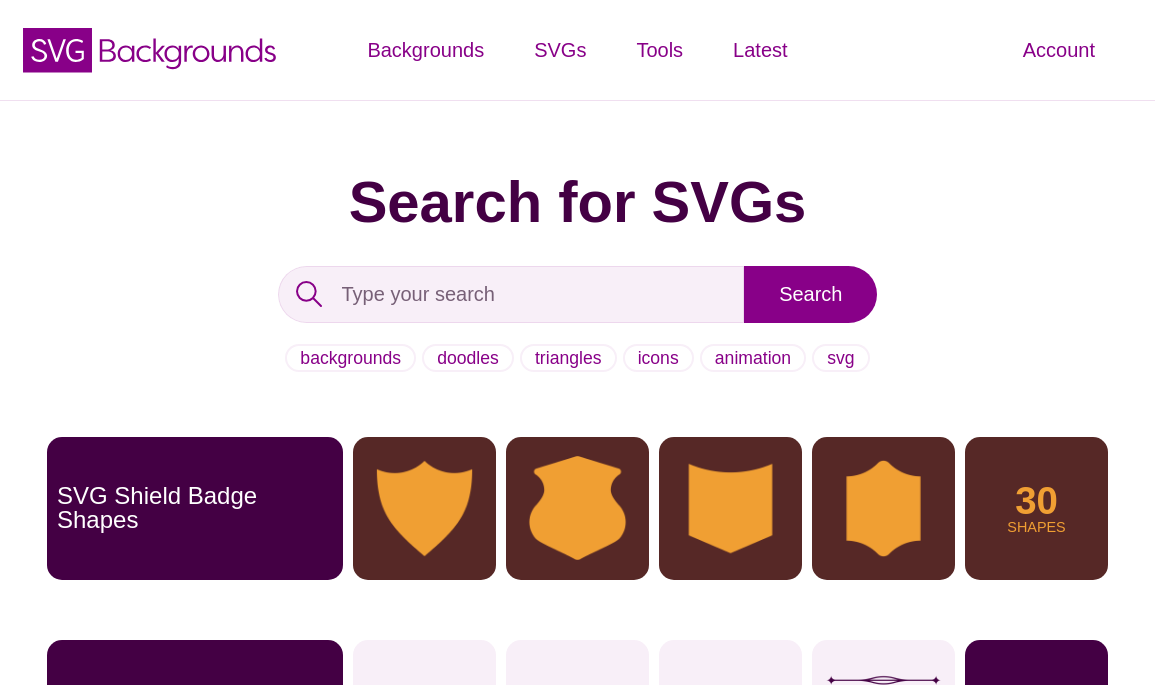 scroll, scrollTop: 0, scrollLeft: 0, axis: both 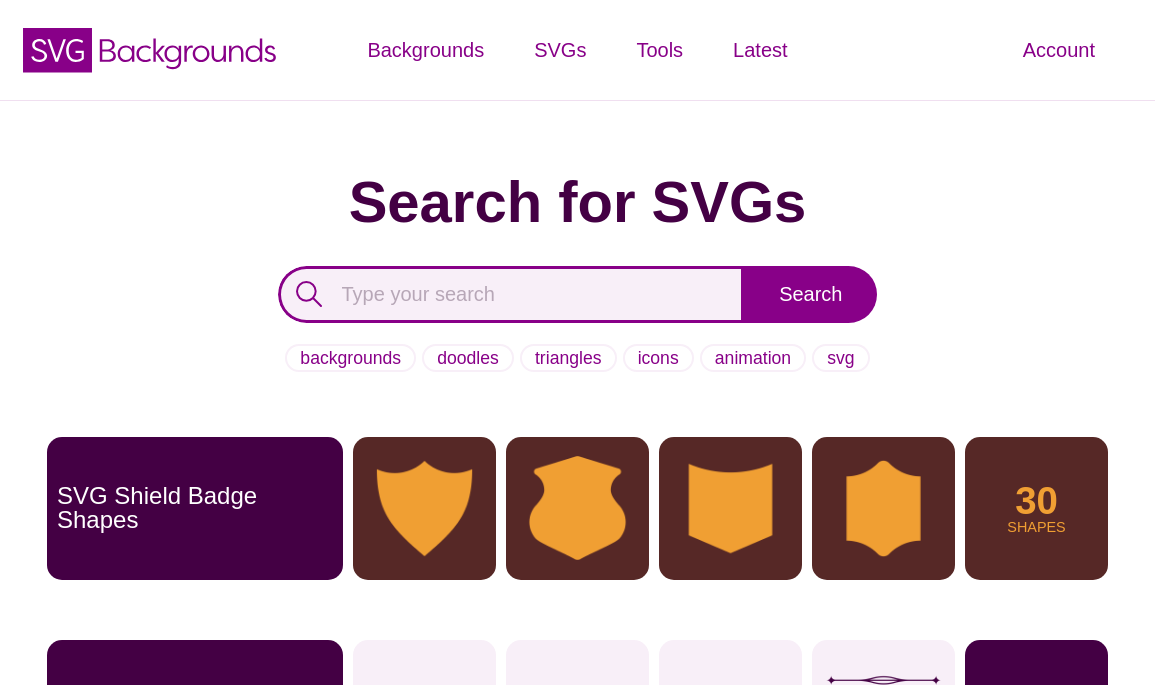 click at bounding box center (511, 294) 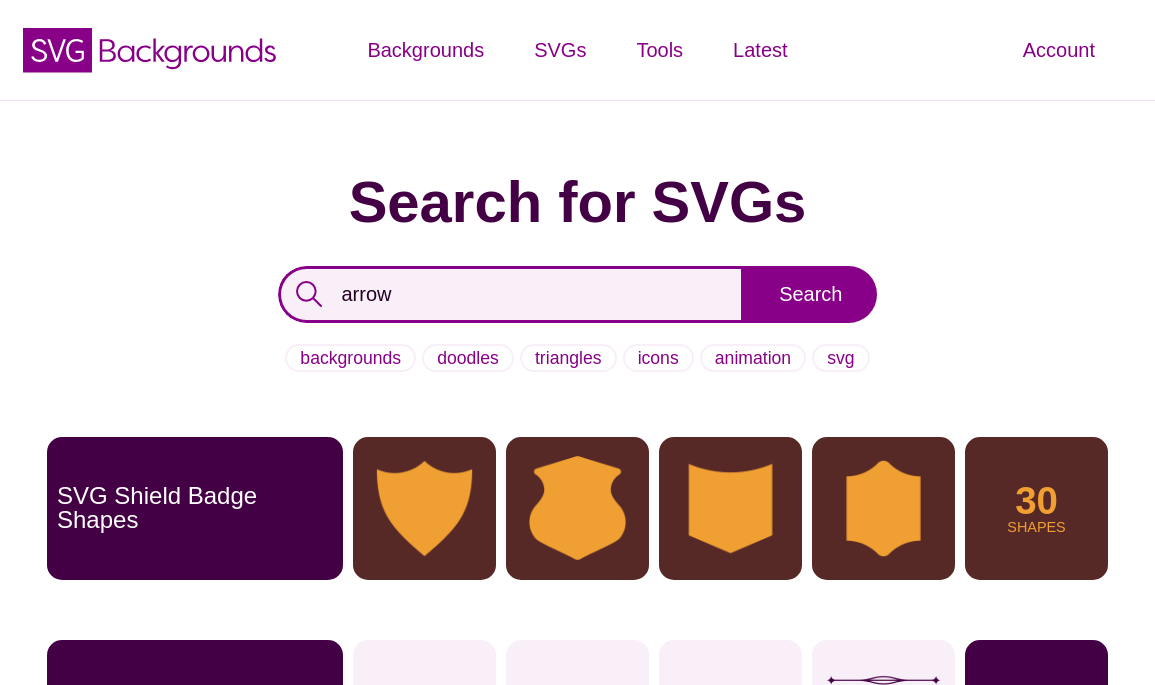 type on "arrow" 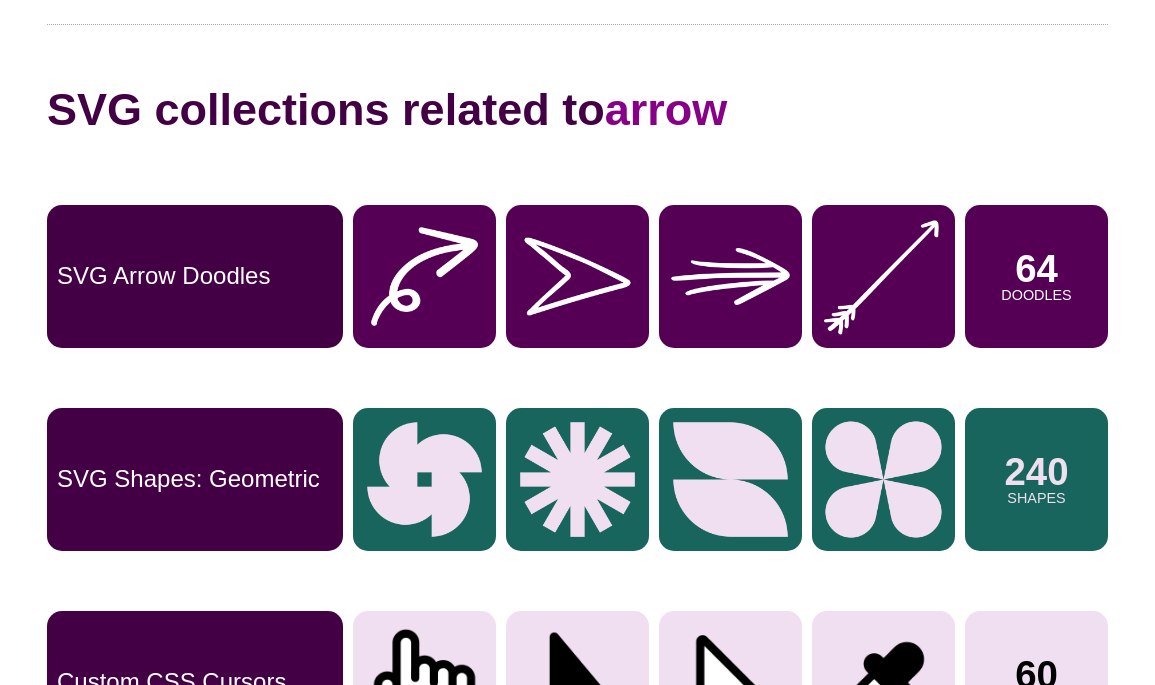 scroll, scrollTop: 328, scrollLeft: 0, axis: vertical 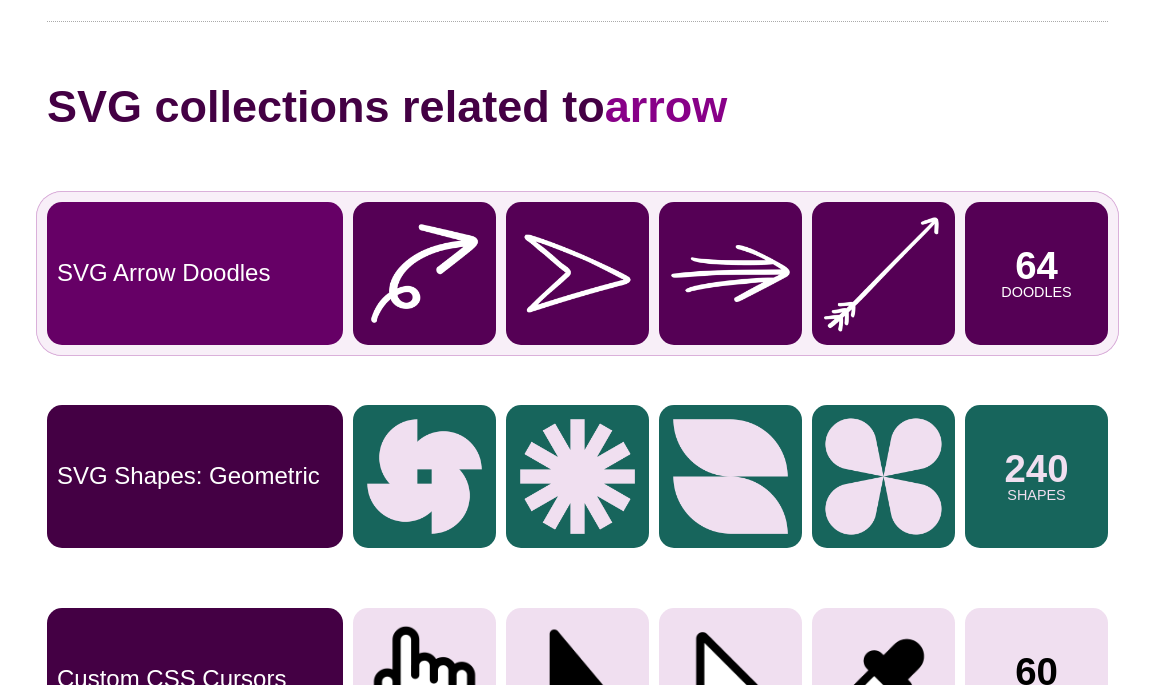 click on "SVG Arrow Doodles" at bounding box center [163, 273] 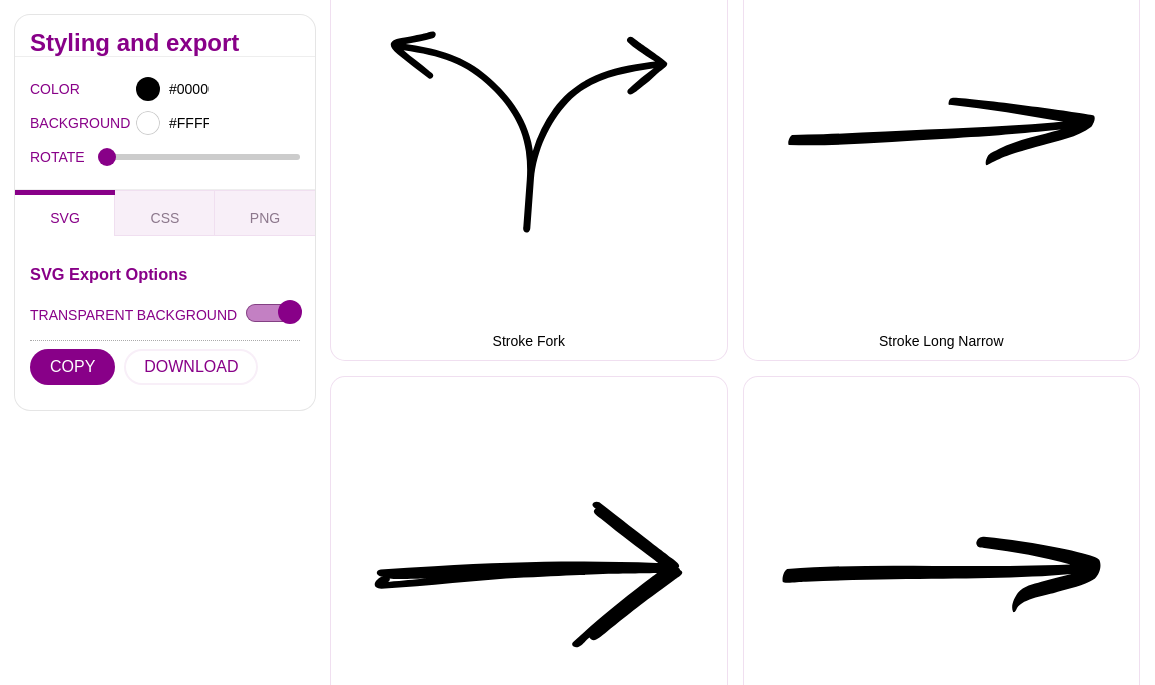 scroll, scrollTop: 8420, scrollLeft: 0, axis: vertical 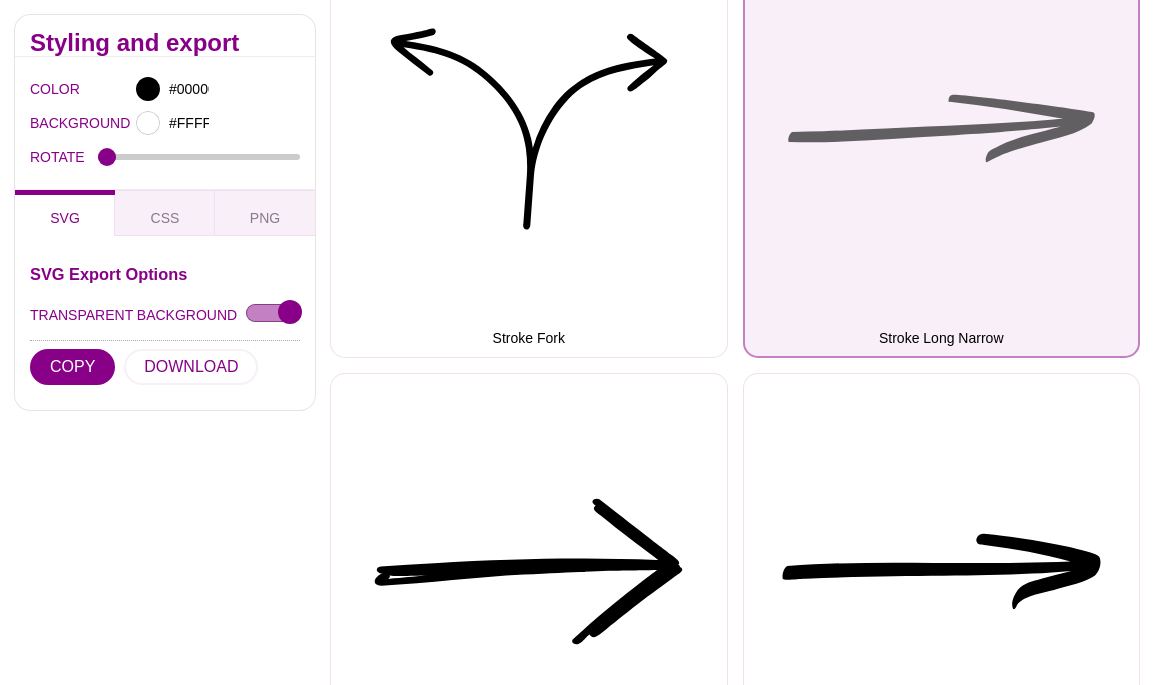 click on "Stroke Long Narrow" at bounding box center [942, 144] 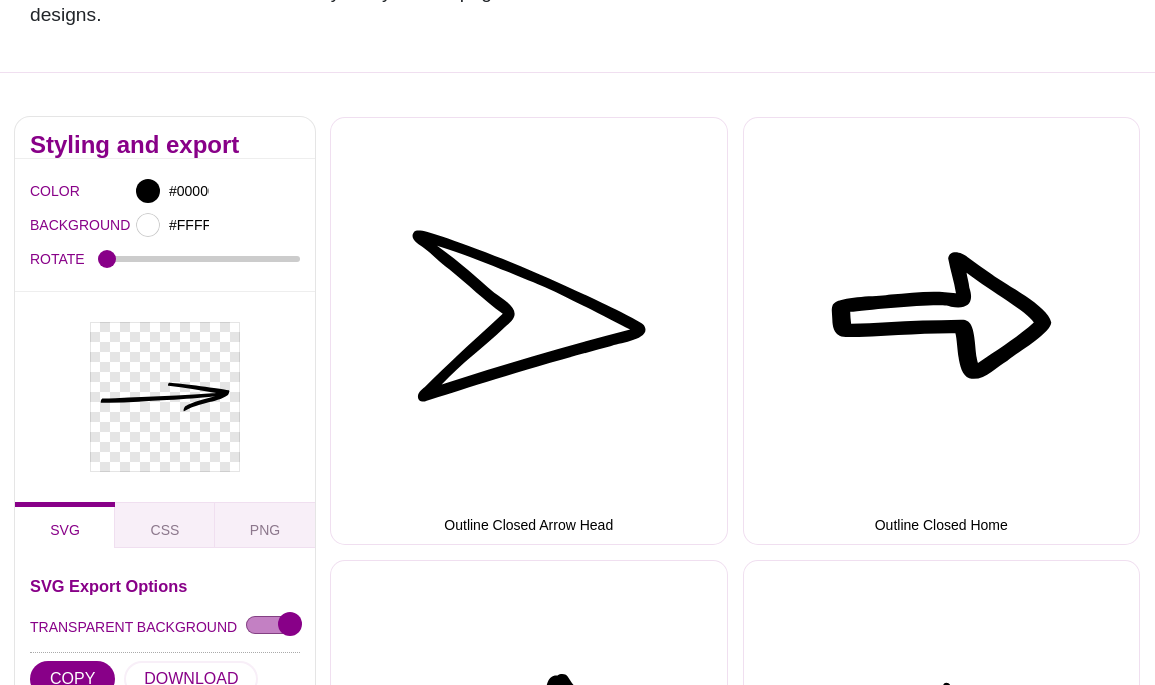 scroll, scrollTop: 0, scrollLeft: 0, axis: both 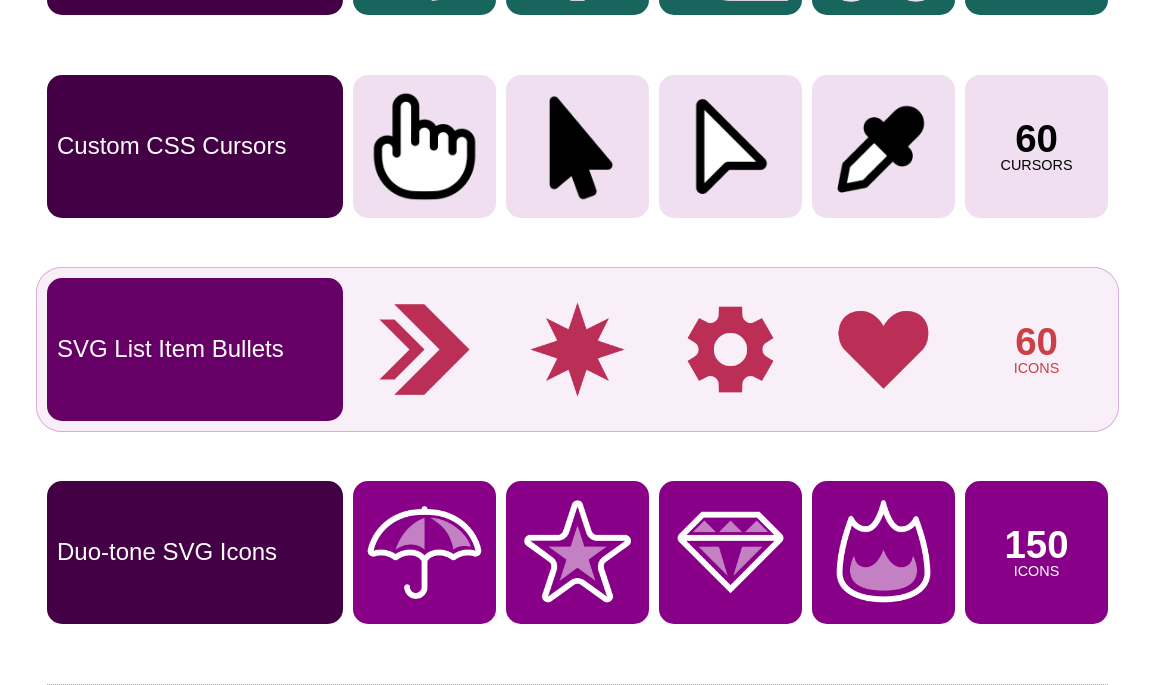 click on "SVG List Item Bullets" at bounding box center [170, 349] 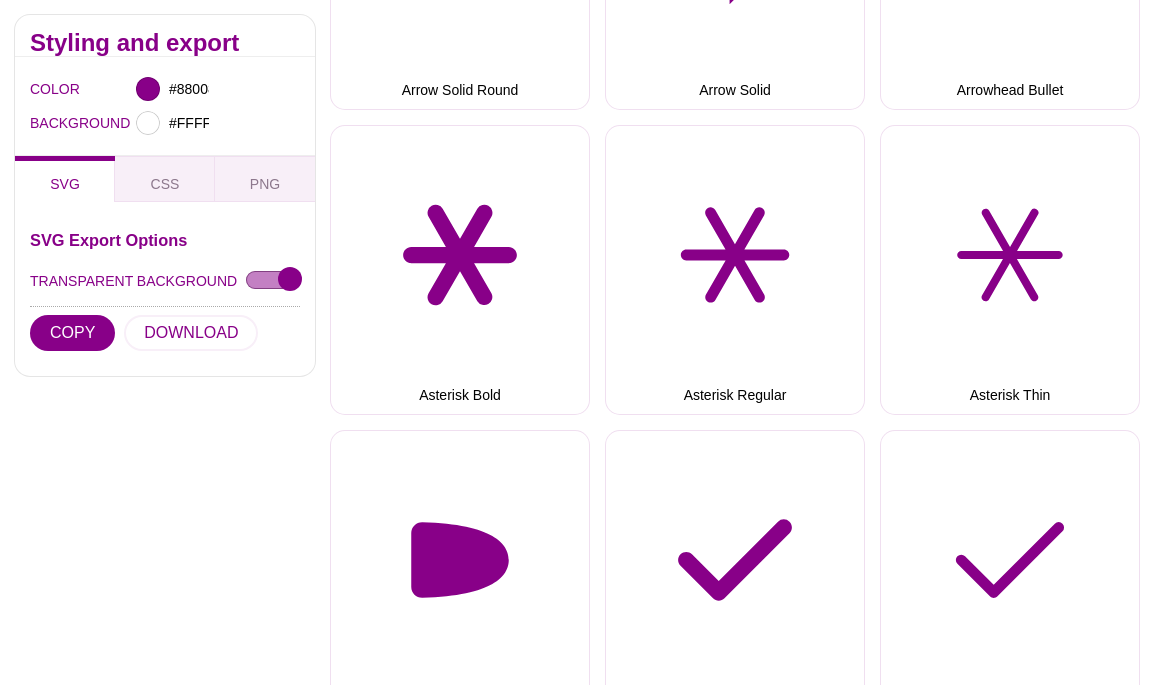scroll, scrollTop: 927, scrollLeft: 0, axis: vertical 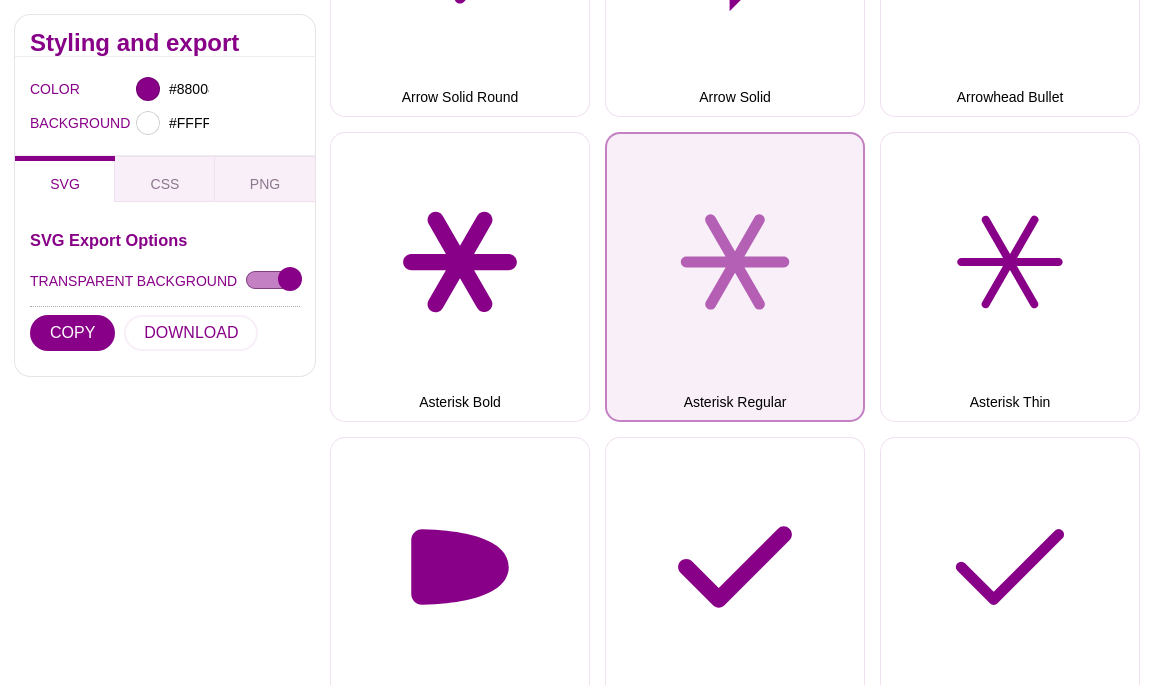 click on "Asterisk Regular" at bounding box center (735, 277) 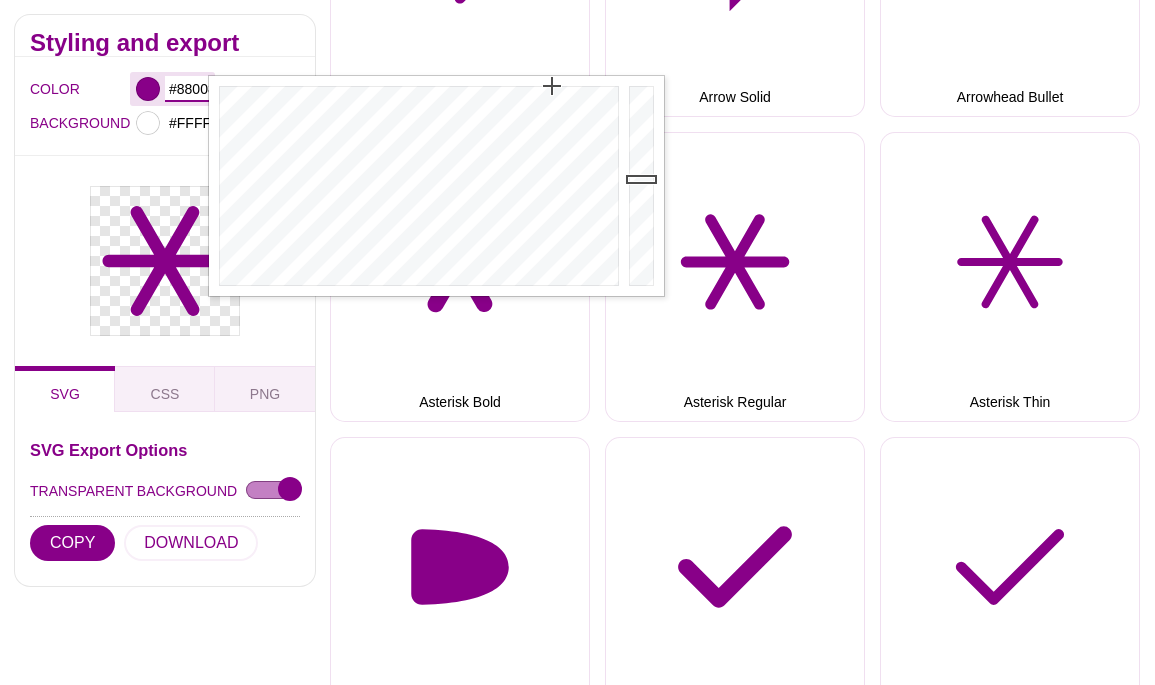 click on "#880088" at bounding box center [187, 89] 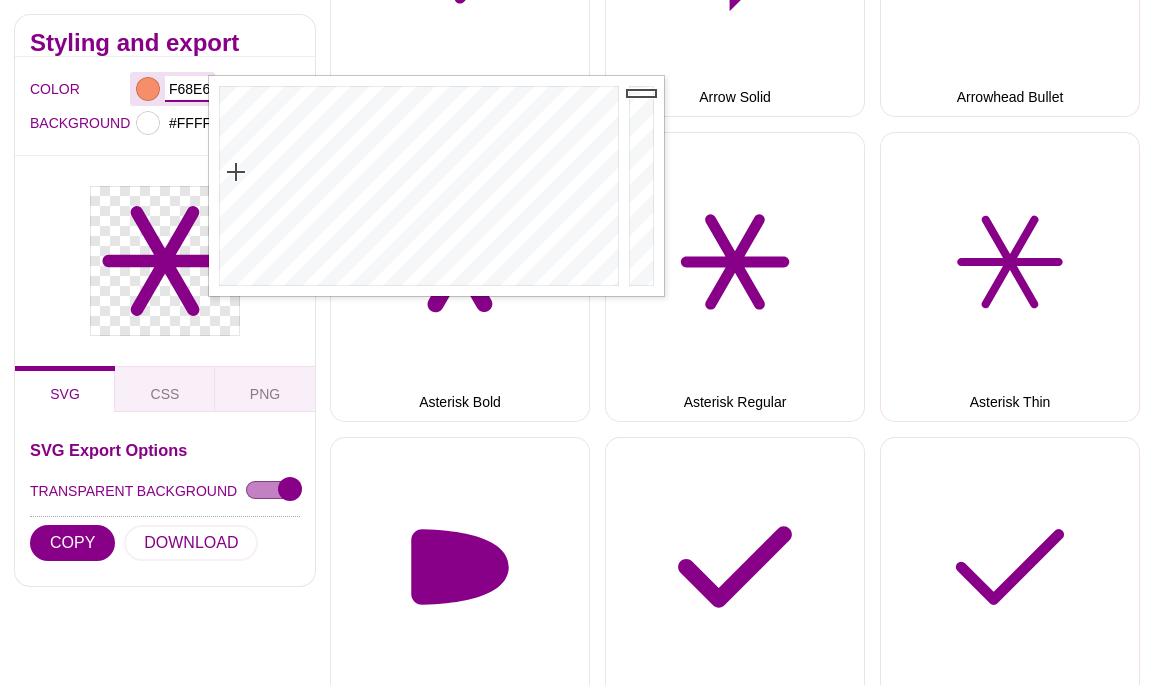scroll, scrollTop: 0, scrollLeft: 11, axis: horizontal 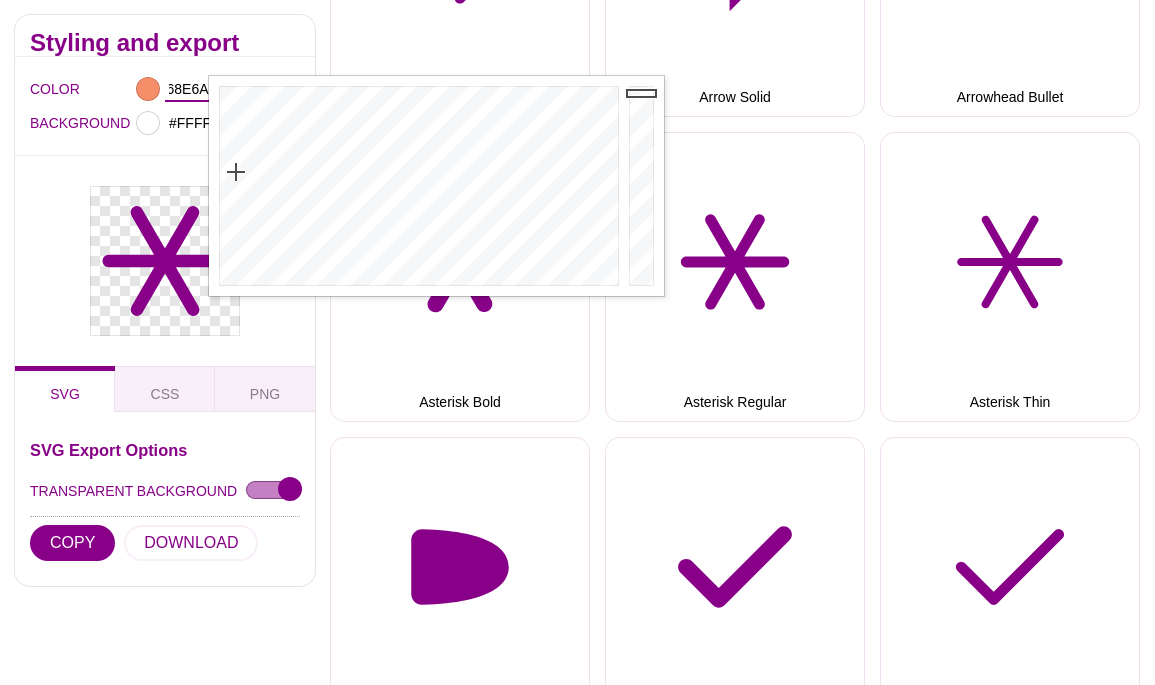type on "#F68E6A" 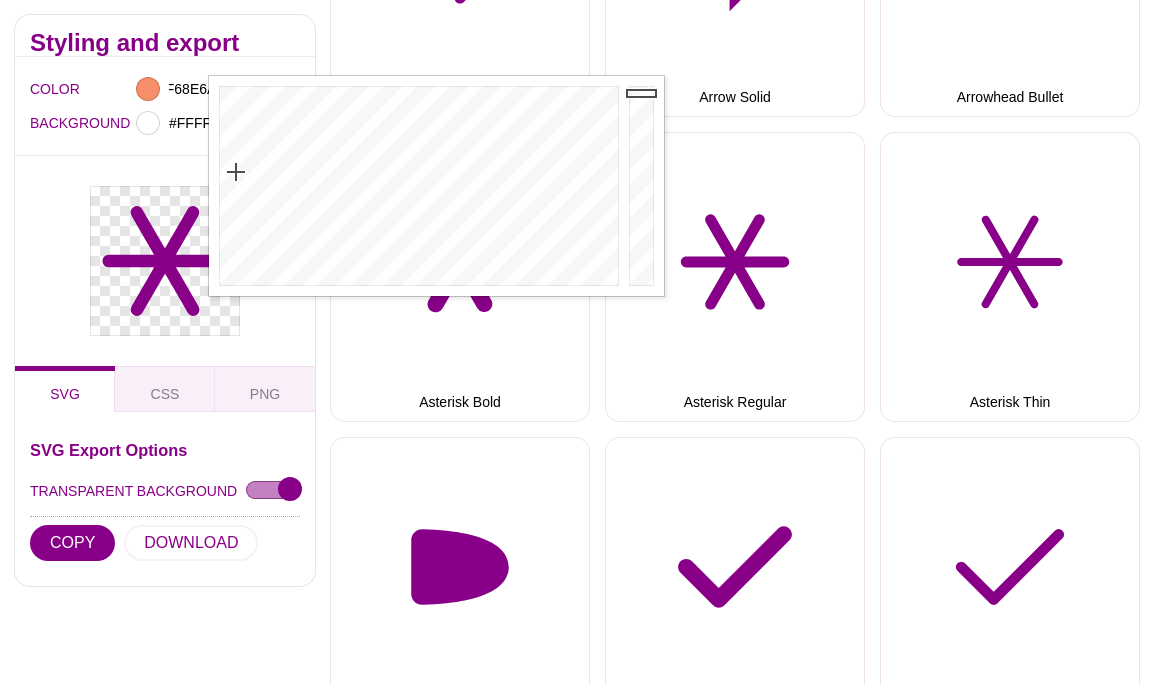 click at bounding box center [165, 261] 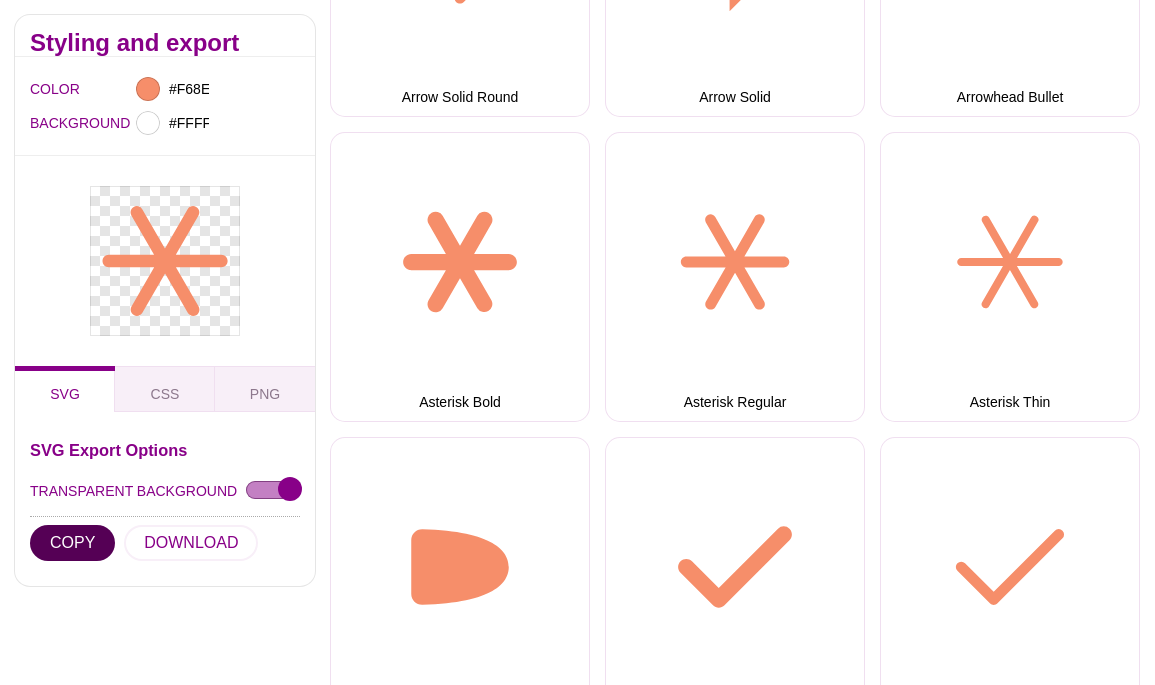 click on "COPY" at bounding box center (72, 543) 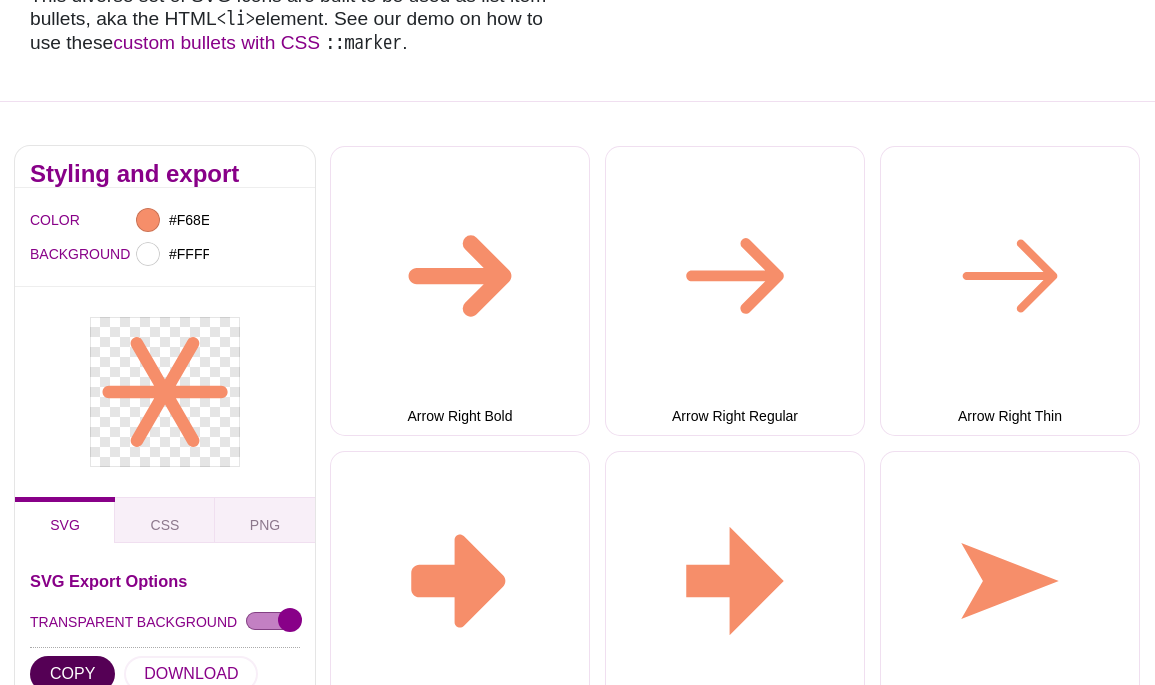 scroll, scrollTop: 0, scrollLeft: 0, axis: both 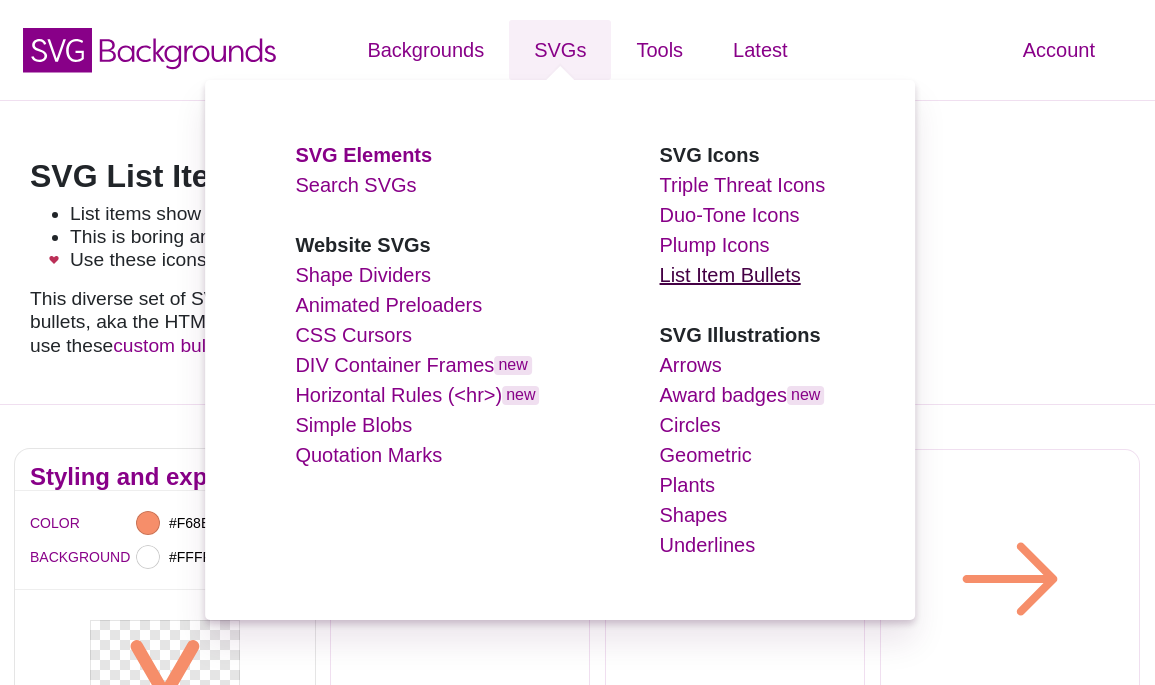 click on "List Item Bullets" at bounding box center [730, 275] 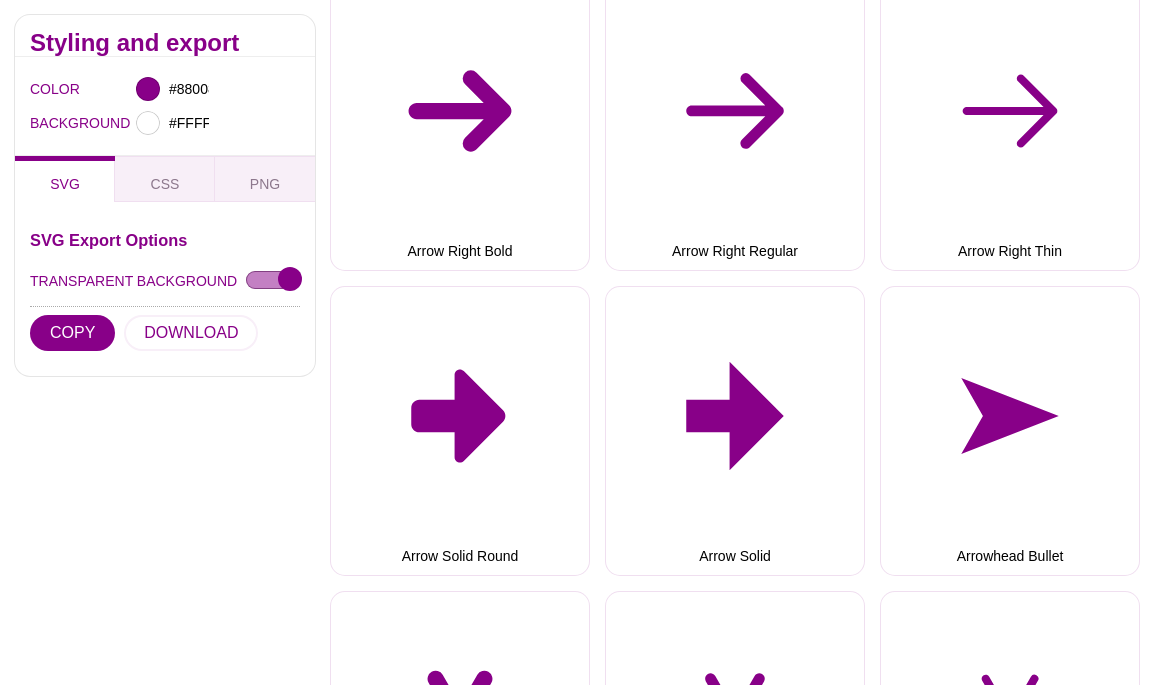 scroll, scrollTop: 0, scrollLeft: 0, axis: both 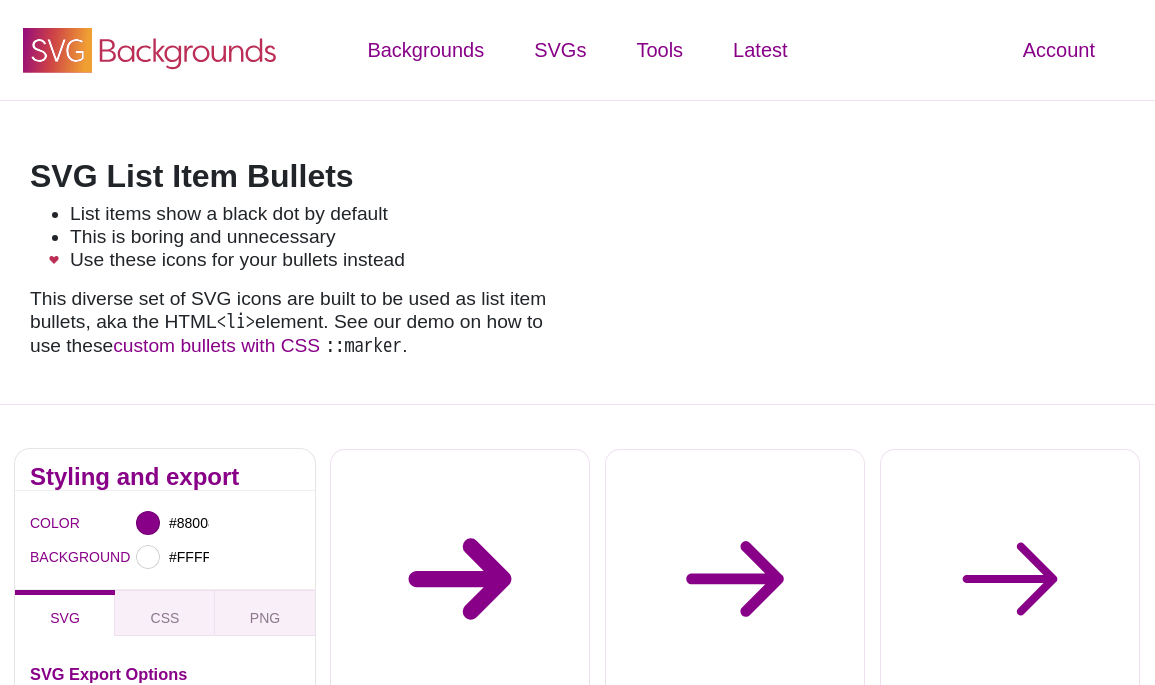 click 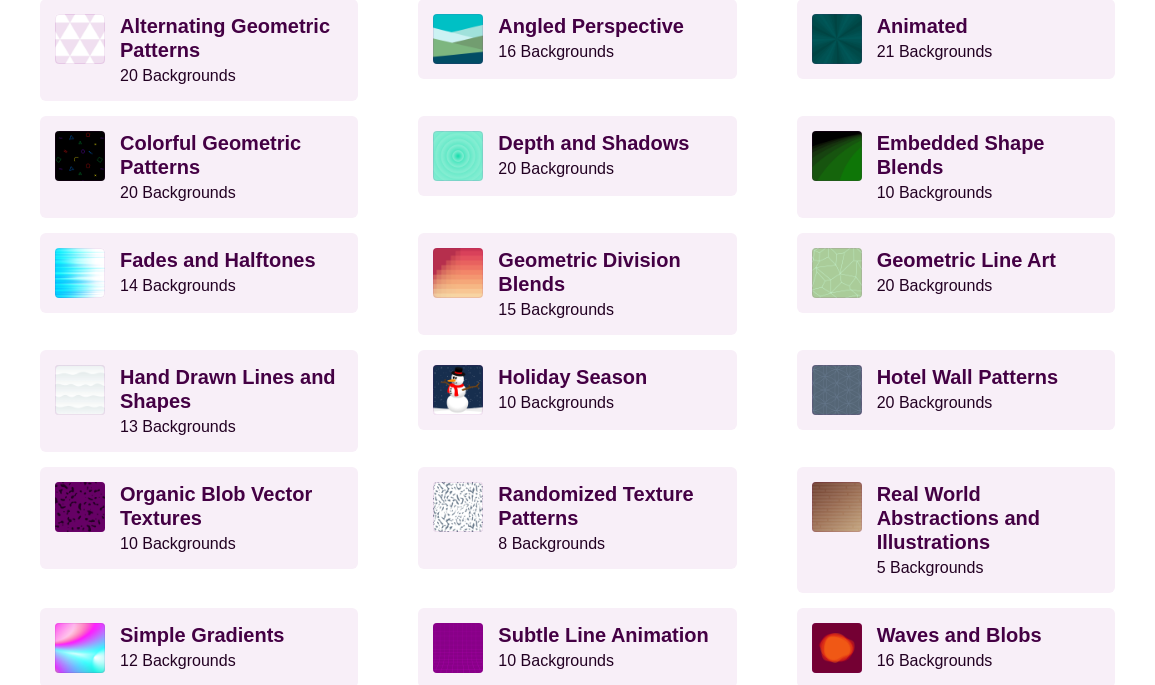 scroll, scrollTop: 688, scrollLeft: 0, axis: vertical 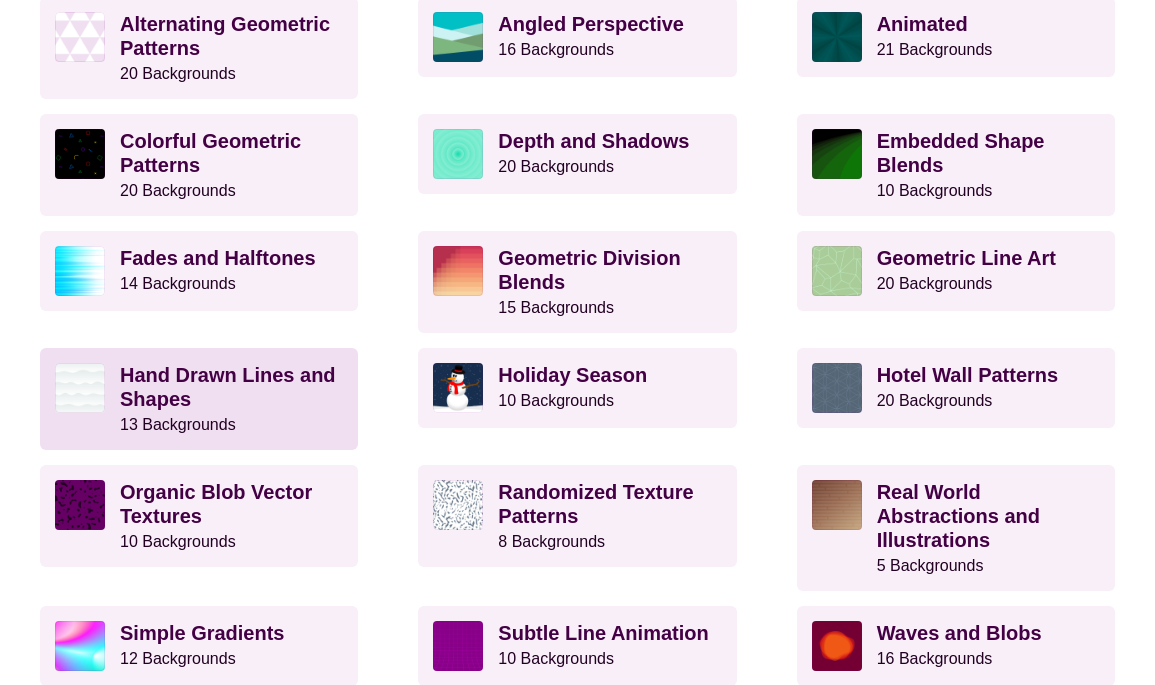 click on "Hand Drawn Lines and Shapes" at bounding box center [228, 387] 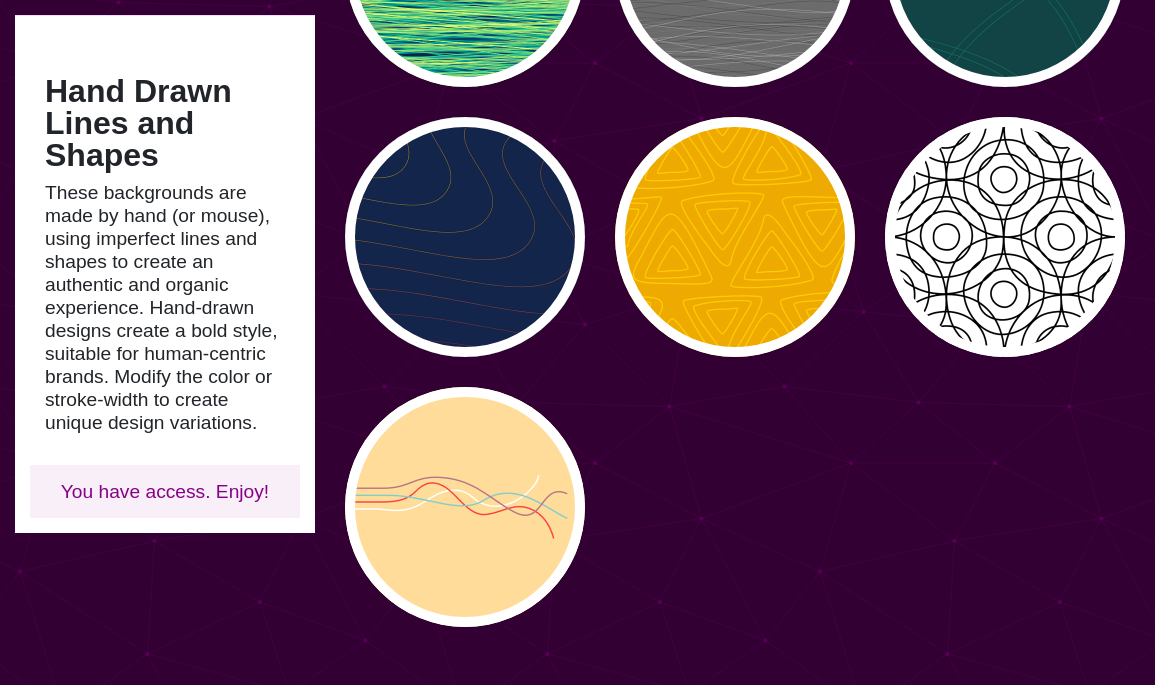 scroll, scrollTop: 924, scrollLeft: 0, axis: vertical 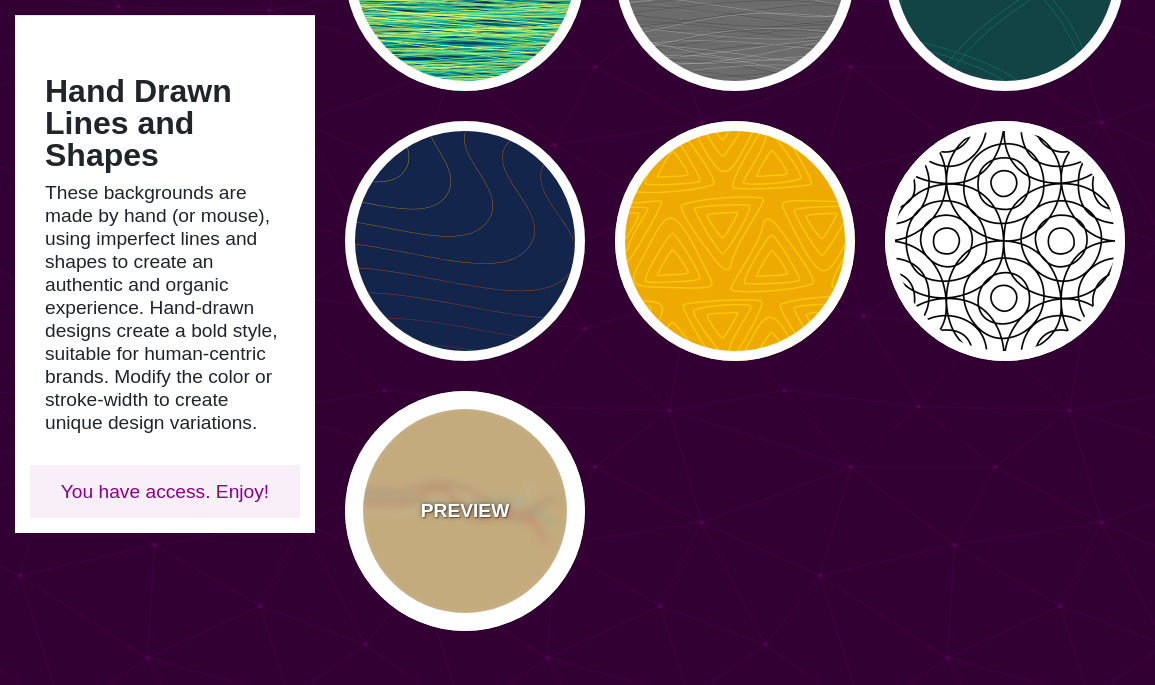 click on "PREVIEW" at bounding box center (465, 511) 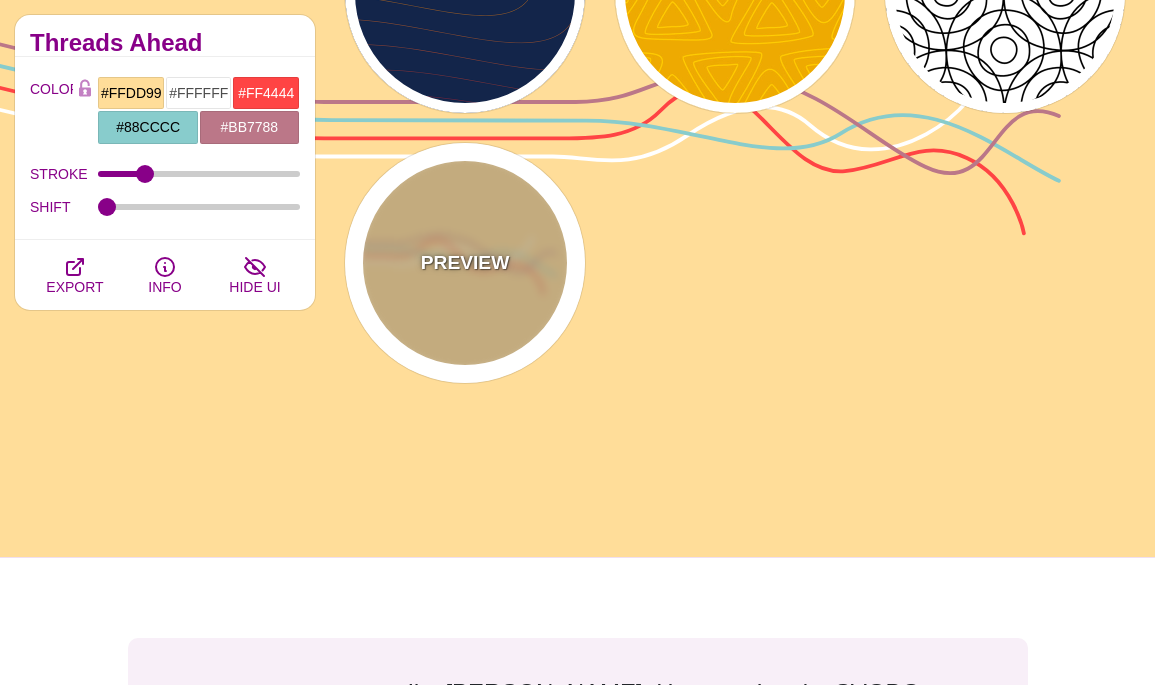 scroll, scrollTop: 1166, scrollLeft: 0, axis: vertical 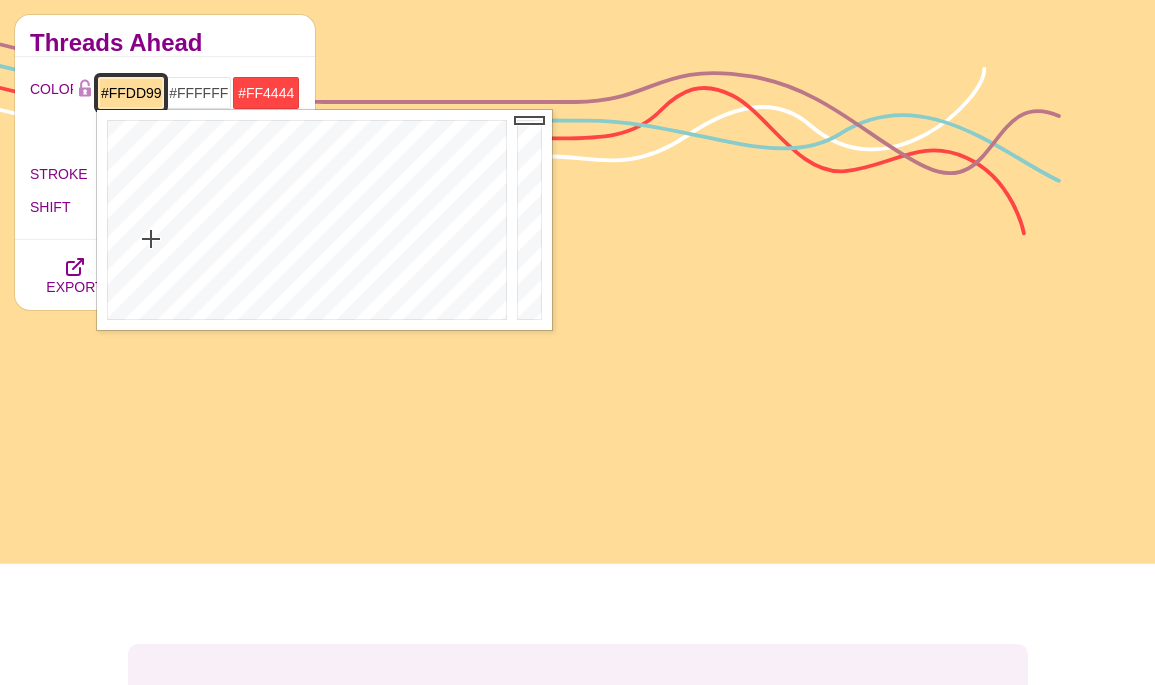 click on "#FFDD99" at bounding box center [130, 93] 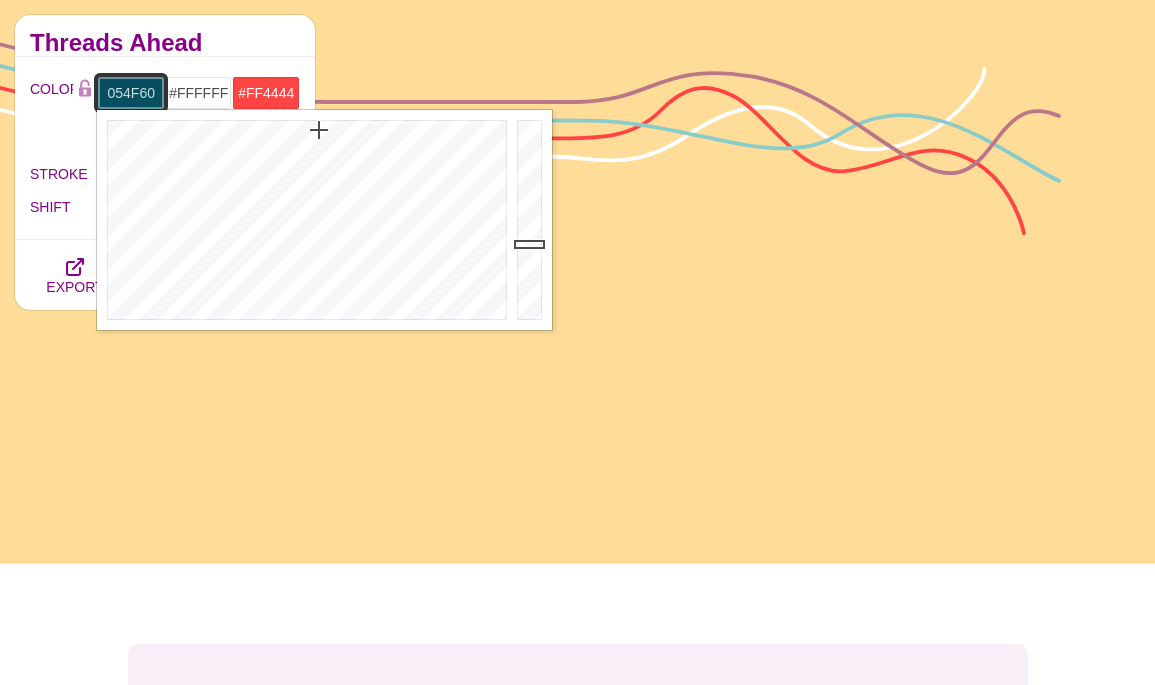 type on "#054F60" 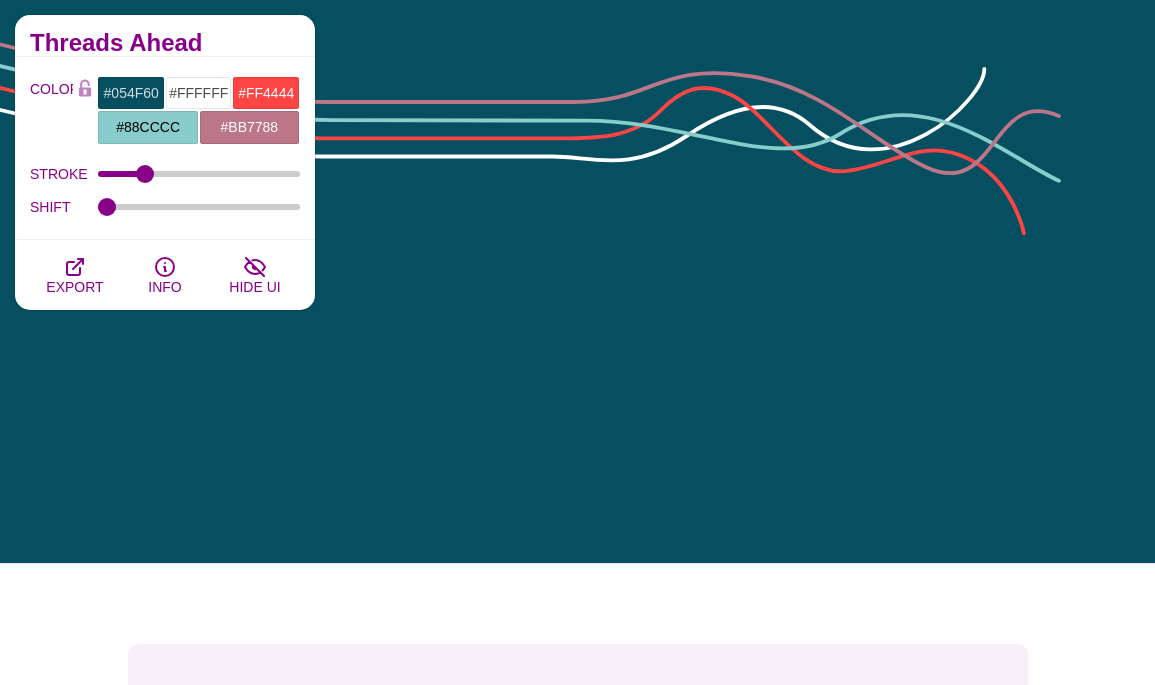 click on "Threads Ahead" at bounding box center (165, 43) 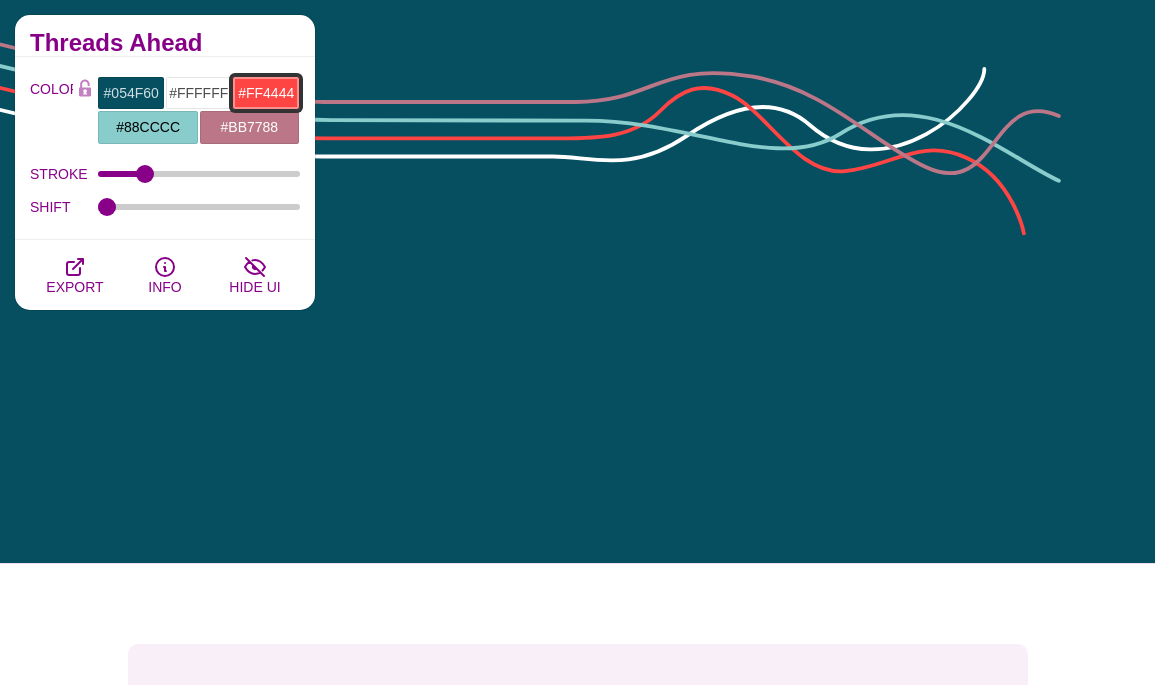 click on "#FF4444" at bounding box center (265, 93) 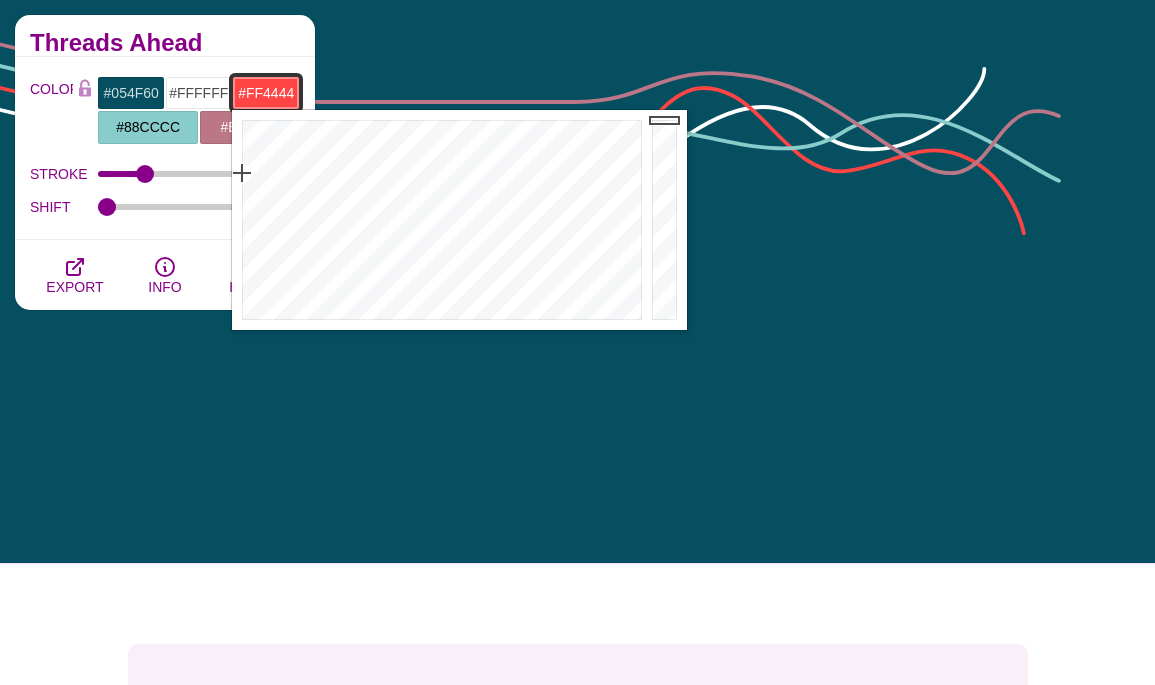 click on "#FF4444" at bounding box center [265, 93] 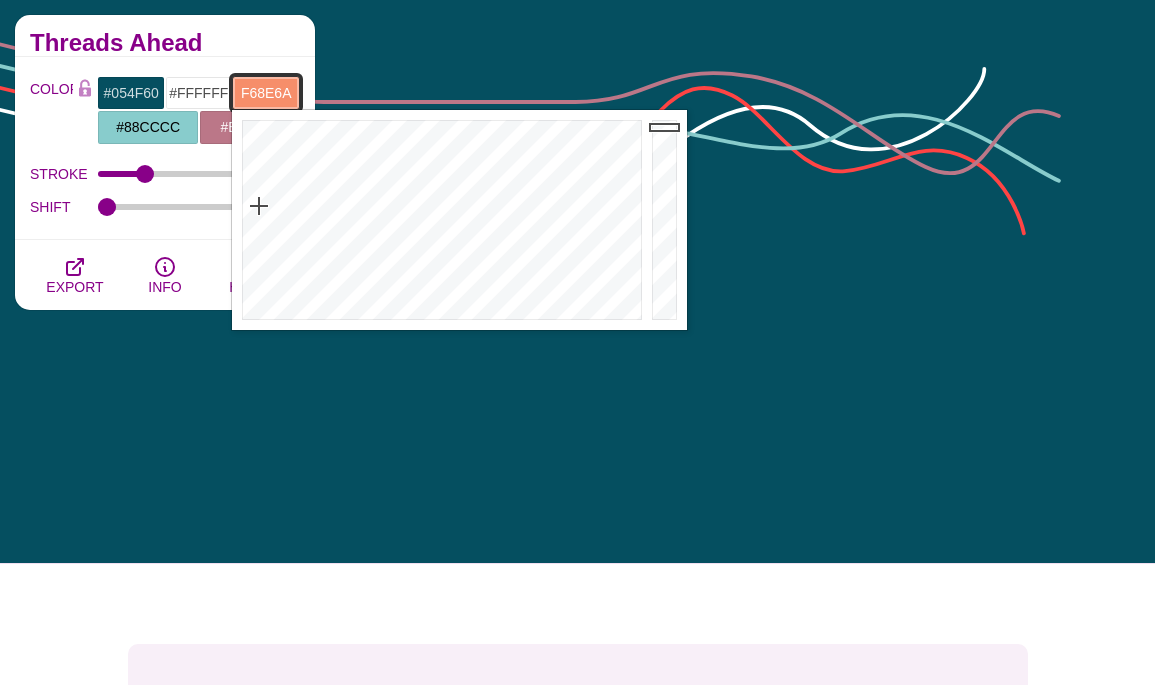 type on "#F68E6A" 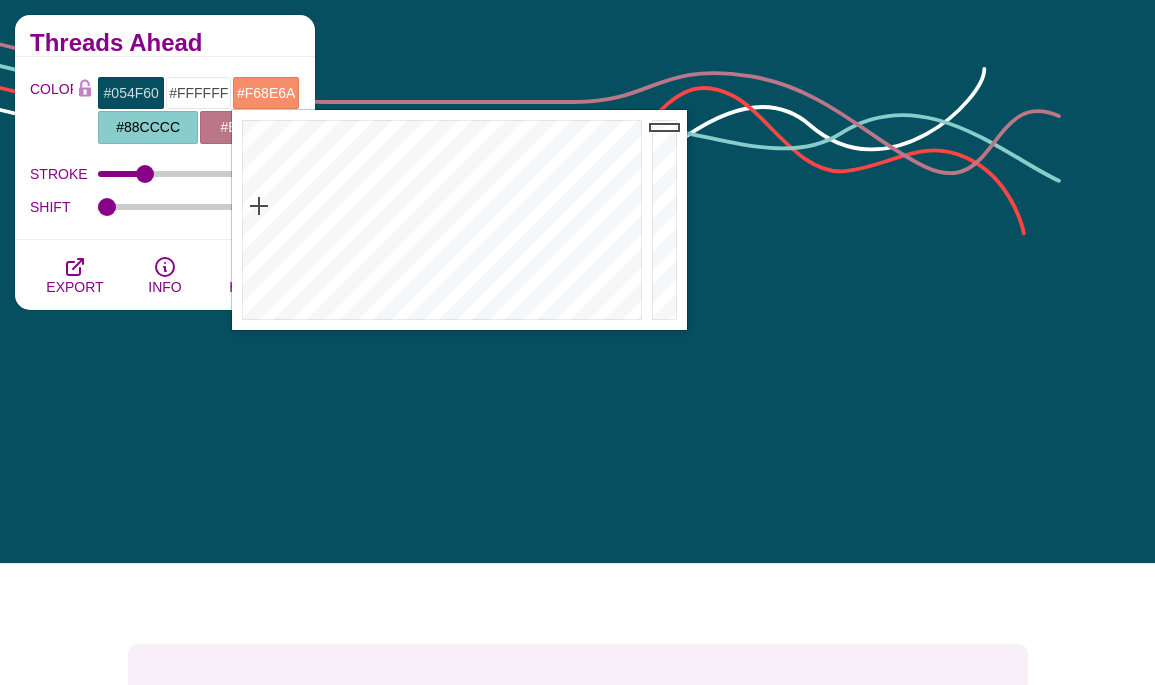 click on "Threads Ahead" at bounding box center [165, 36] 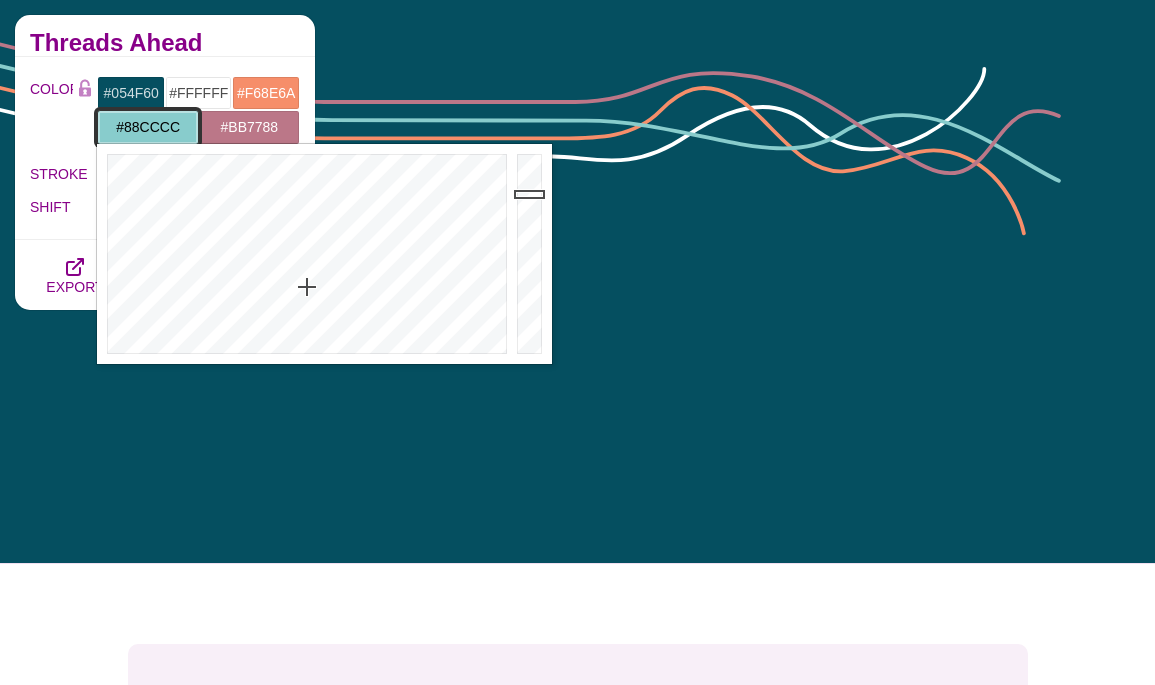 click on "#88CCCC" at bounding box center (147, 127) 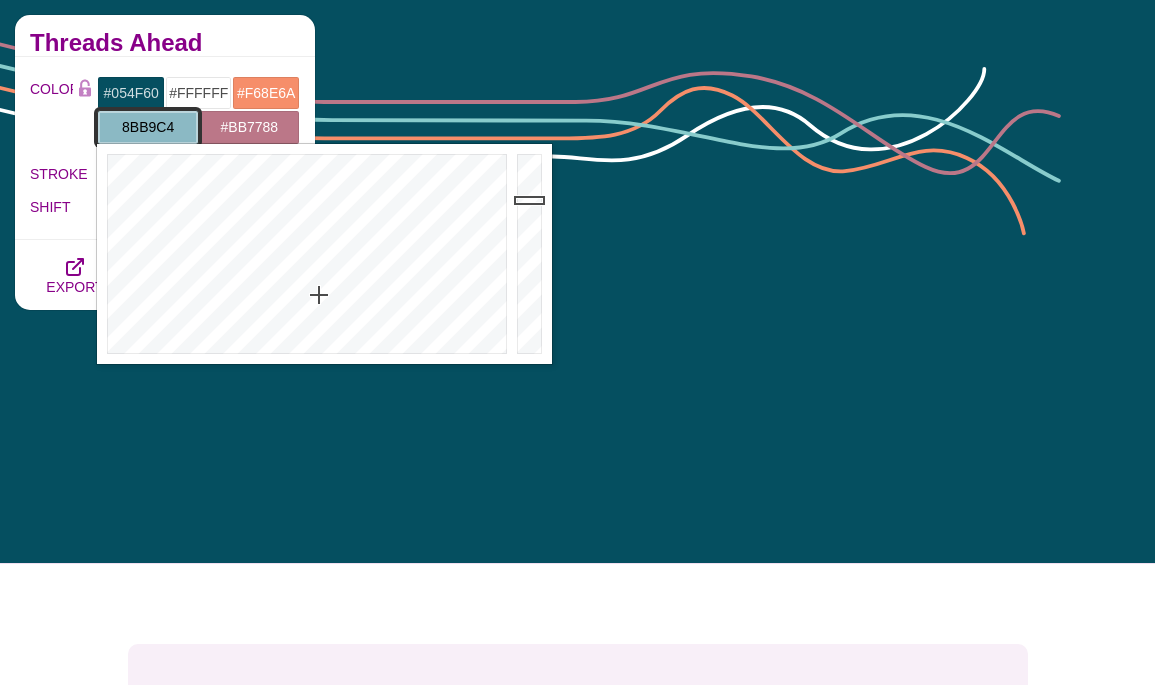 type on "#8BB9C4" 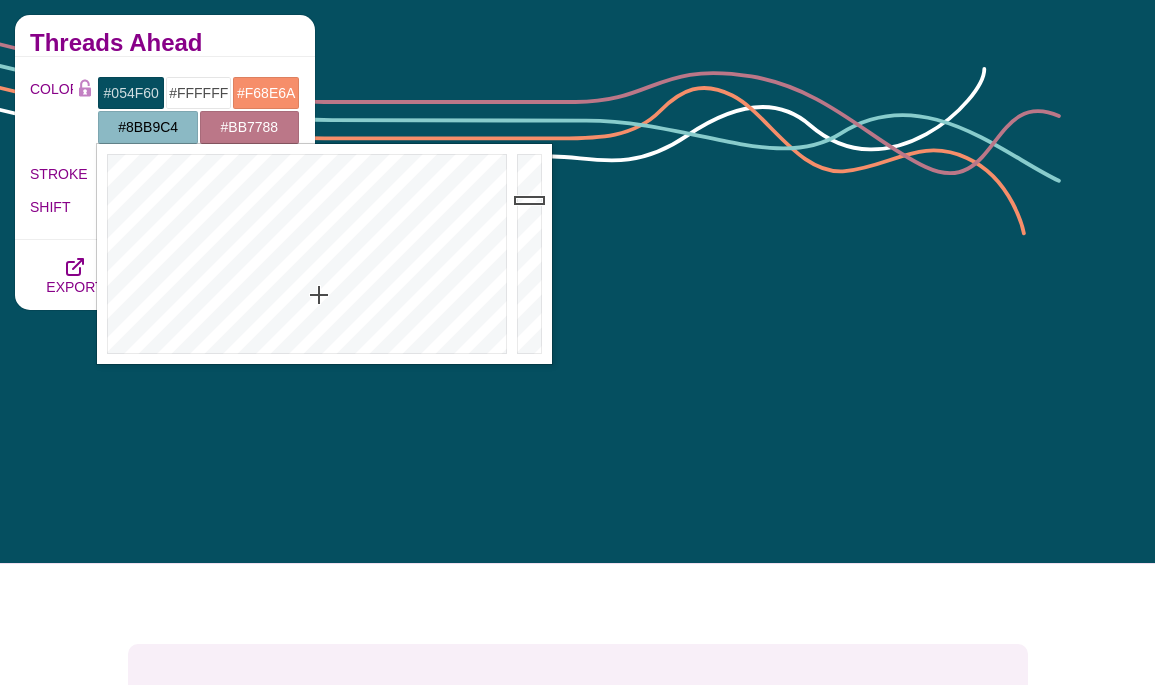 click on "Threads Ahead" at bounding box center [165, 36] 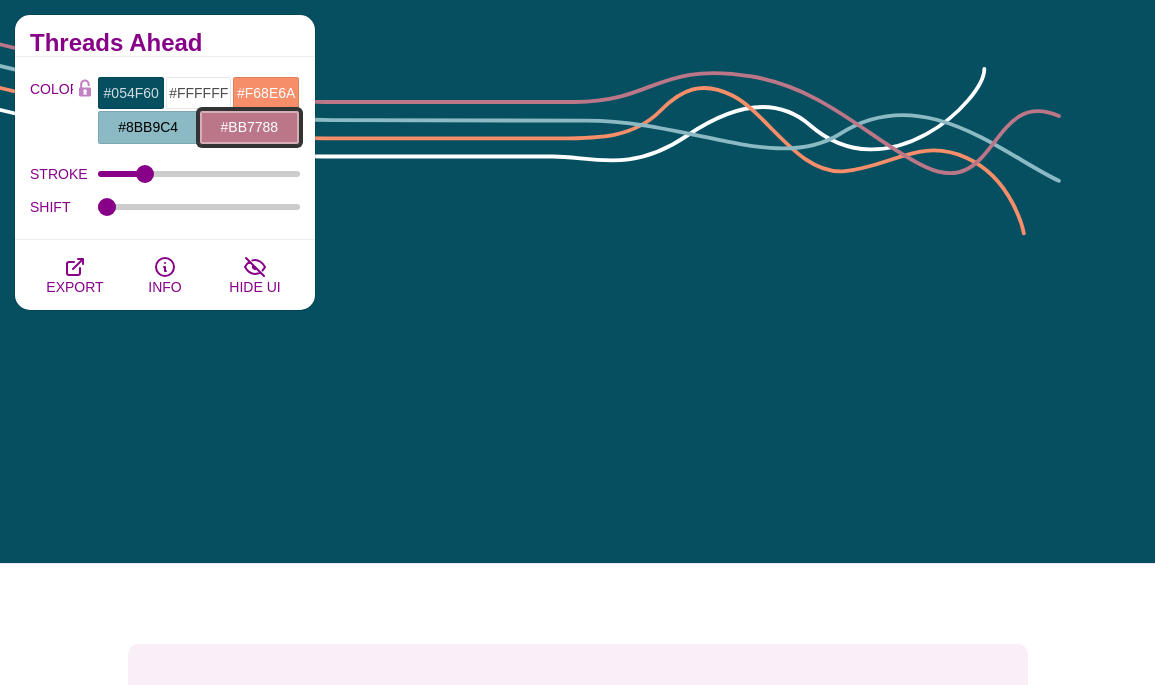 click on "#BB7788" at bounding box center (249, 127) 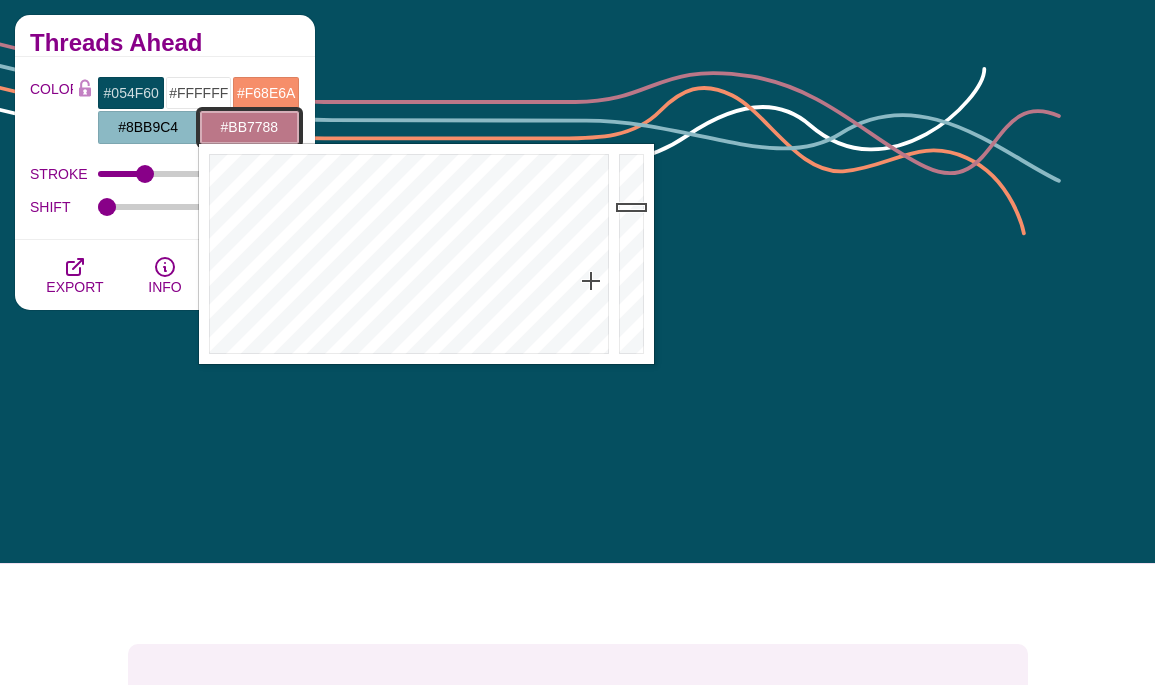 click on "#BB7788" at bounding box center (249, 127) 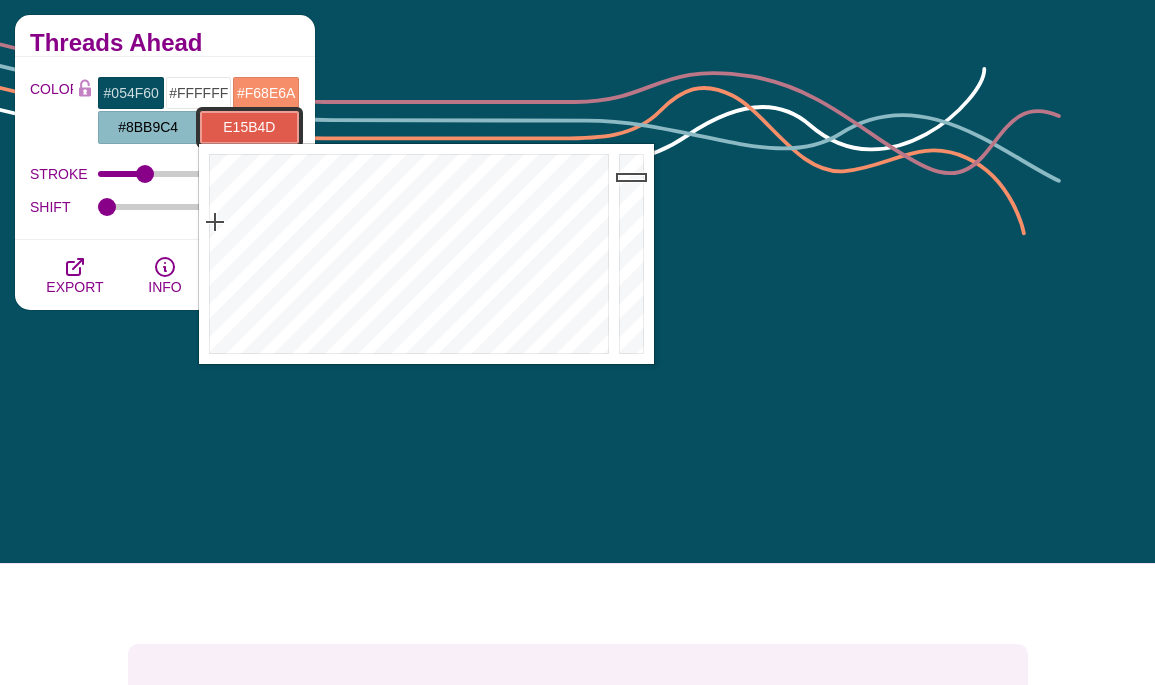 type on "#E15B4D" 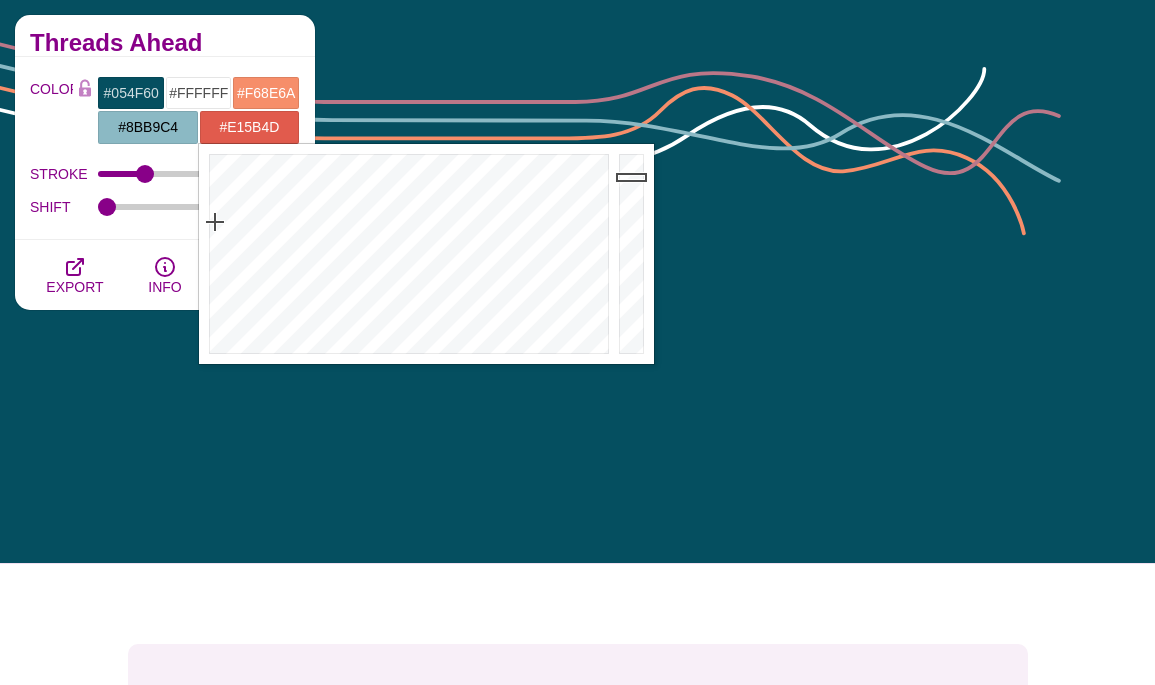 click on "Threads Ahead" at bounding box center (165, 43) 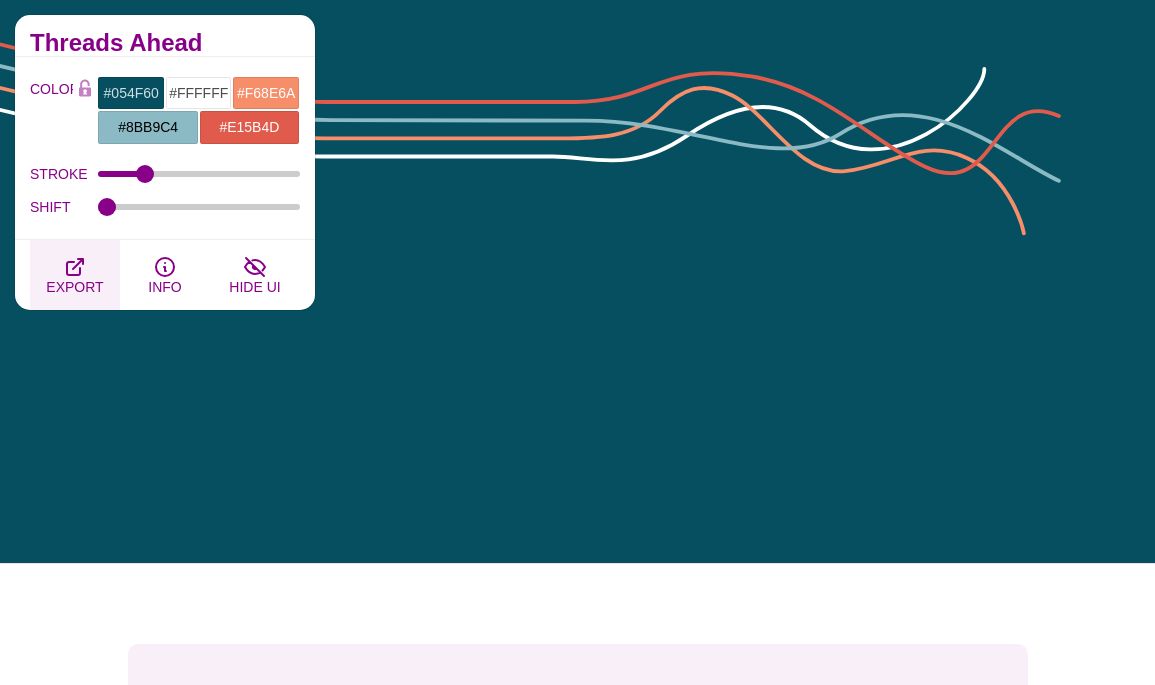 click 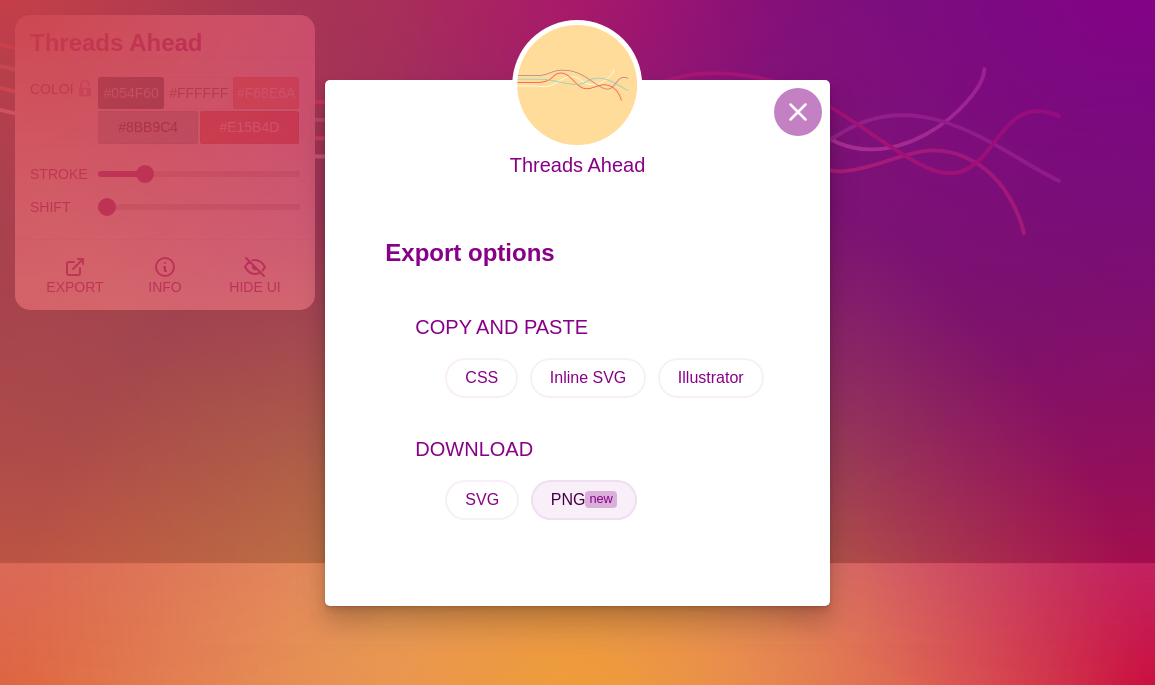 click on "PNG  new" at bounding box center (584, 500) 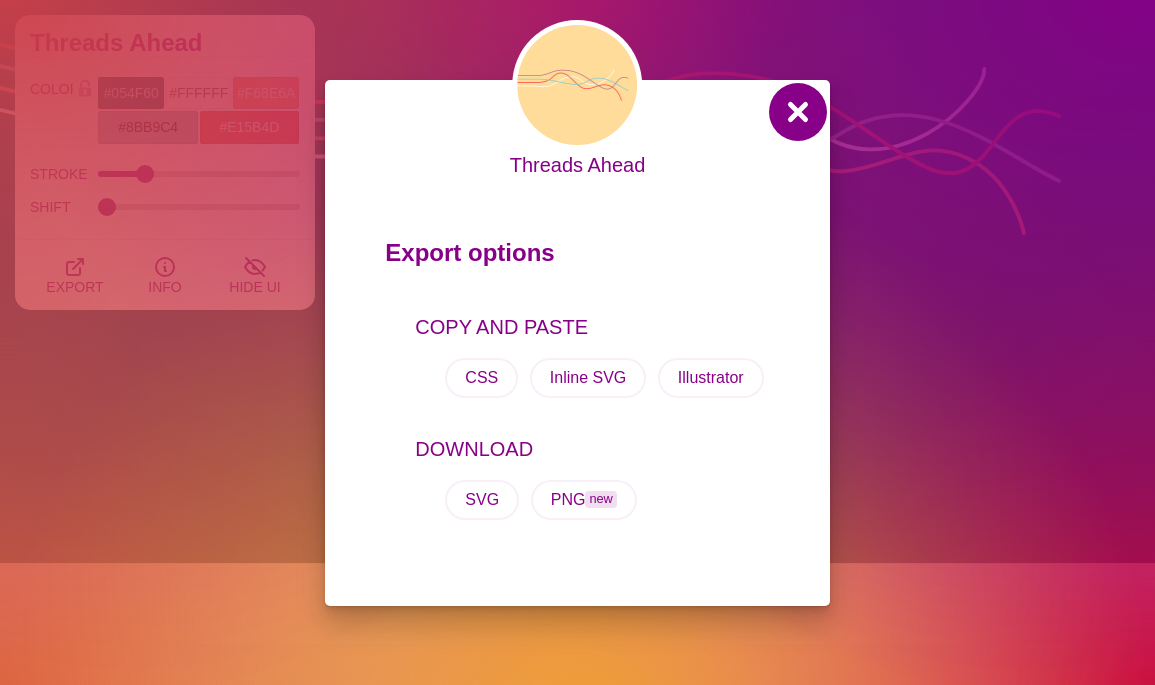 click at bounding box center (798, 112) 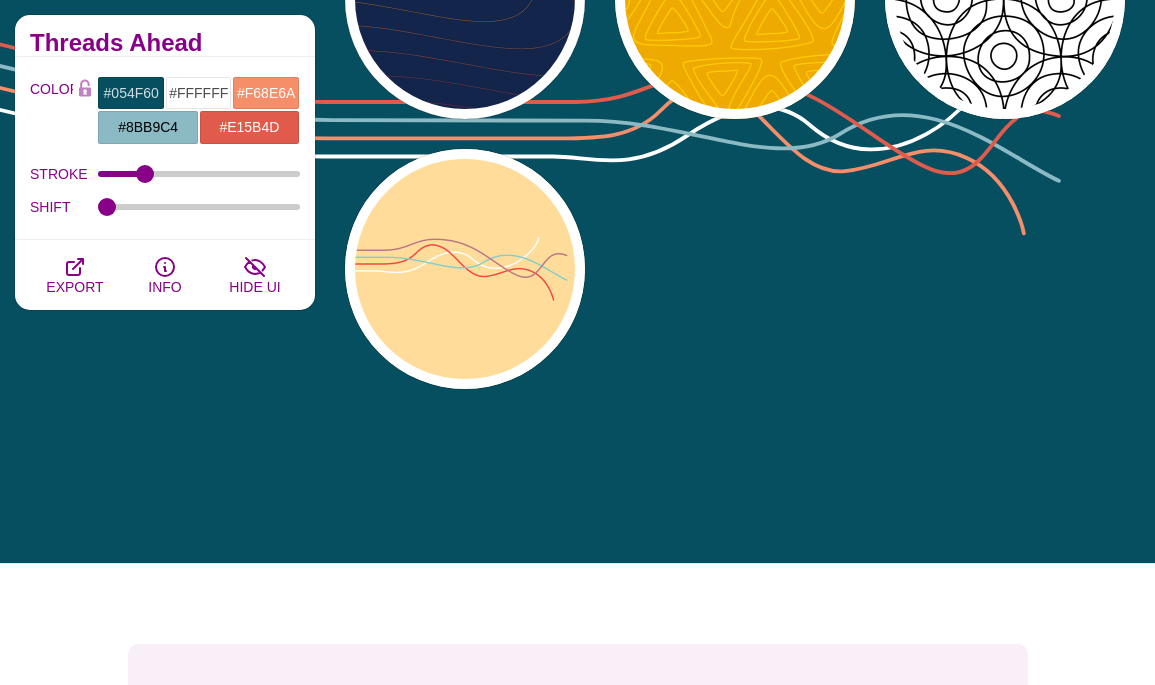 scroll, scrollTop: 0, scrollLeft: 0, axis: both 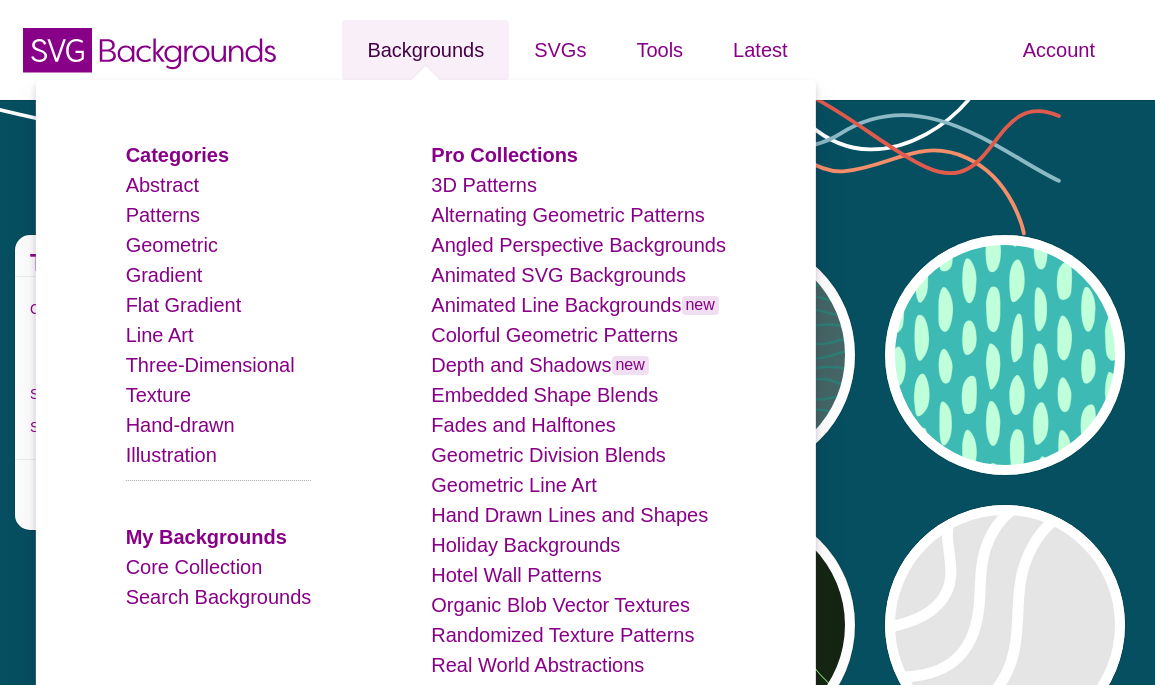 click on "Backgrounds" at bounding box center (425, 50) 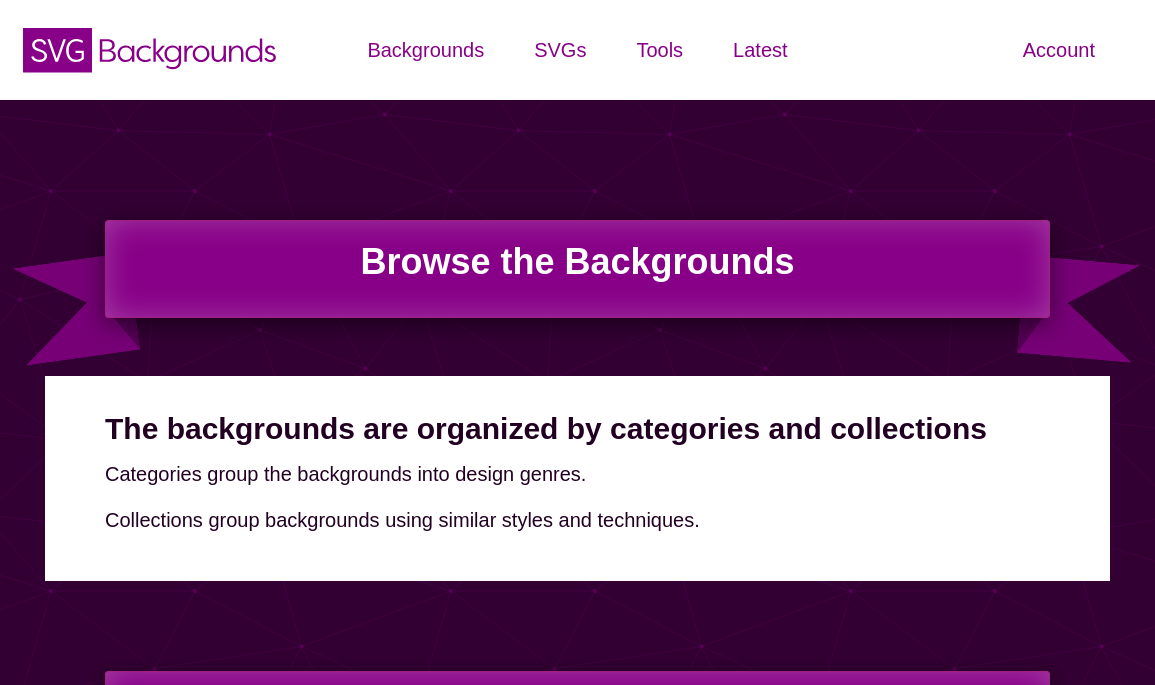 scroll, scrollTop: 0, scrollLeft: 0, axis: both 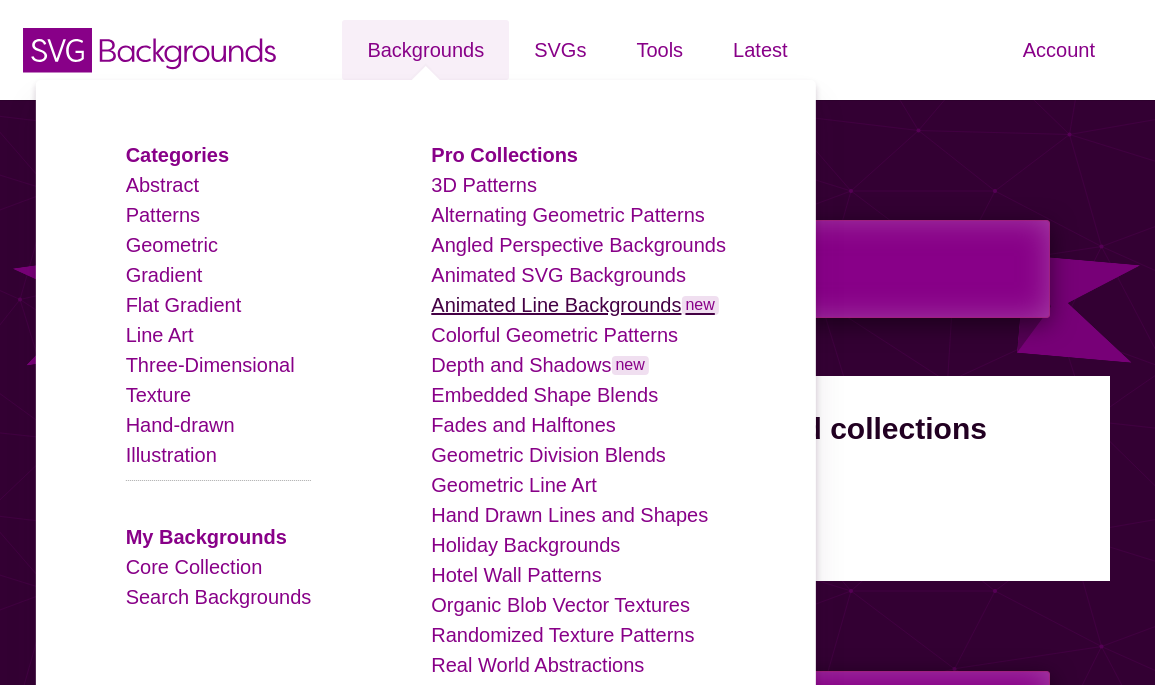 click on "Animated Line Backgrounds  new" at bounding box center [575, 305] 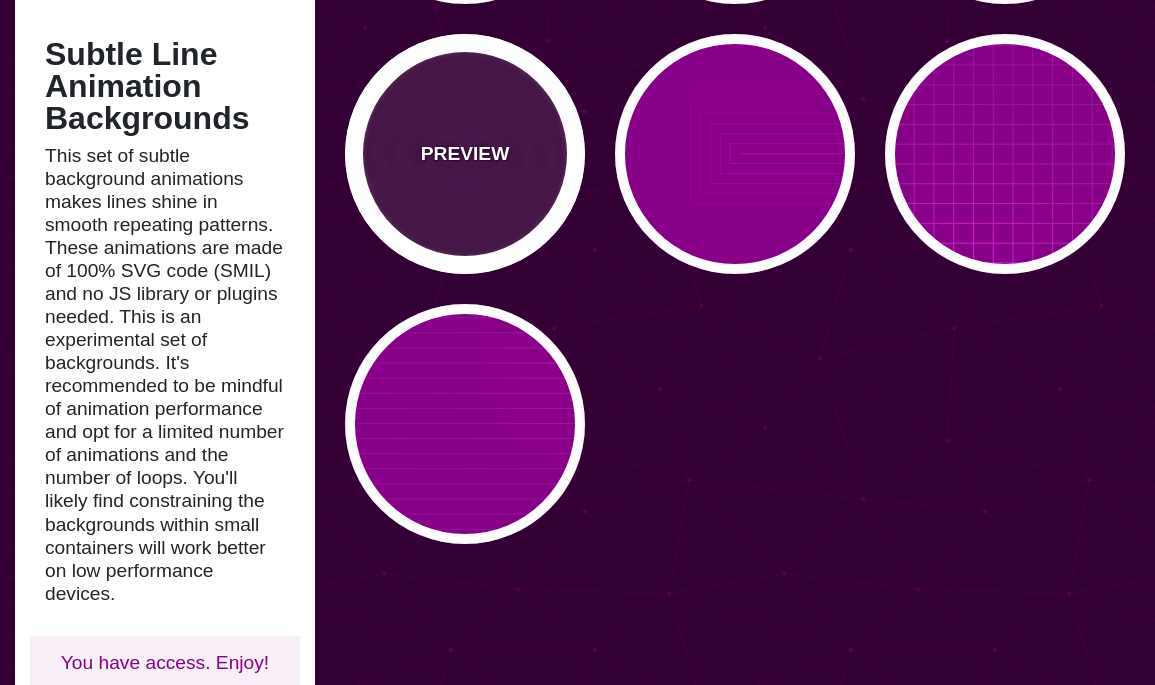 scroll, scrollTop: 581, scrollLeft: 0, axis: vertical 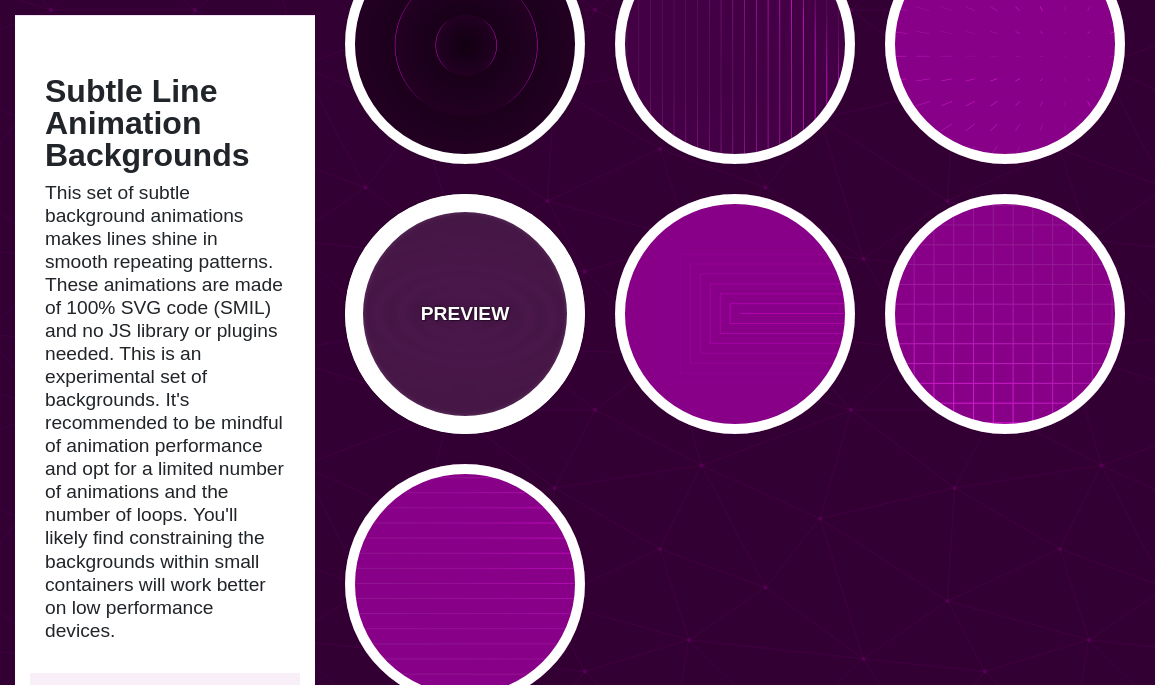 click on "PREVIEW" at bounding box center [465, 314] 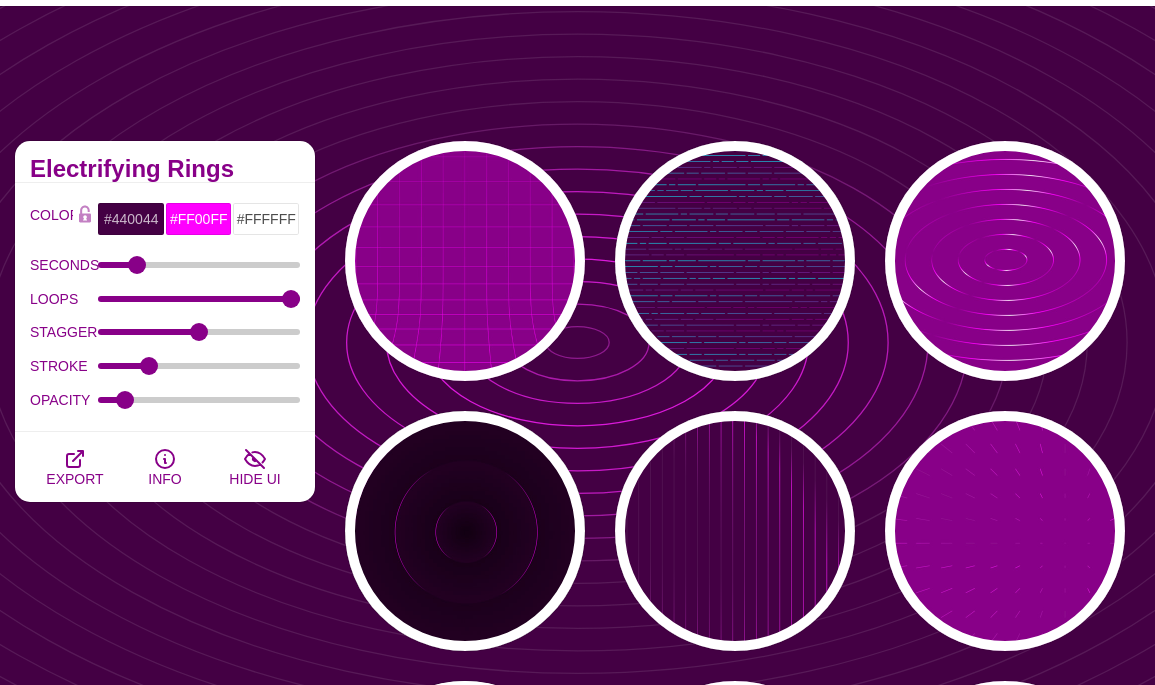 scroll, scrollTop: 0, scrollLeft: 0, axis: both 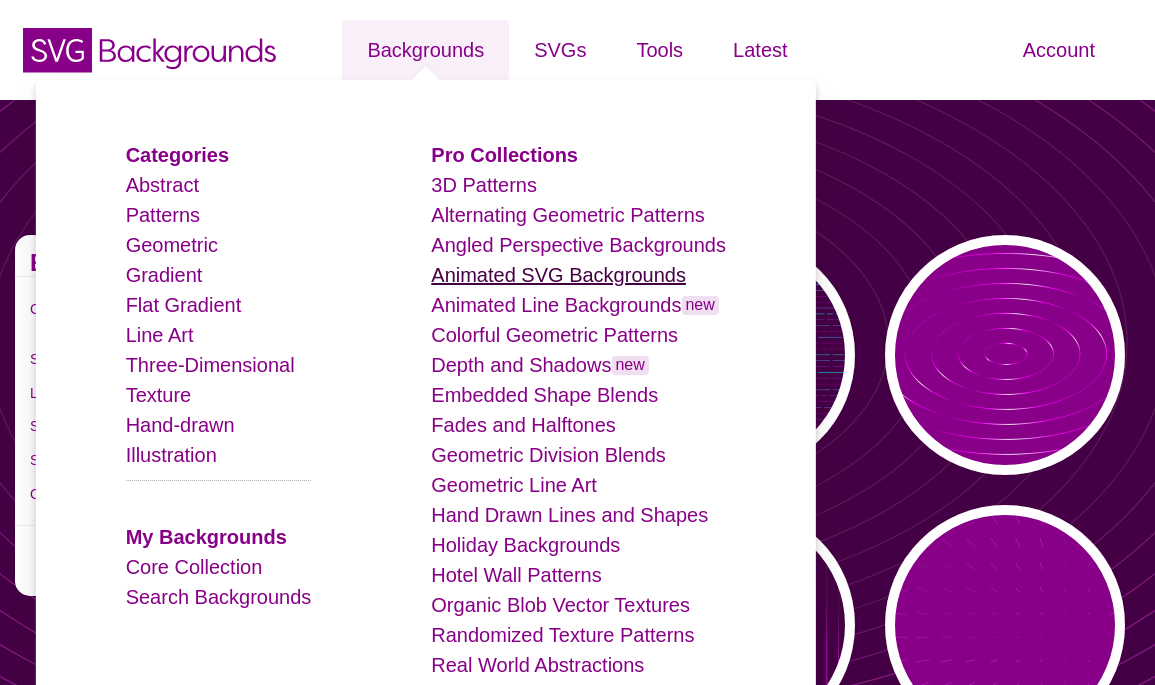 click on "Animated SVG Backgrounds" at bounding box center (558, 275) 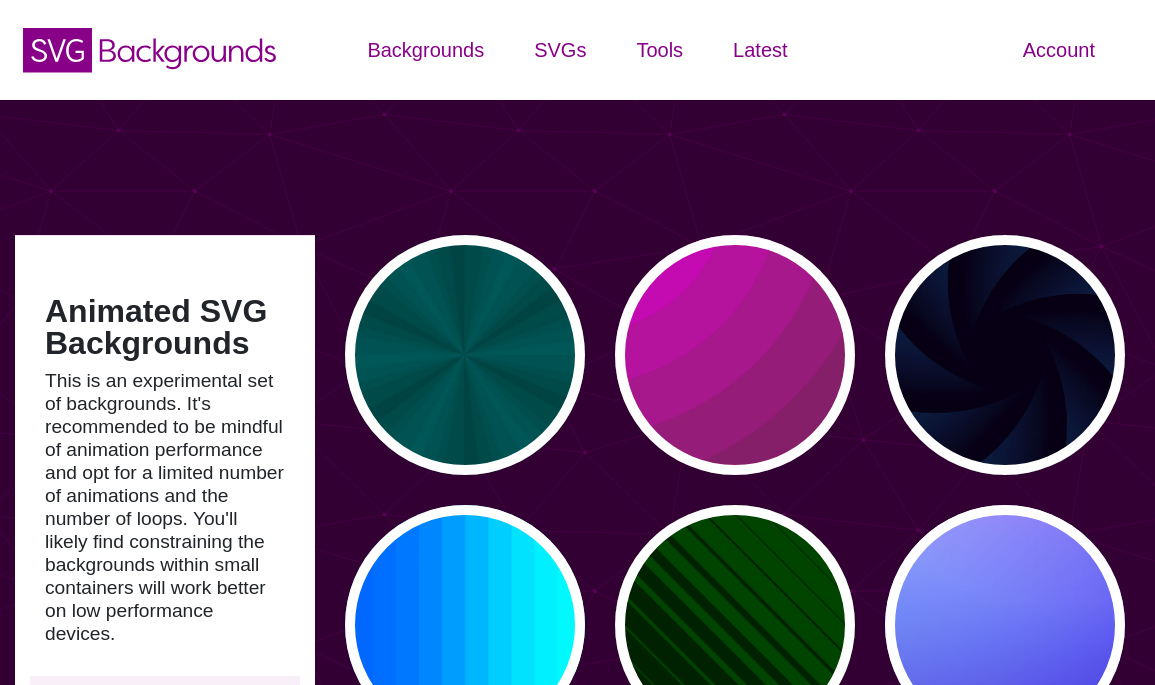 scroll, scrollTop: 0, scrollLeft: 0, axis: both 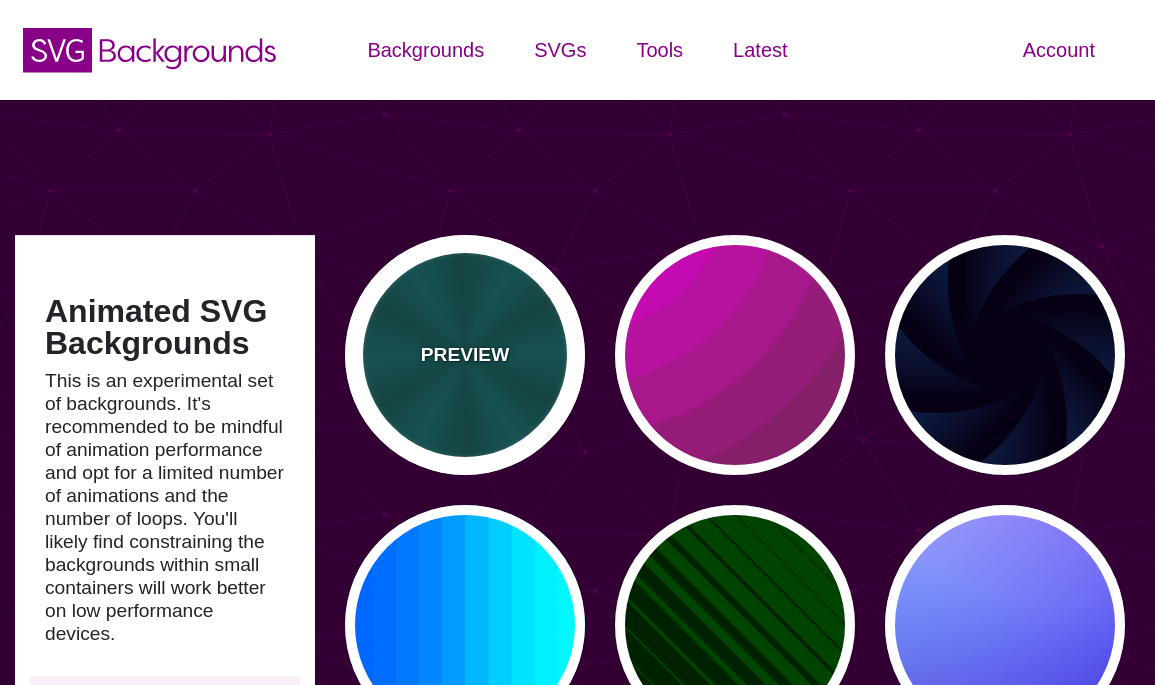 click on "PREVIEW" at bounding box center [465, 355] 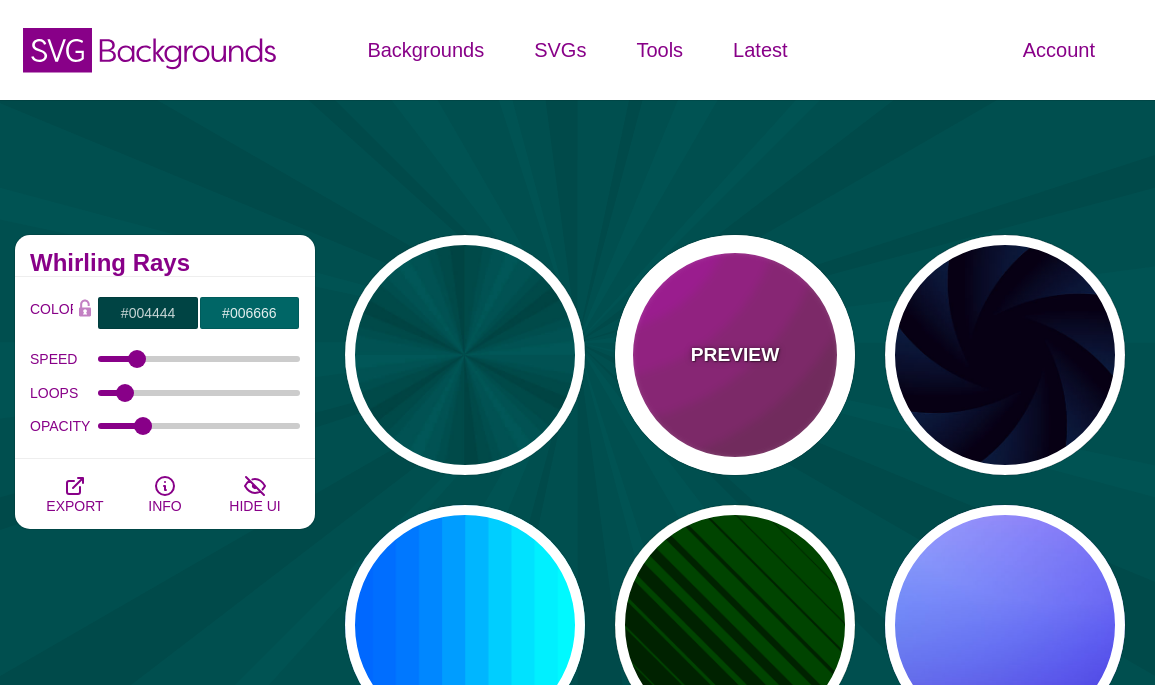 click on "PREVIEW" at bounding box center (735, 355) 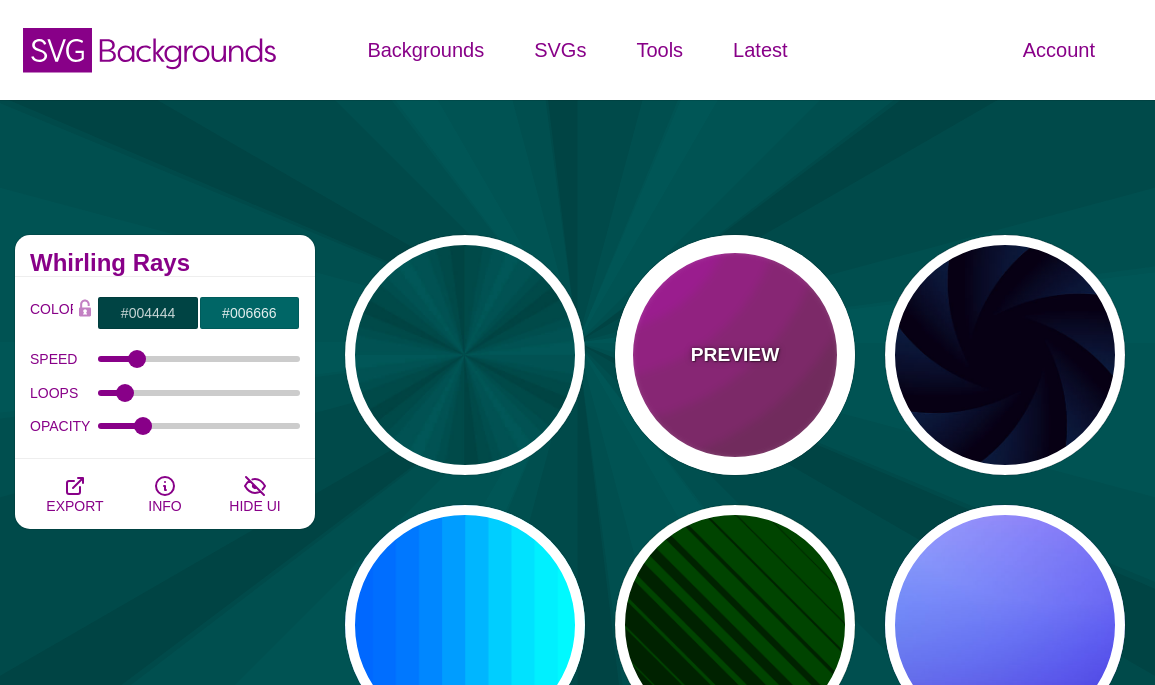 type on "#442233" 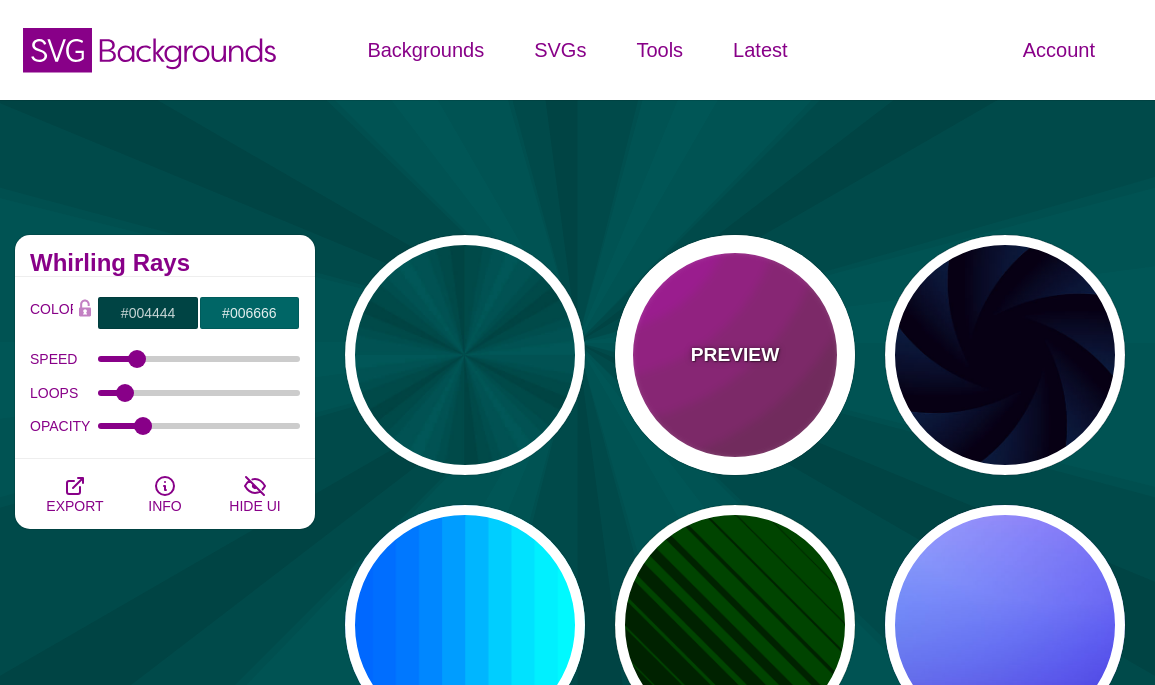 type on "#DD00DD" 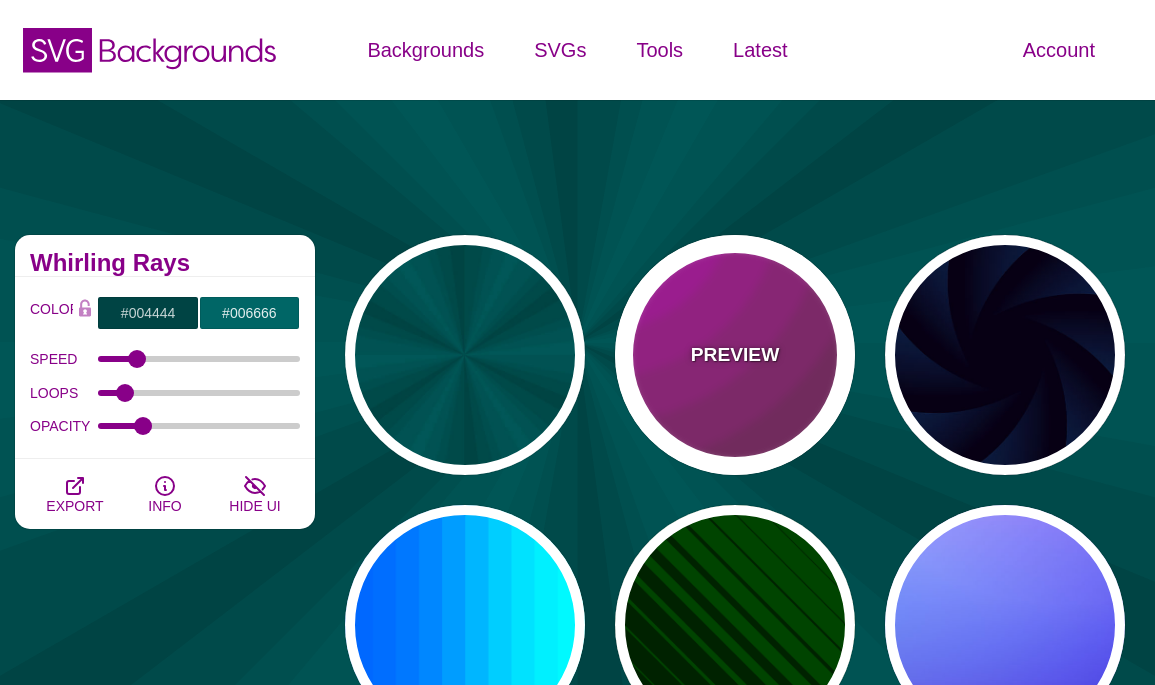 type on "0" 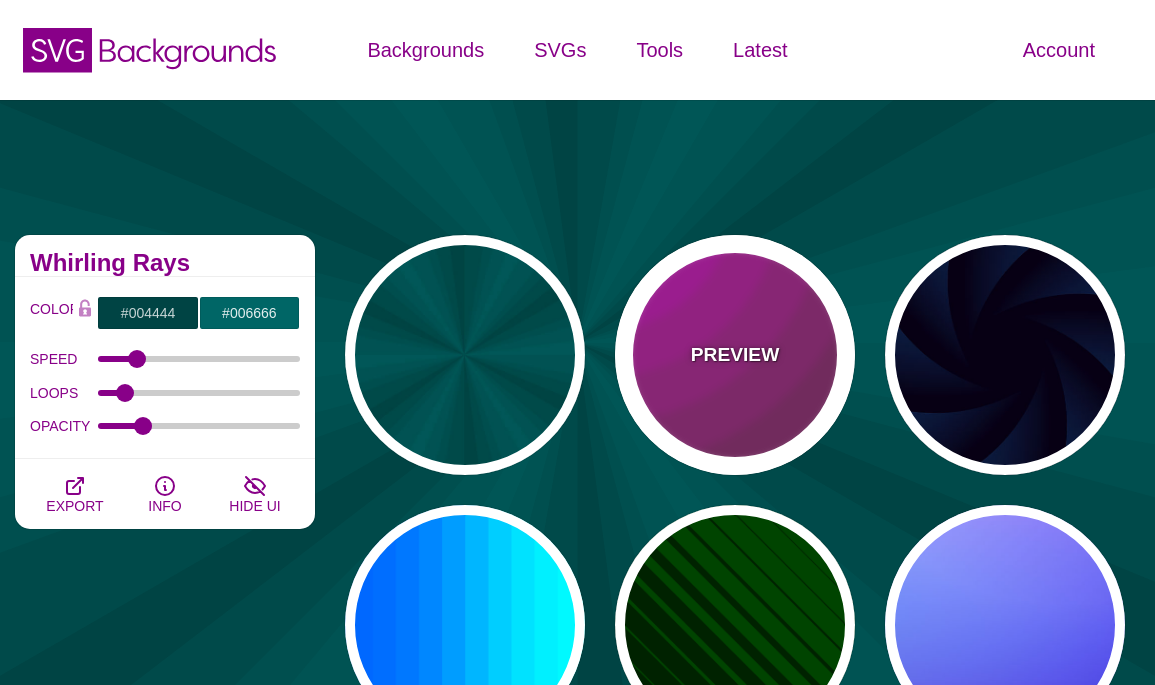 type on "0" 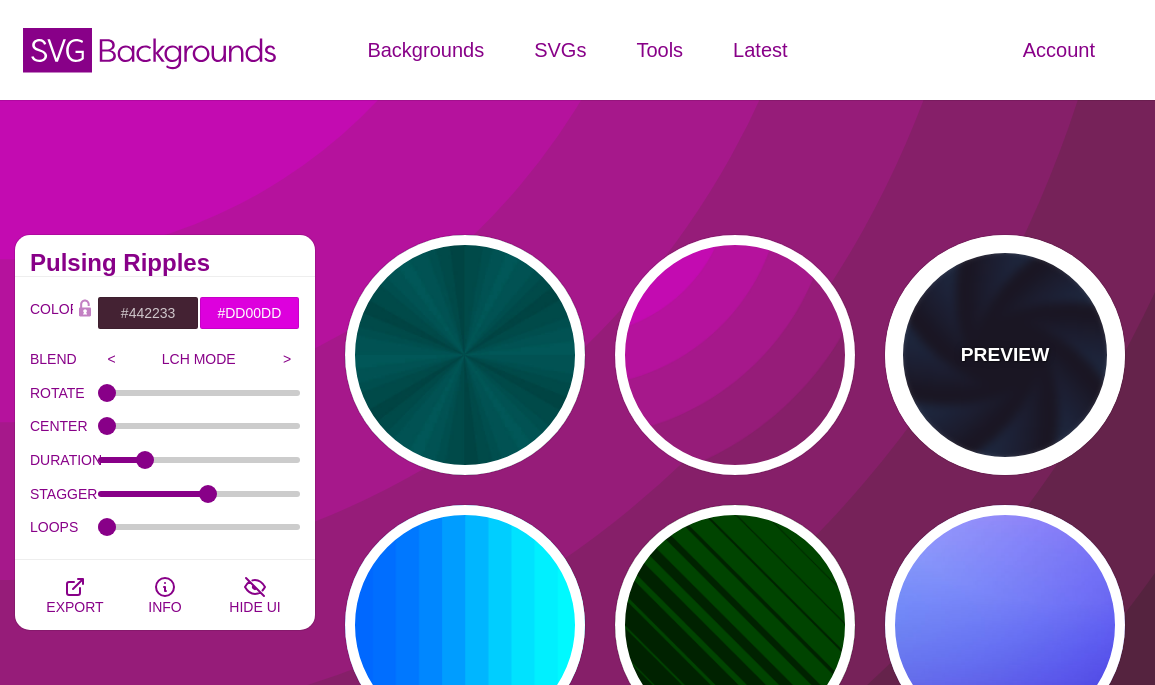 click on "PREVIEW" at bounding box center (1005, 355) 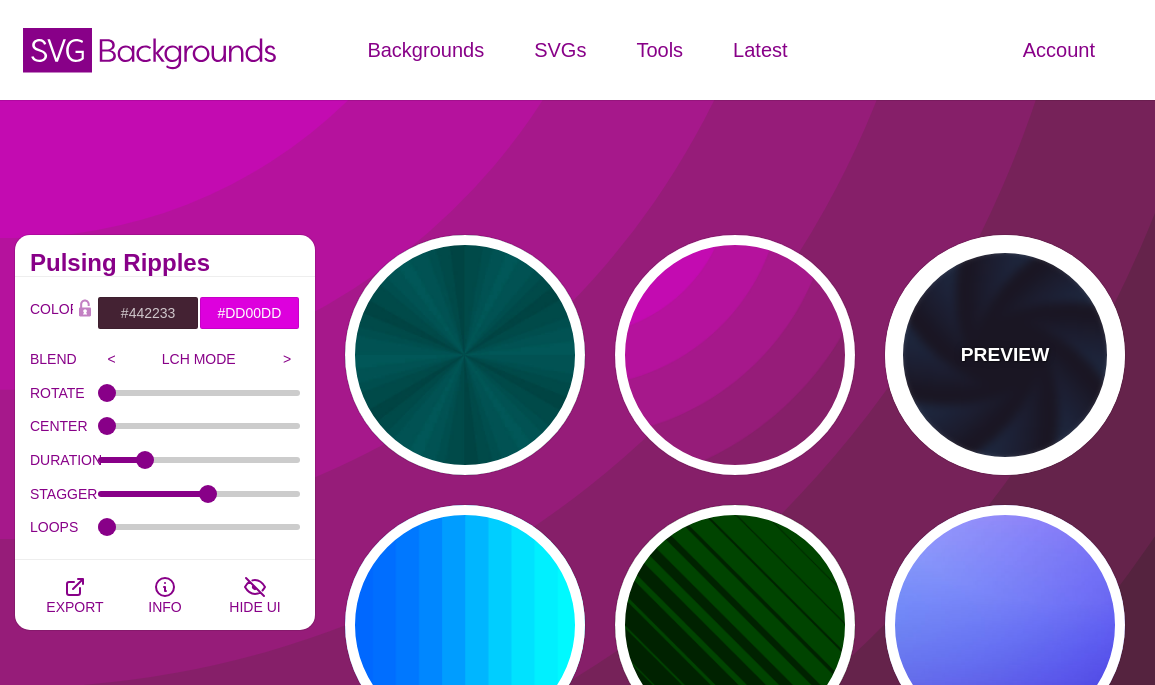 type on "#070014" 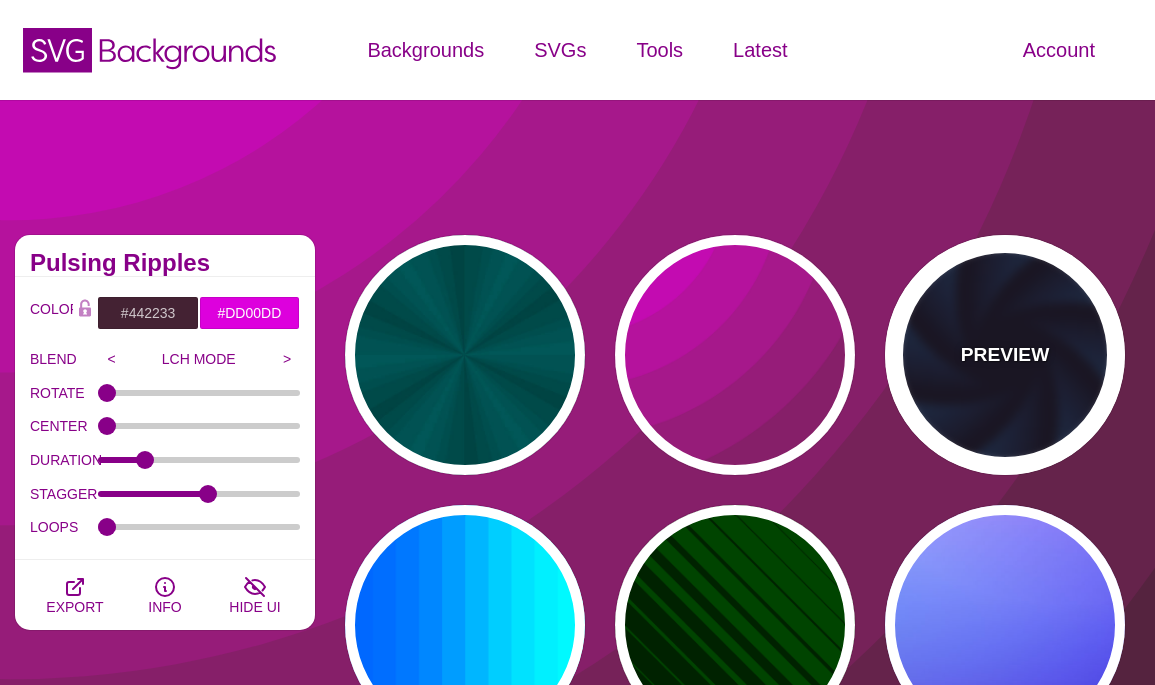 type on "#113366" 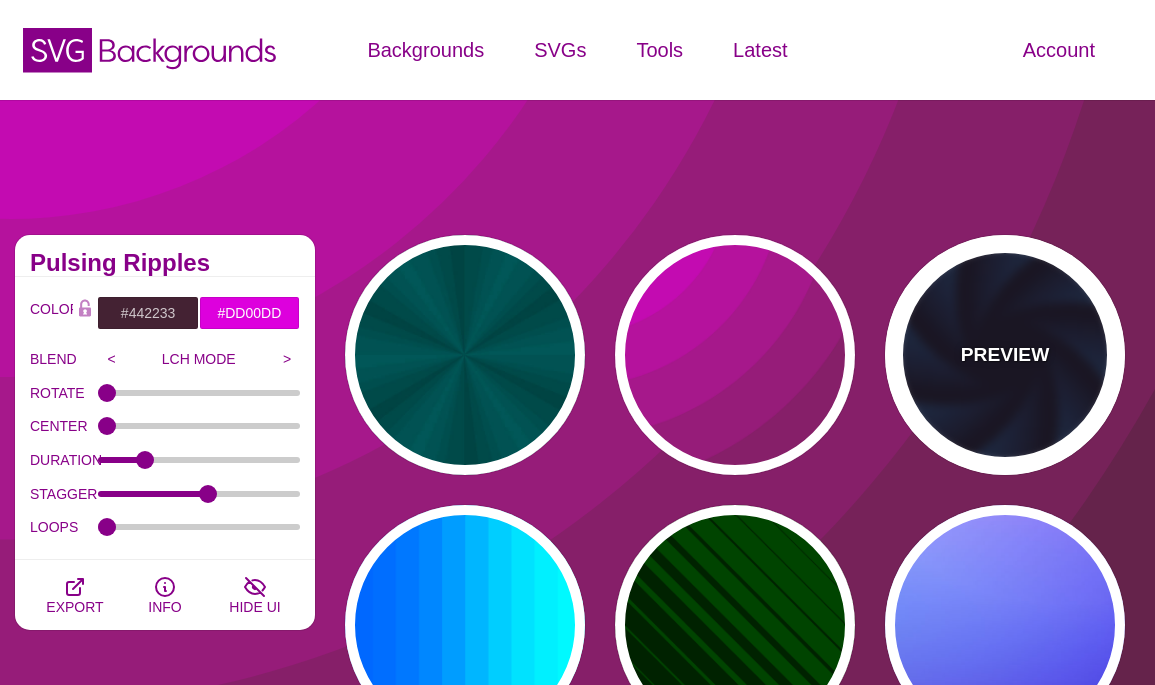type on "#99FFFF" 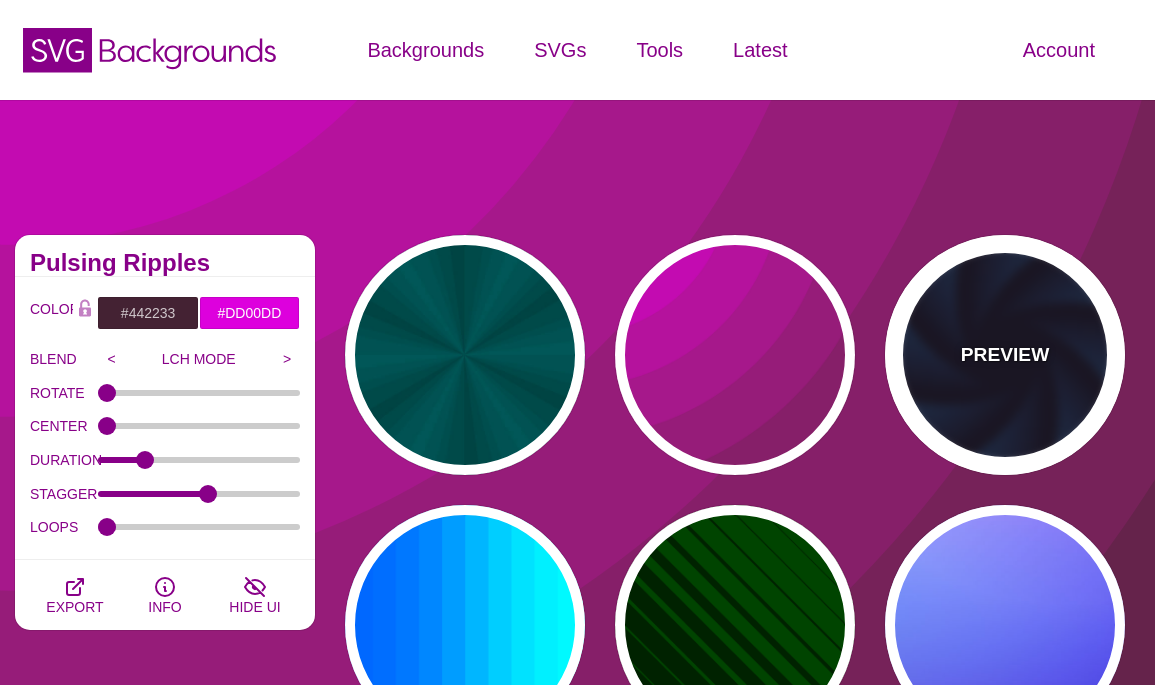 type on "1" 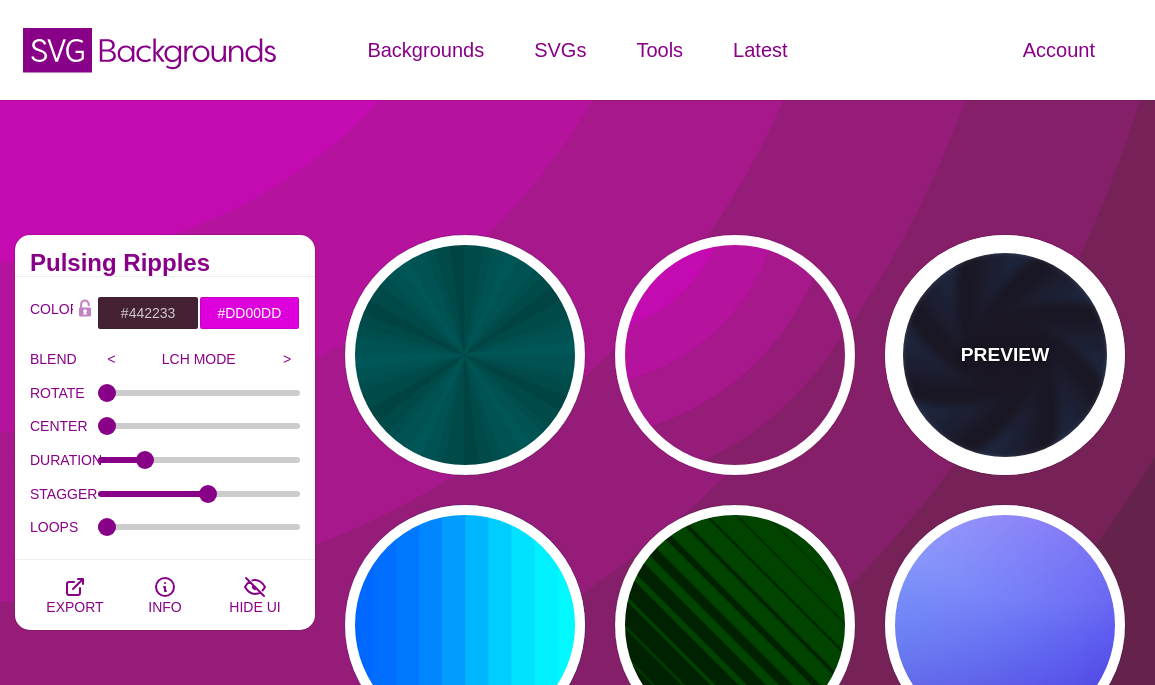 type on "1" 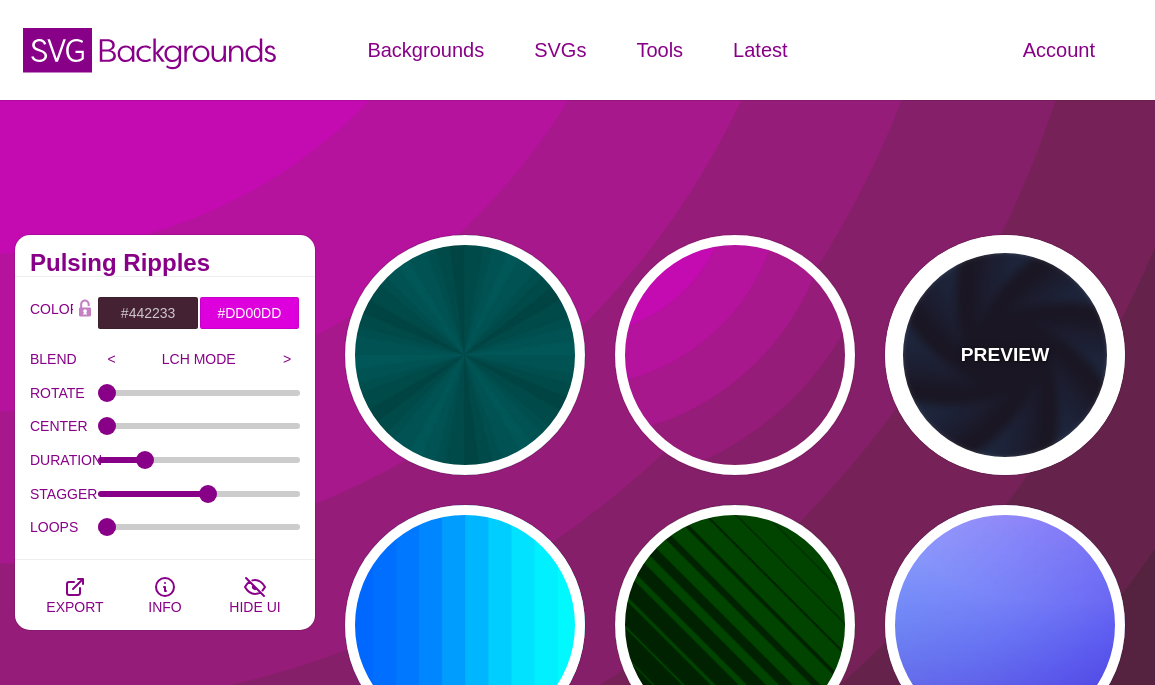 type on "12" 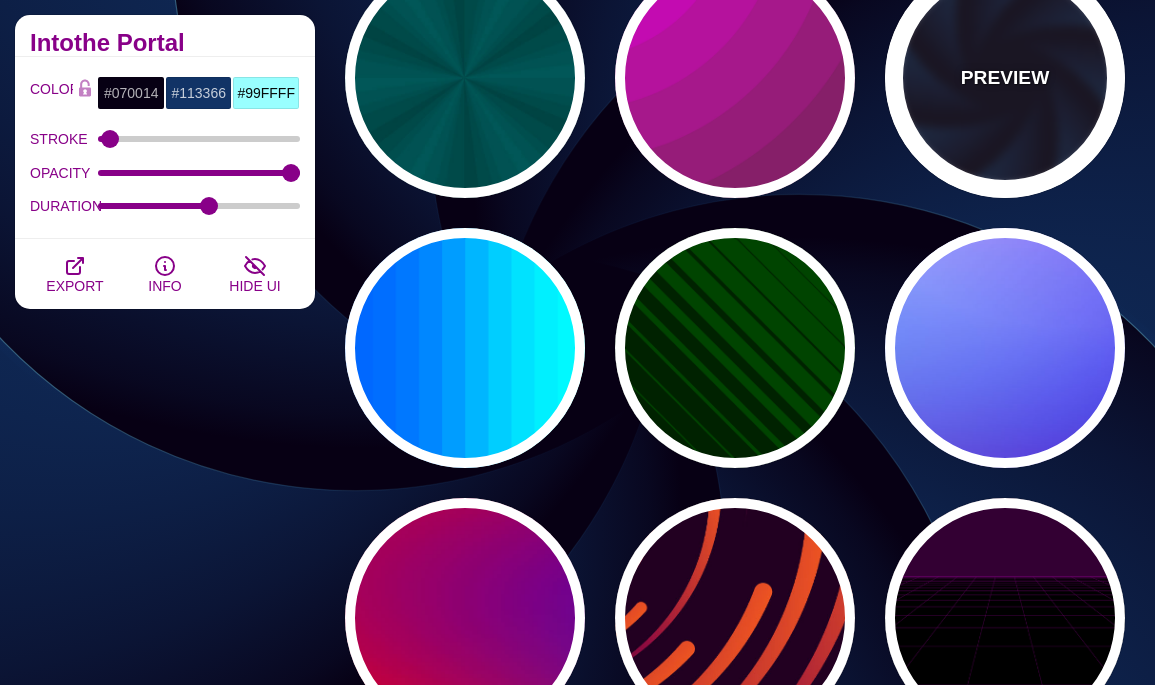 scroll, scrollTop: 324, scrollLeft: 0, axis: vertical 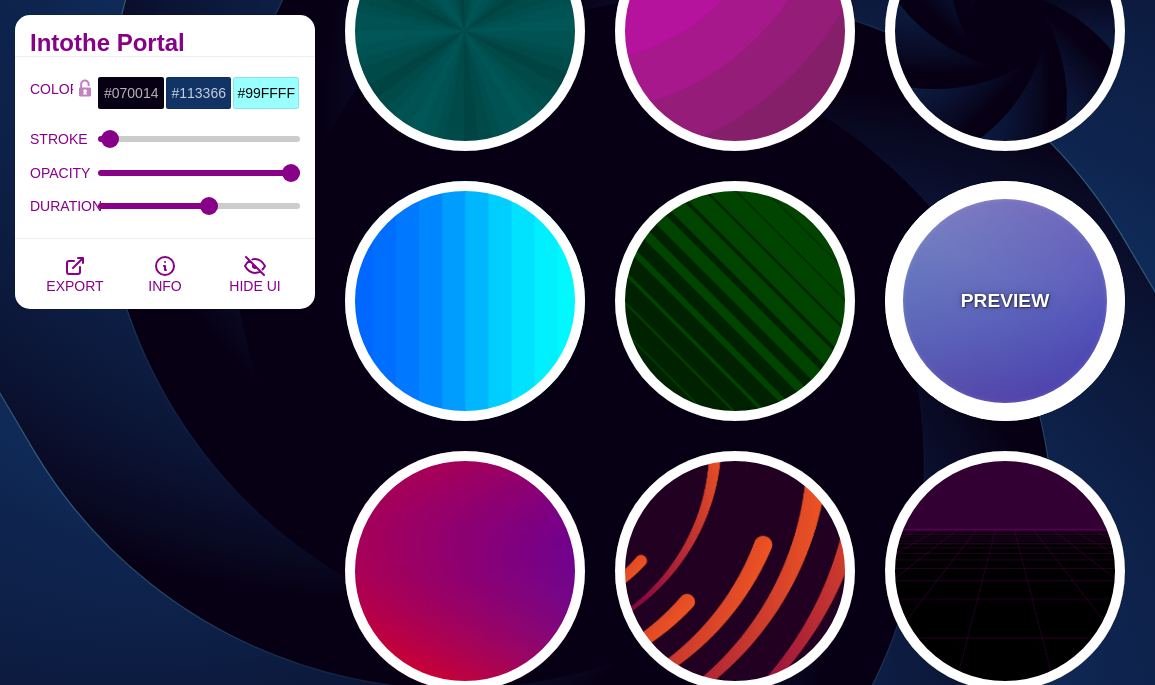 click on "PREVIEW" at bounding box center [1005, 301] 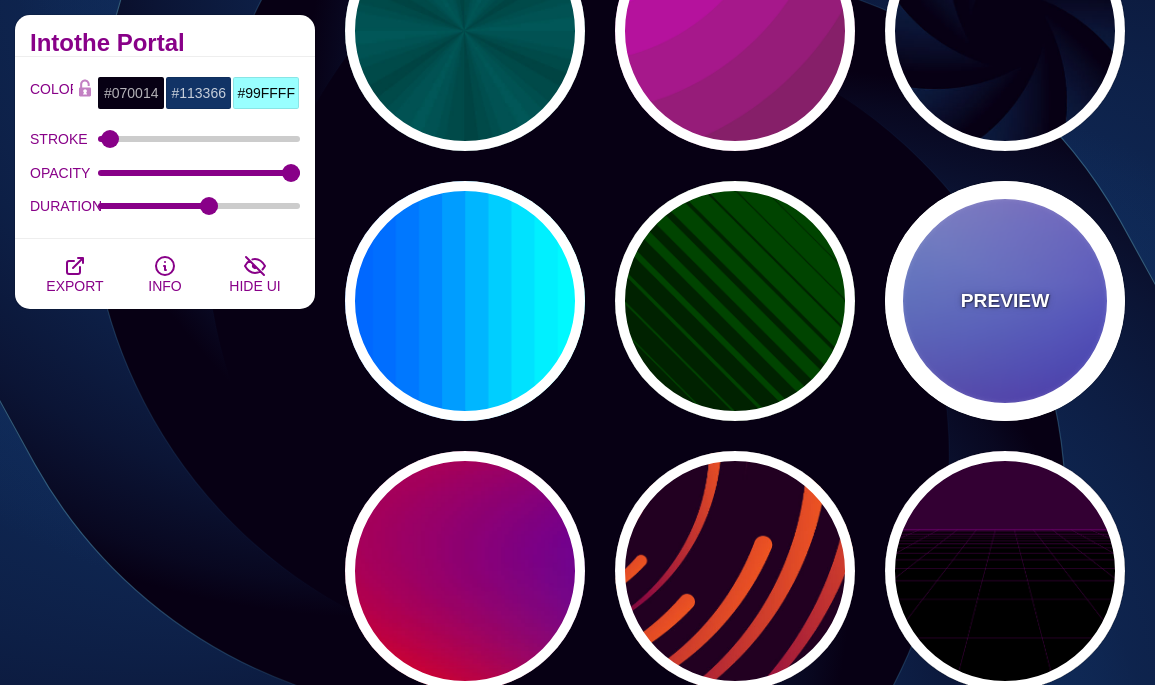 type on "#0000FF" 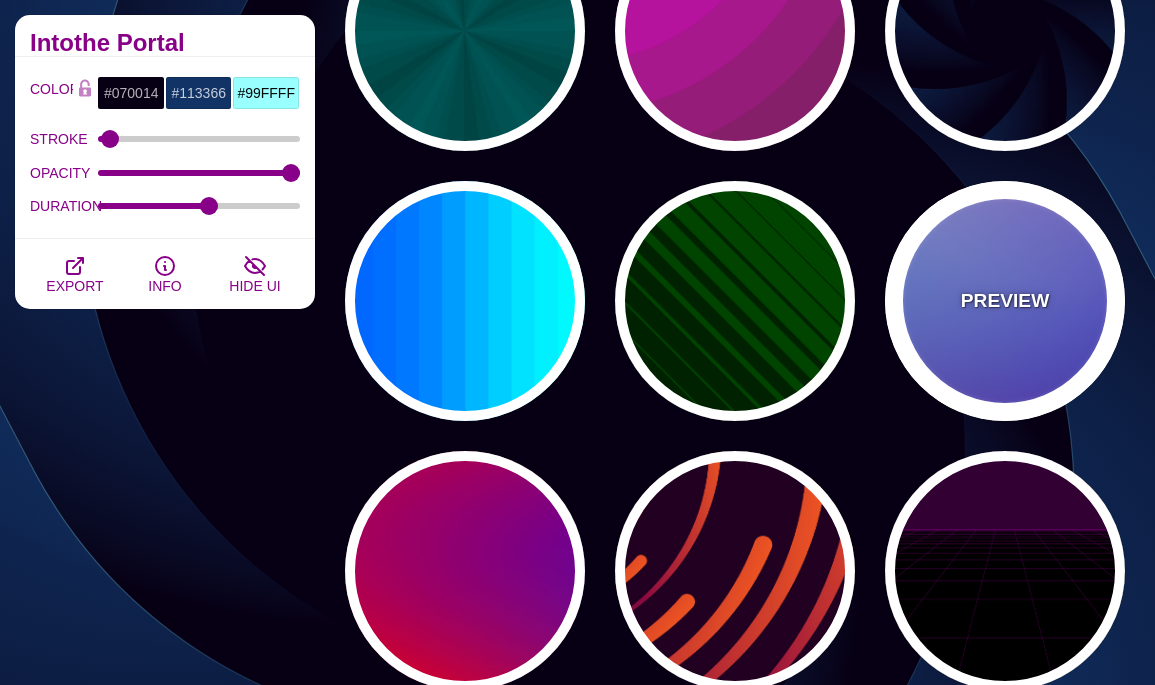 type on "#0099FF" 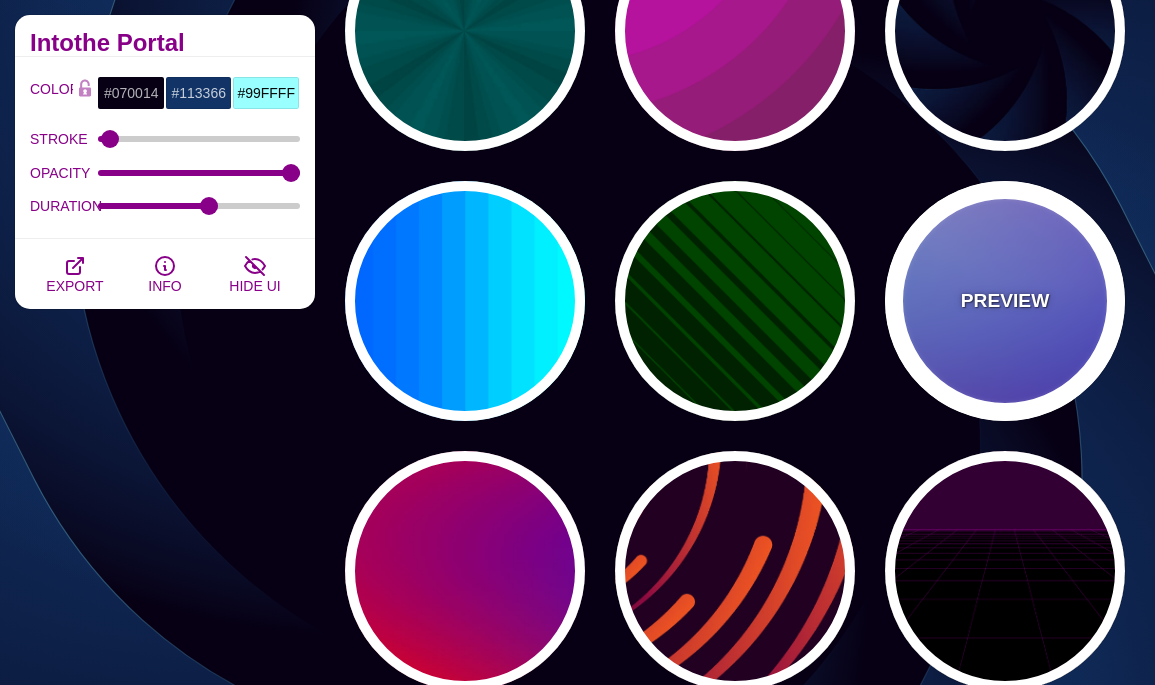 type on "#FFFFFF" 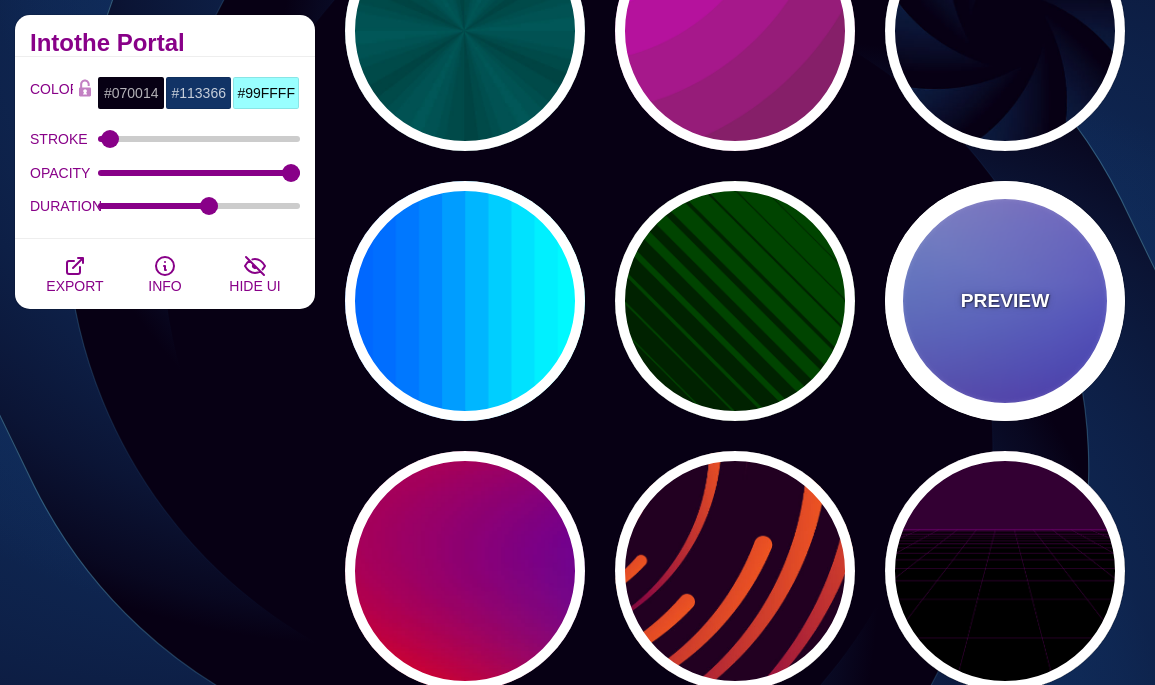 type on "#FF99FF" 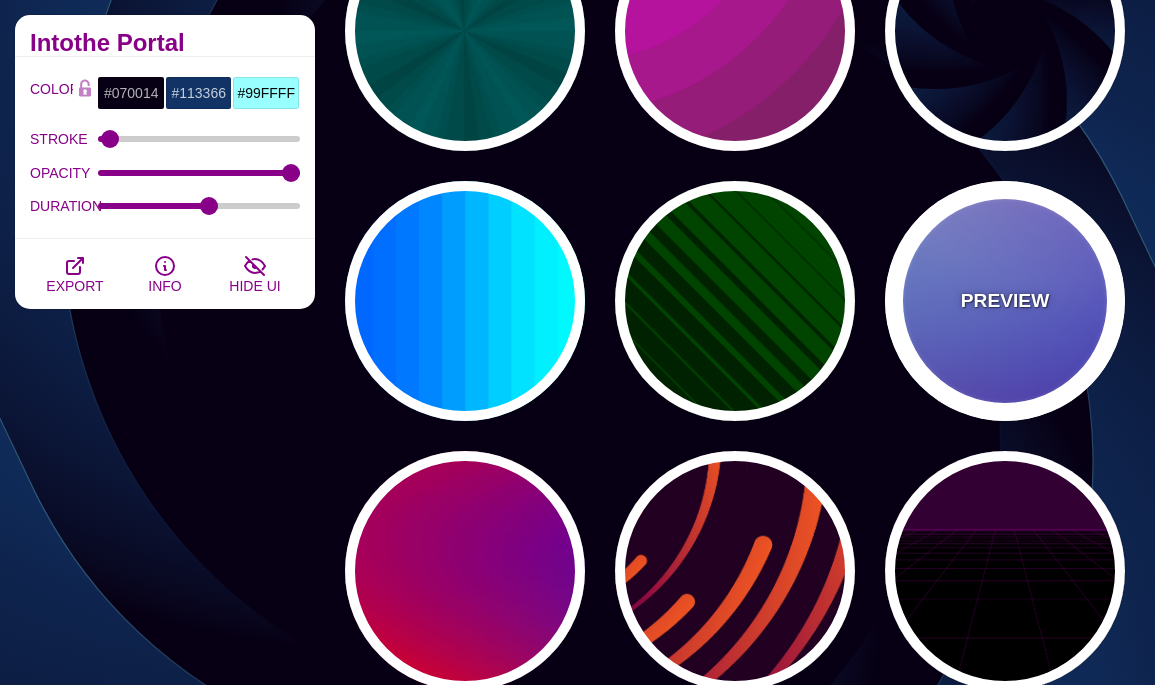 type on "#880088" 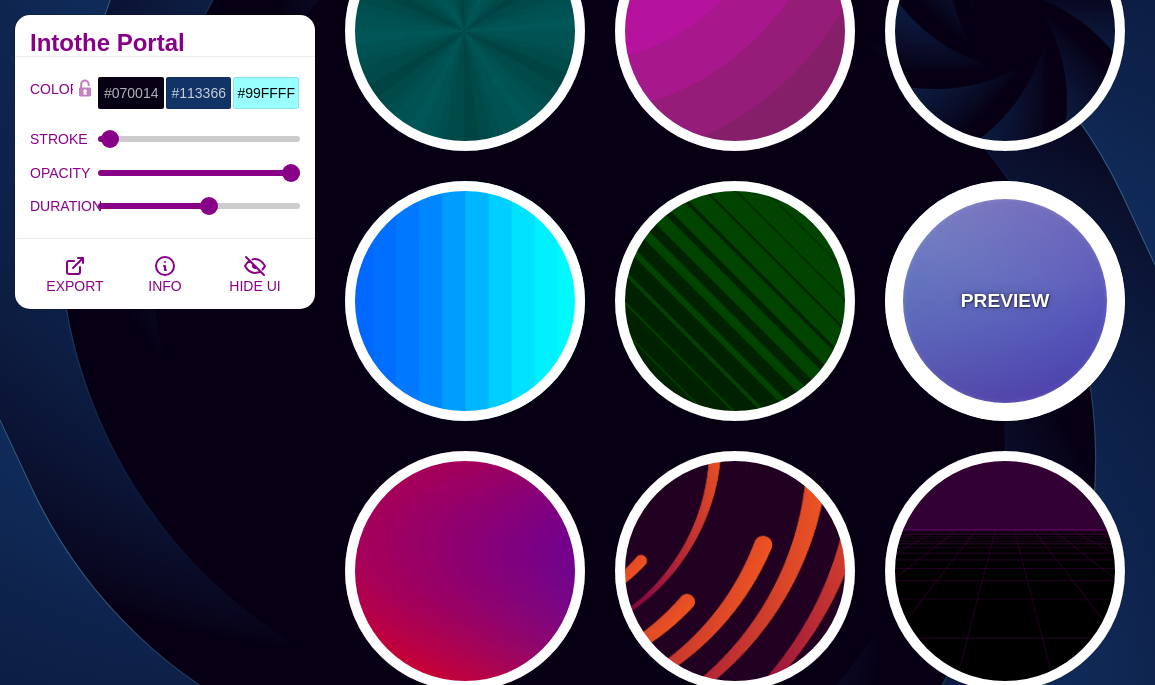 type on "12" 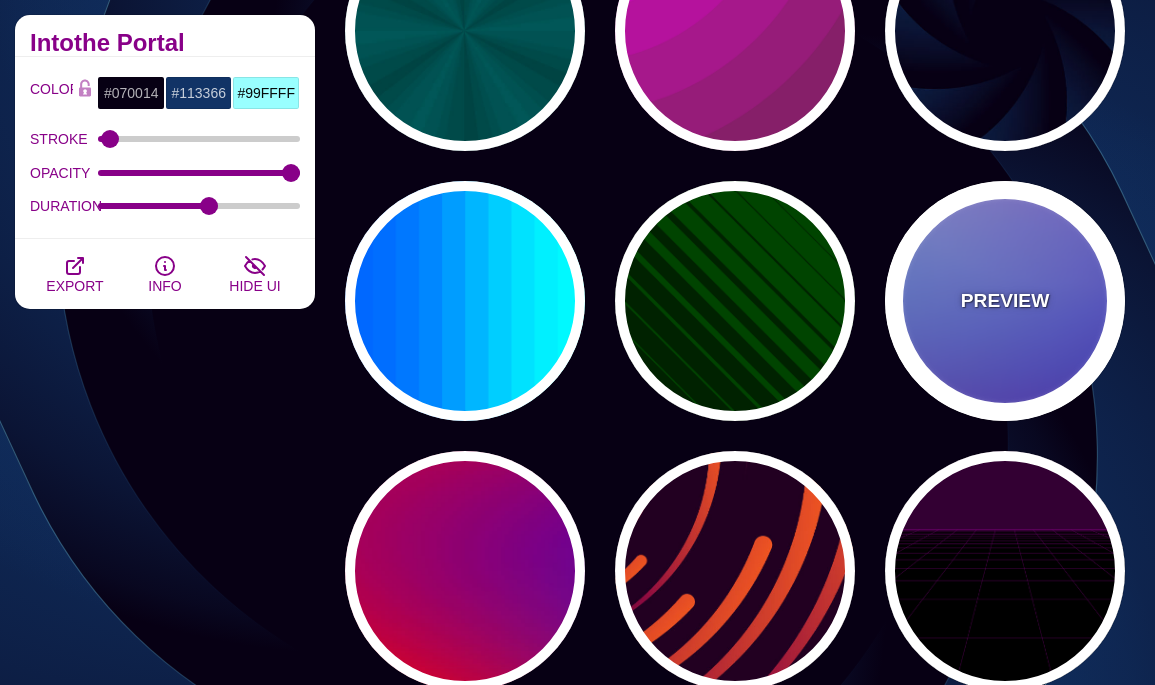 type on "0" 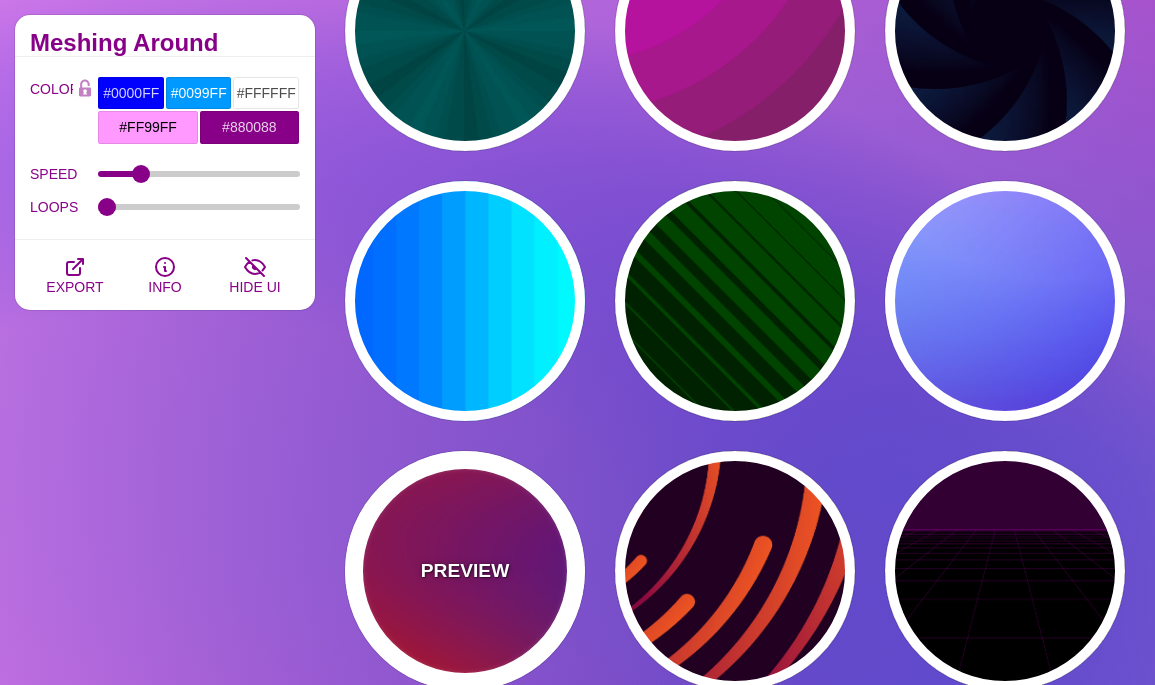 click on "PREVIEW" at bounding box center [465, 571] 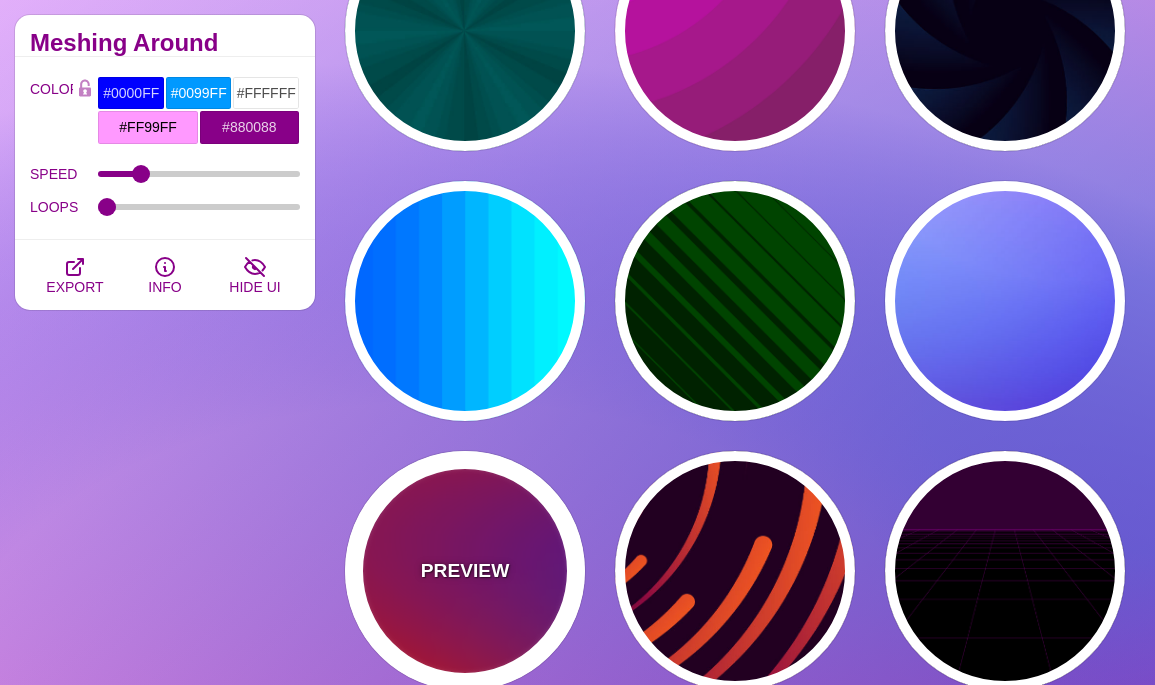 type on "#FF0000" 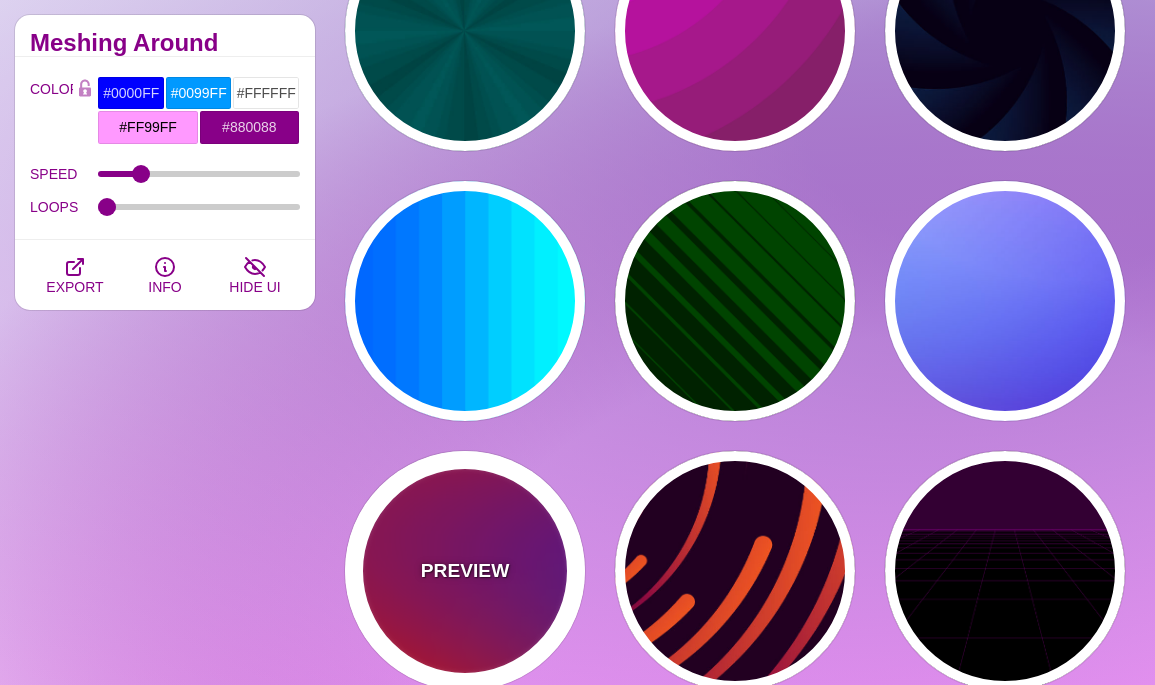 type on "#800080" 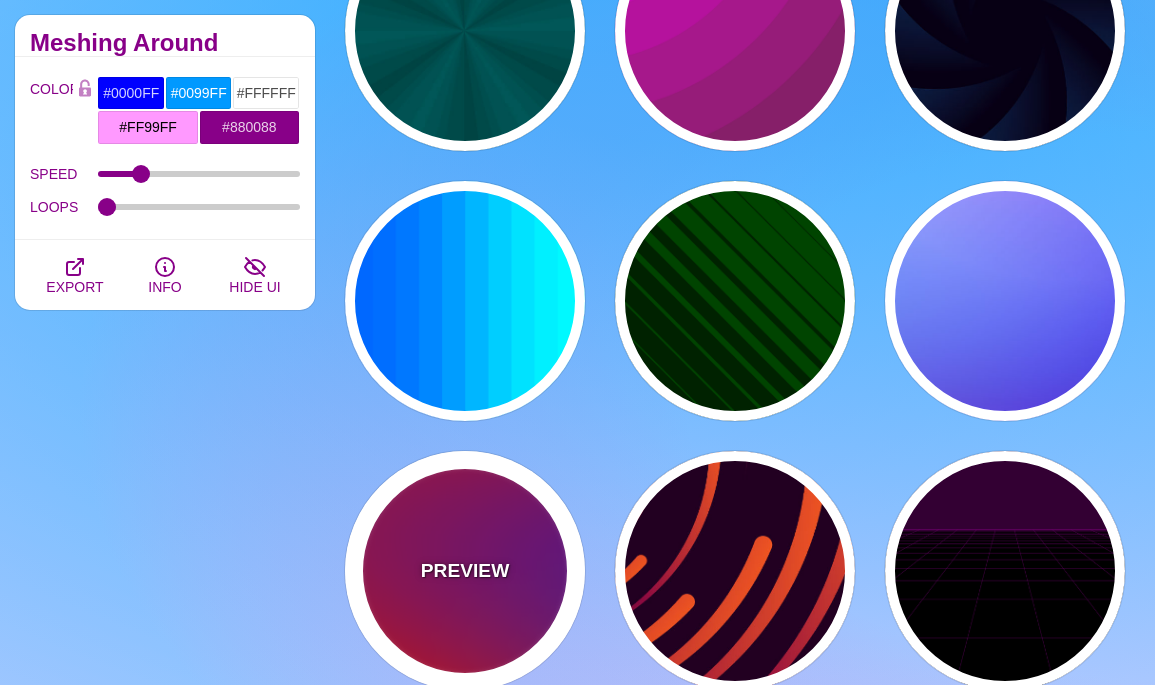 type on "#0000FF" 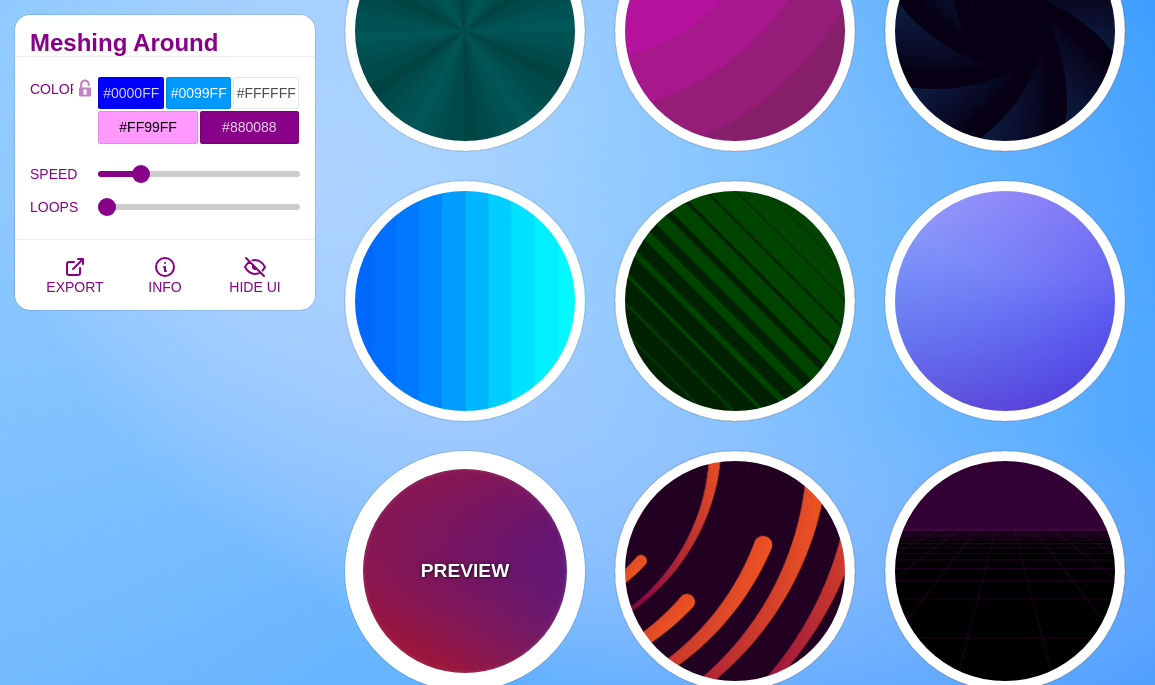 type on "#00EEBB" 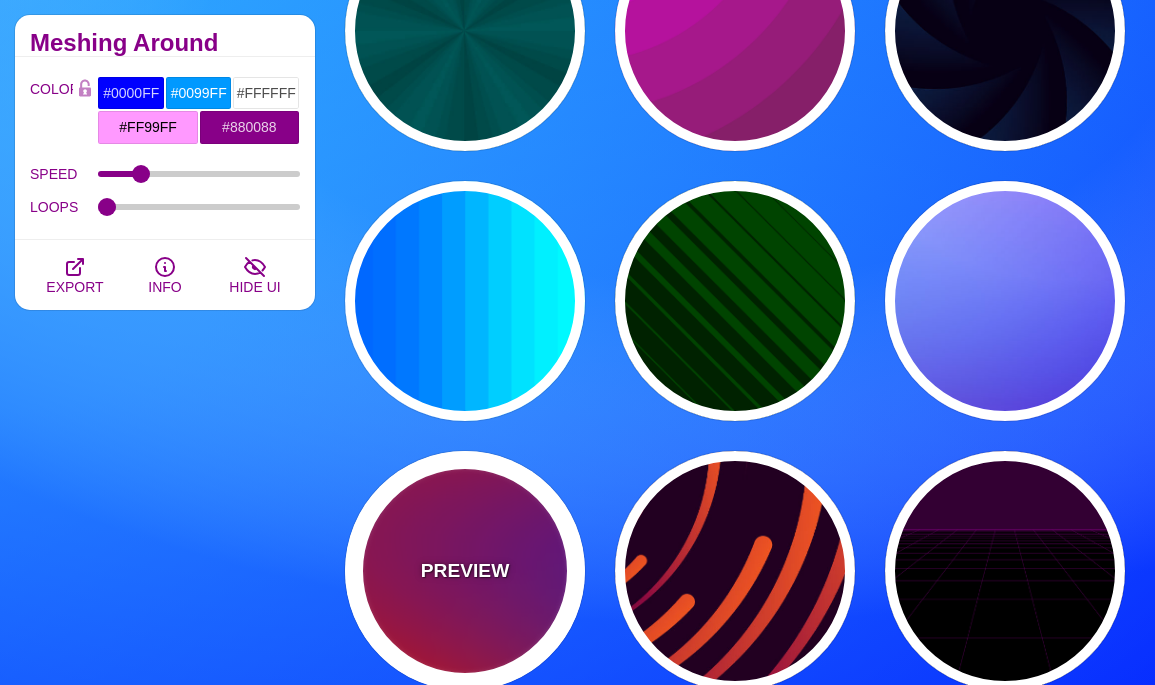 type on "#FFFF00" 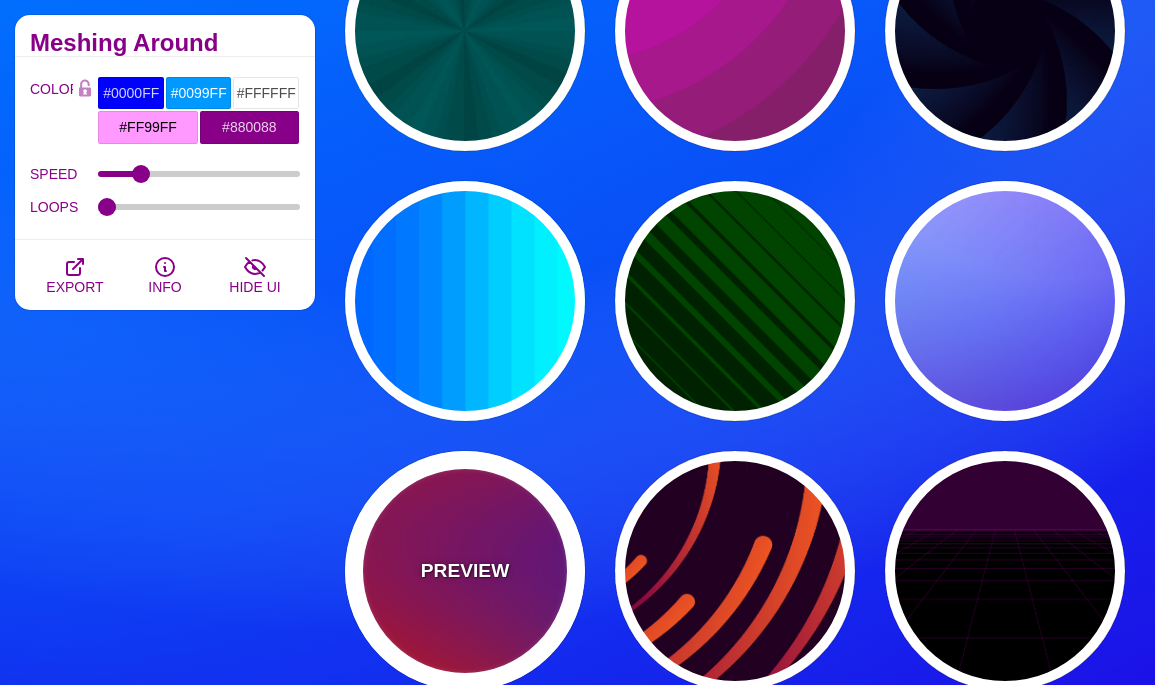 type on "#FFA500" 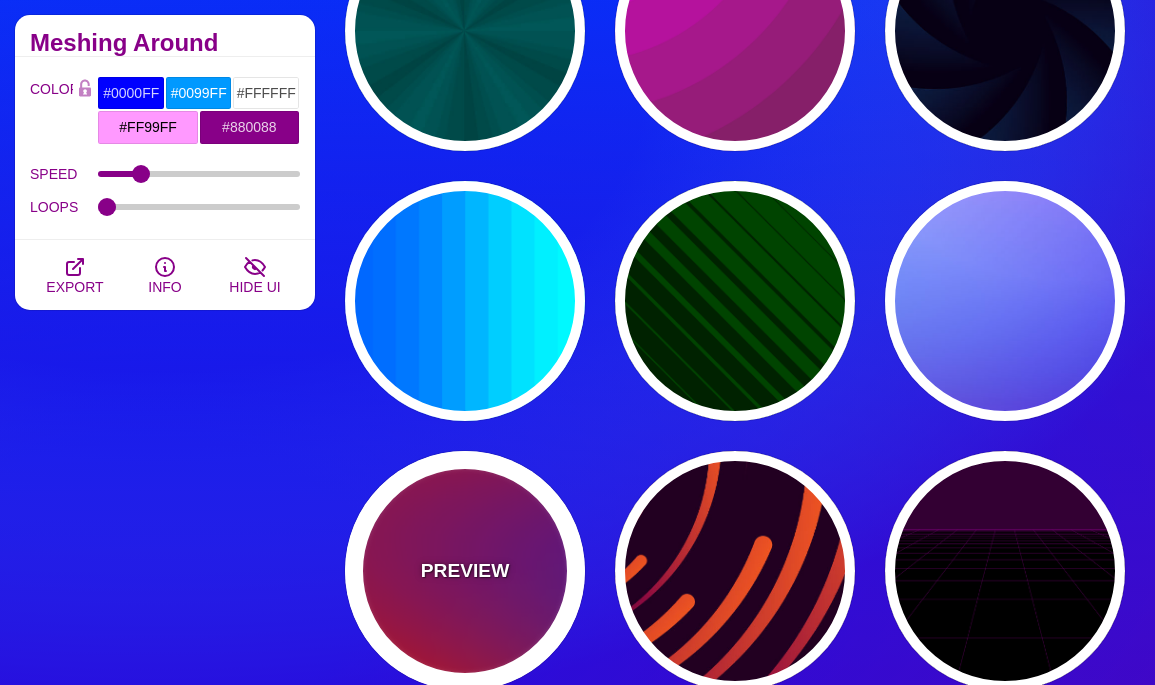 type on "1" 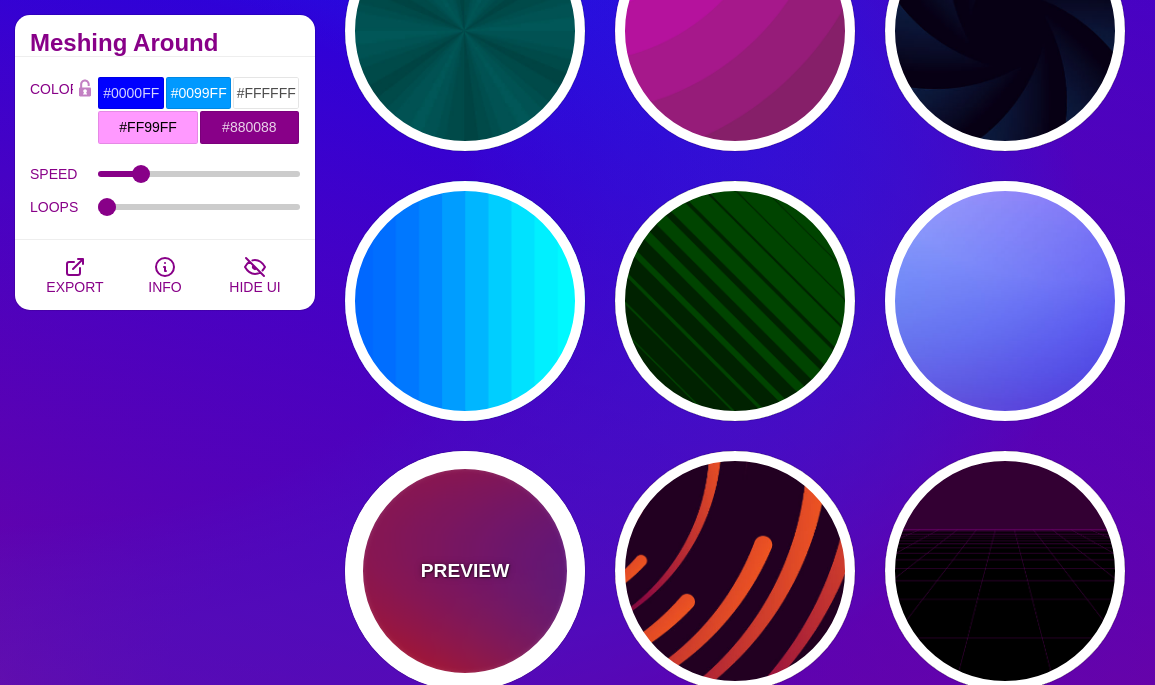 type on "20" 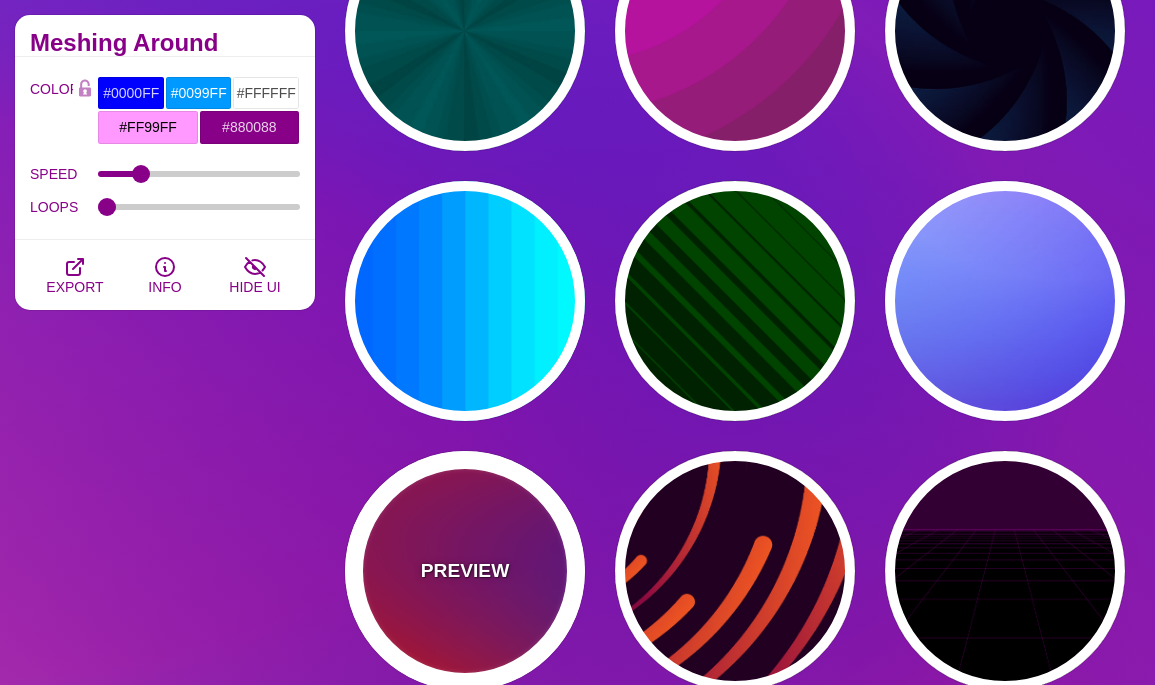 type on "0" 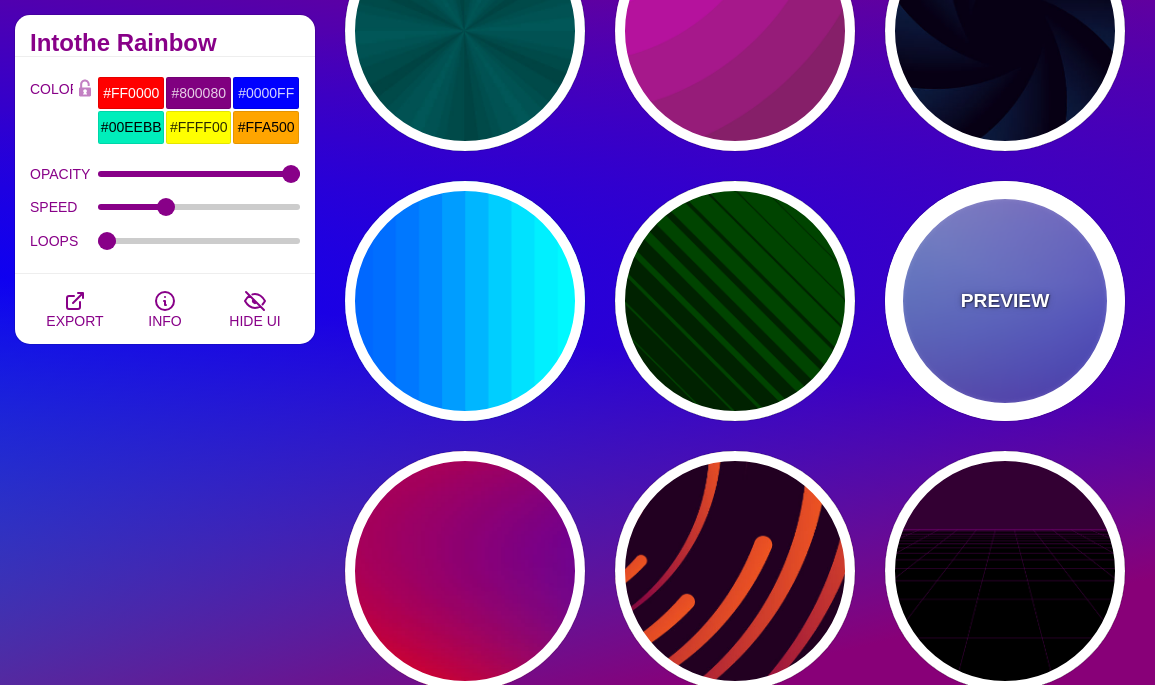 click on "PREVIEW" at bounding box center (1005, 301) 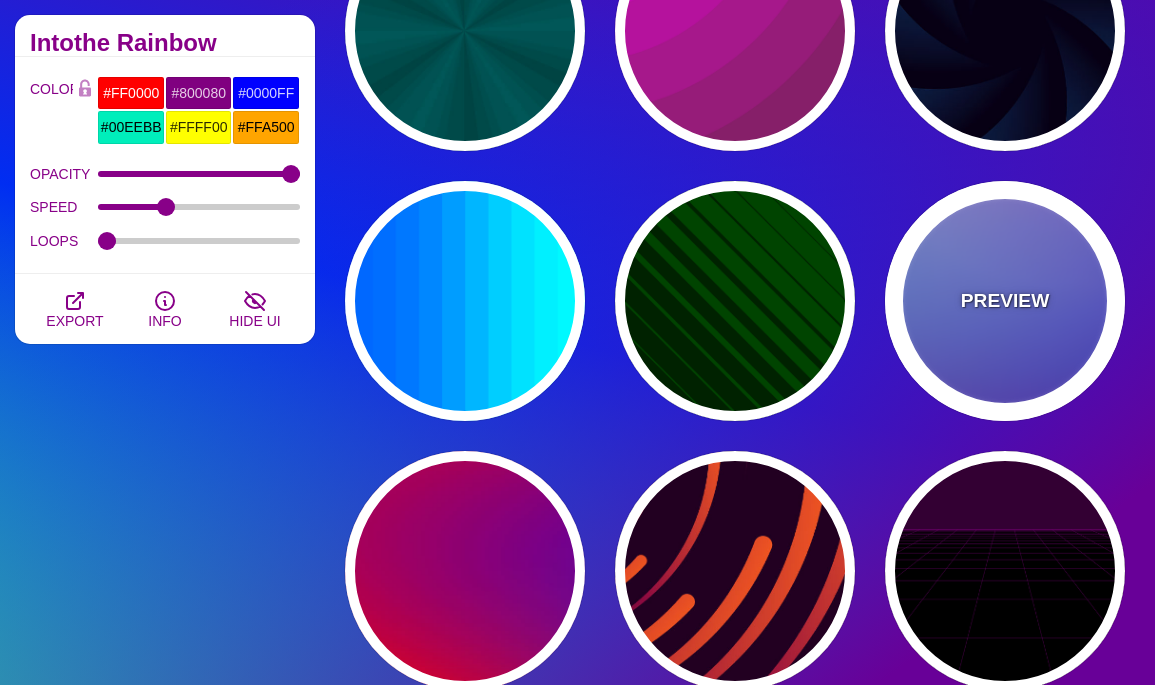 type on "#0000FF" 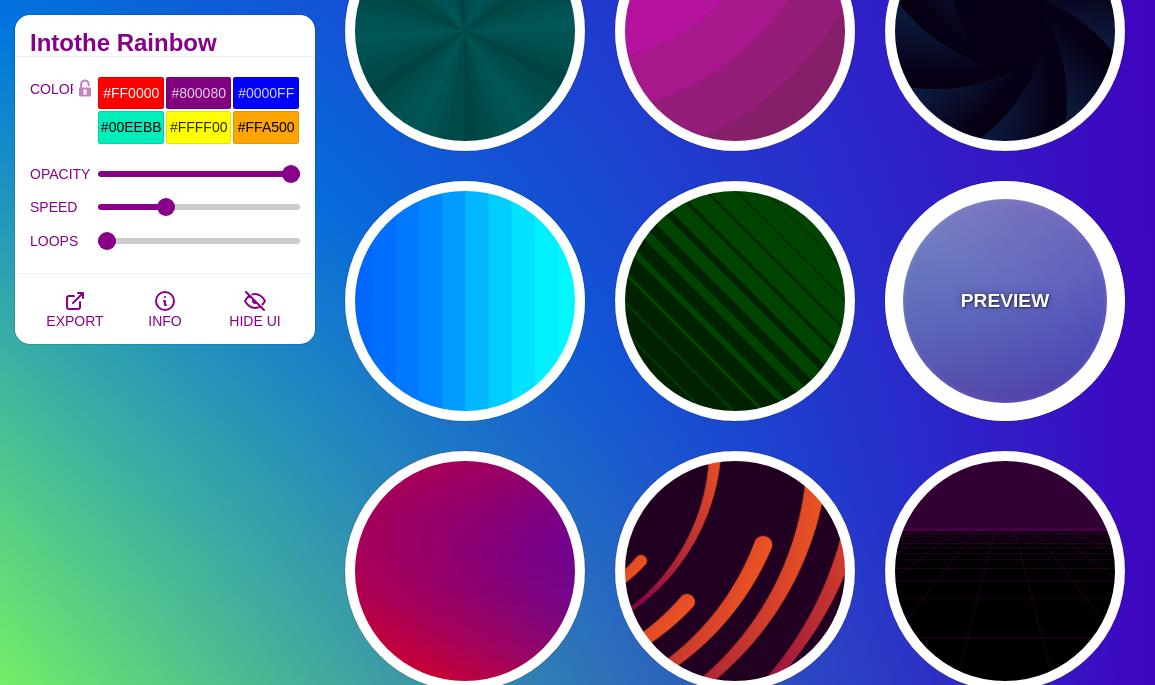 type on "#0099FF" 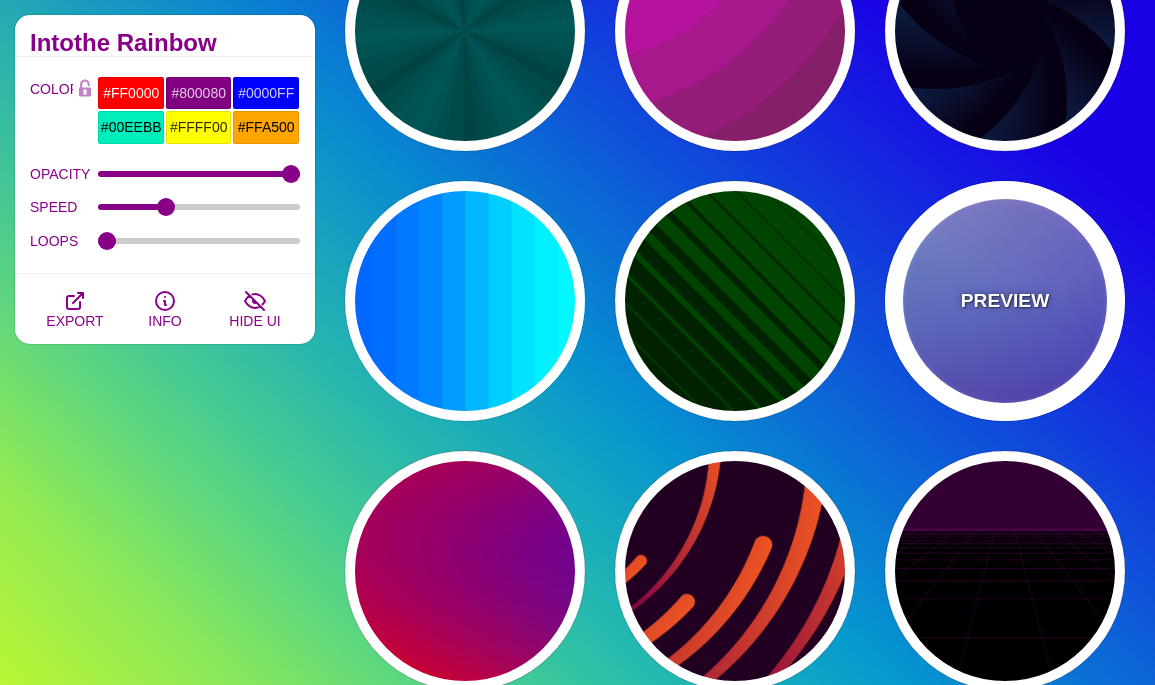 type on "#FFFFFF" 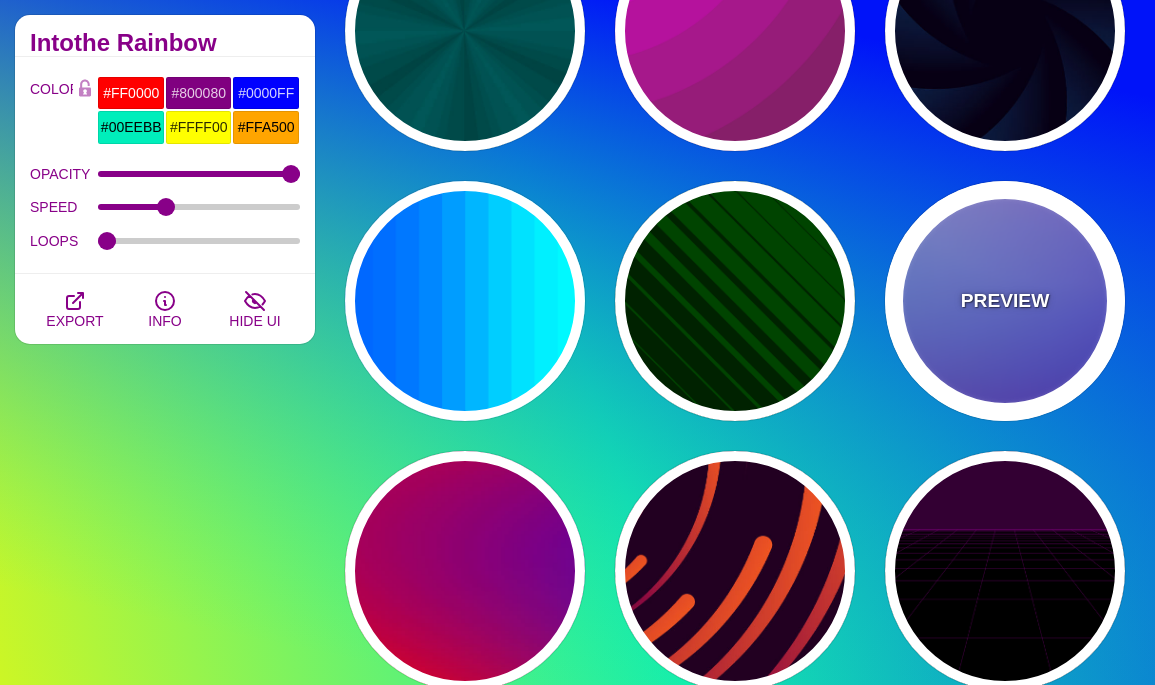 type on "#FF99FF" 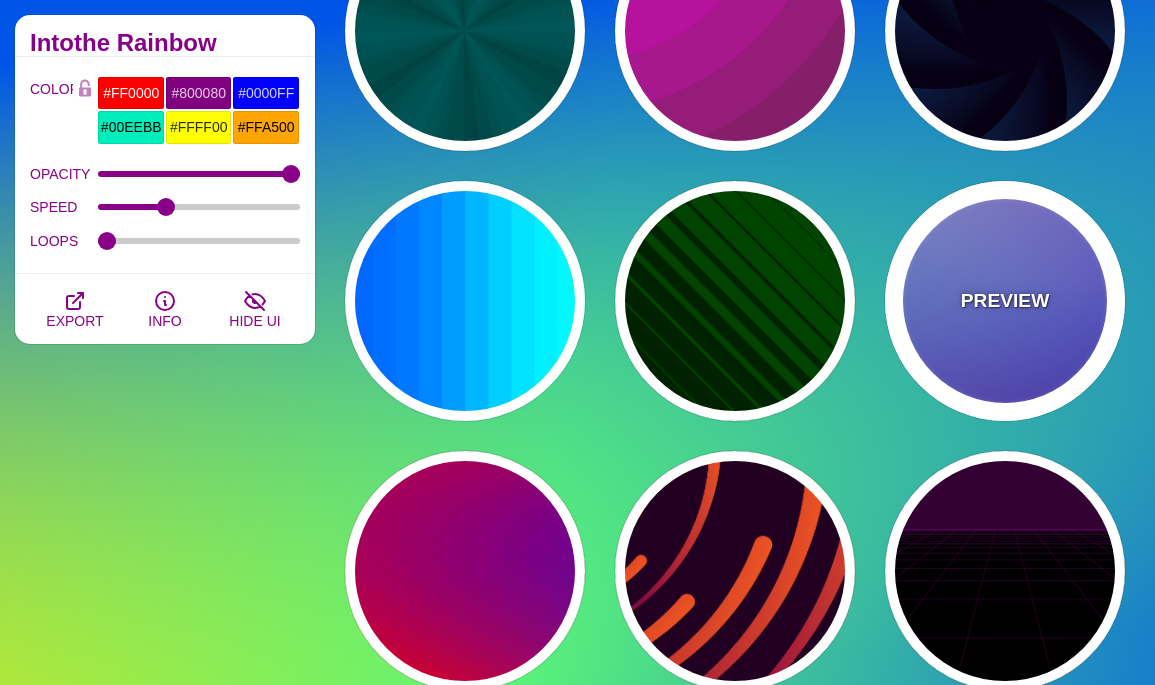 type on "#880088" 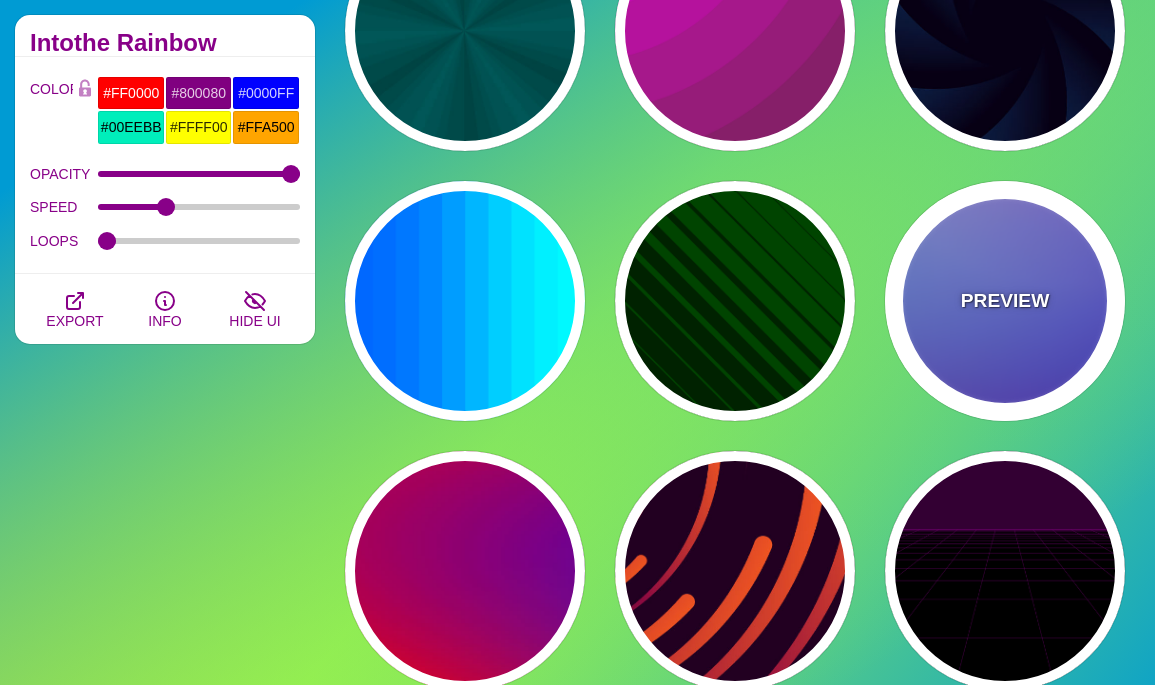 type on "12" 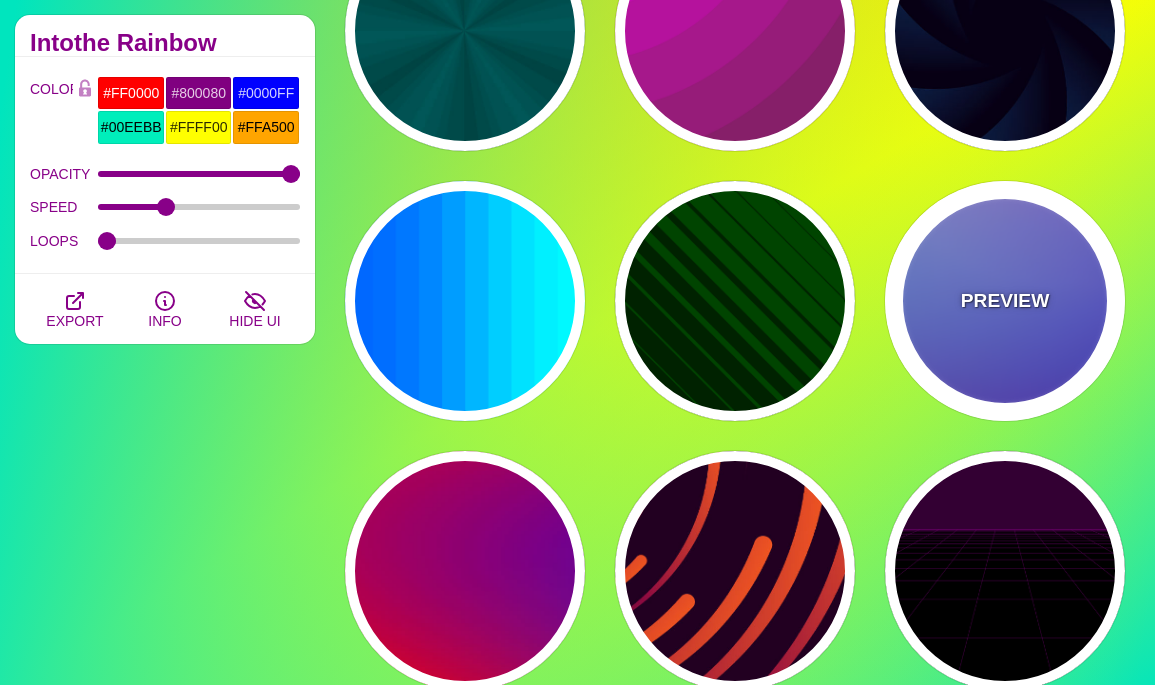 type on "0" 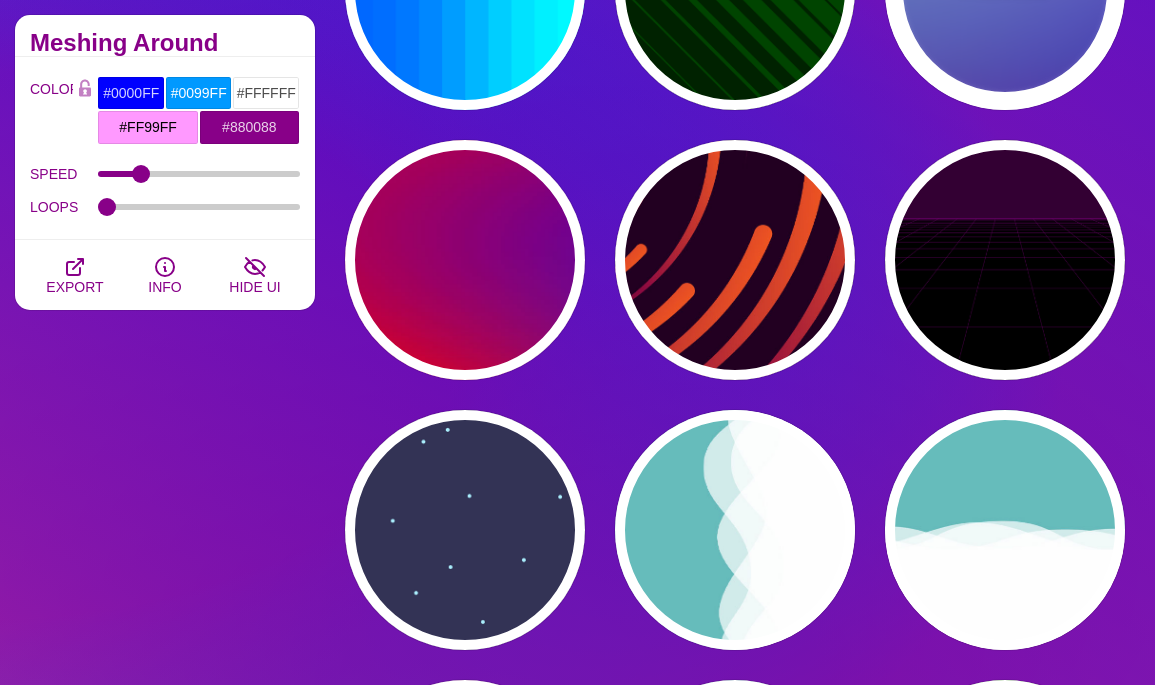 scroll, scrollTop: 655, scrollLeft: 0, axis: vertical 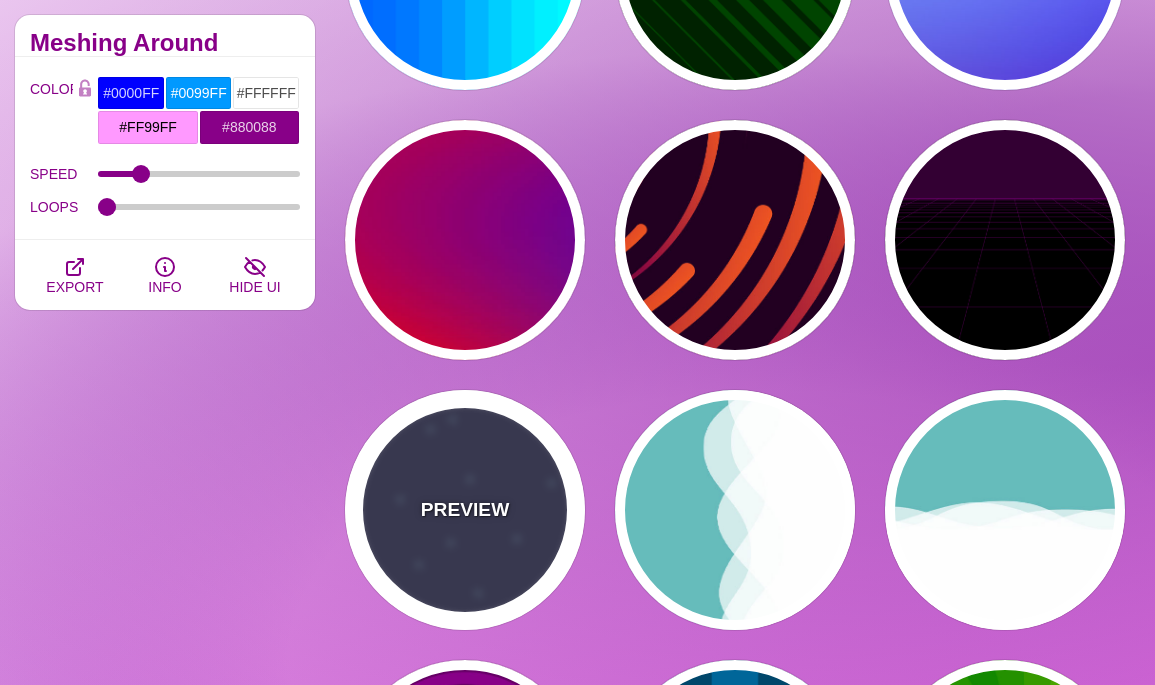 click on "PREVIEW" at bounding box center (465, 510) 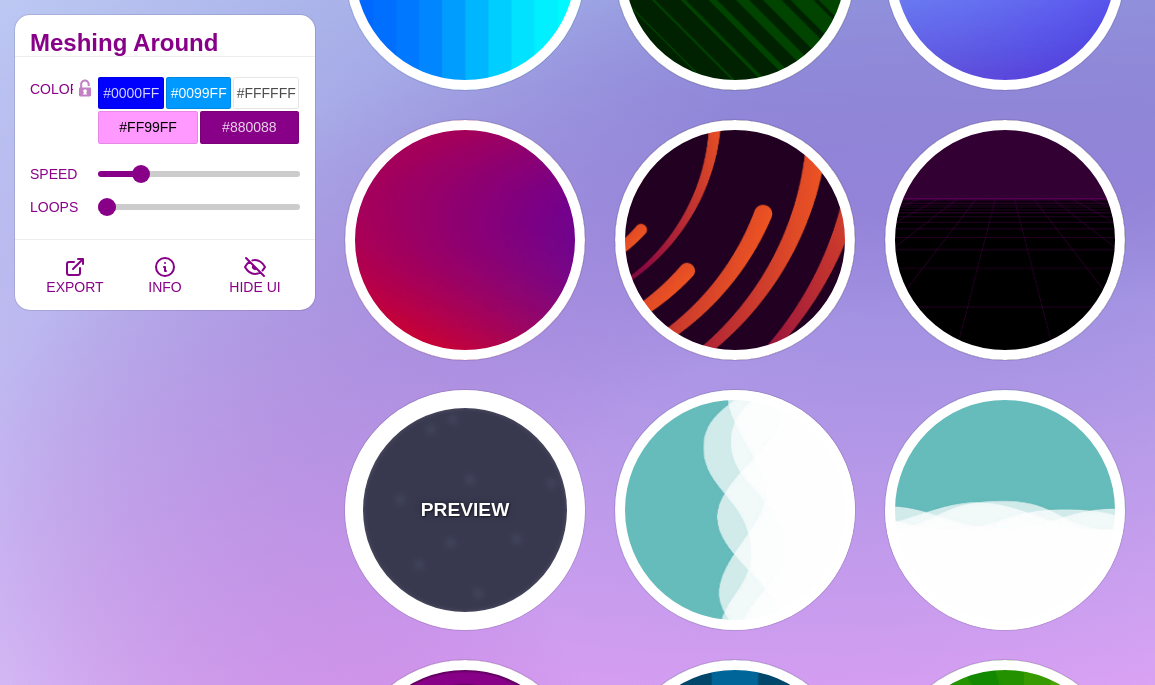 type on "#333355" 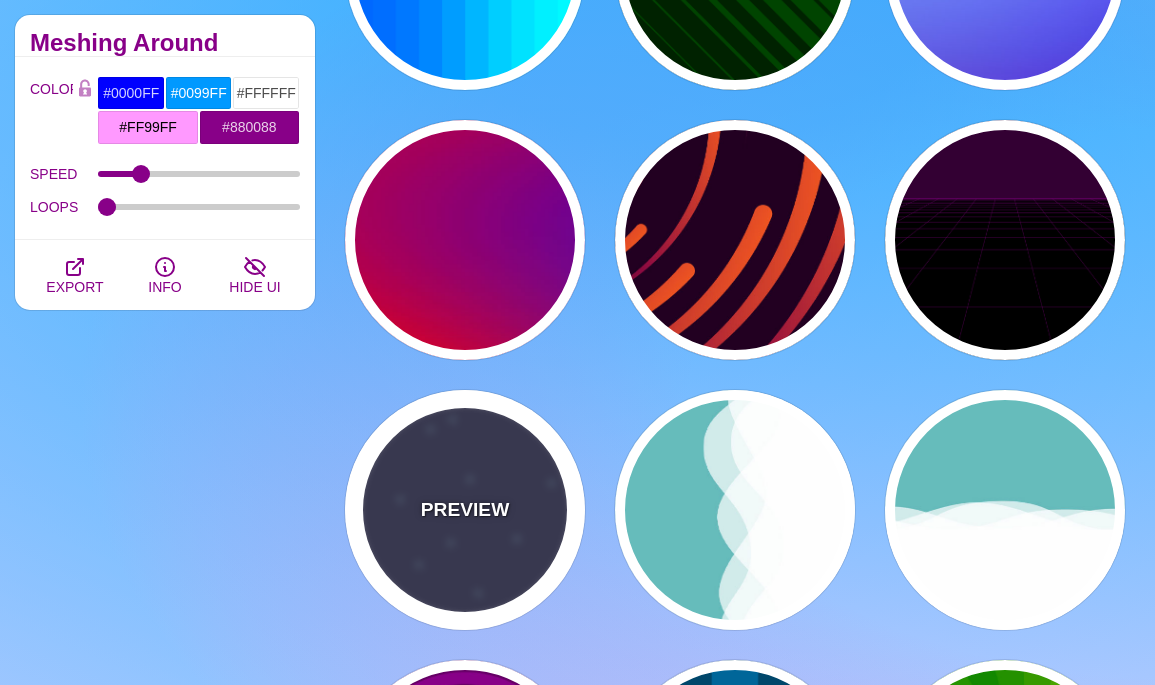 type on "#AAEEFF" 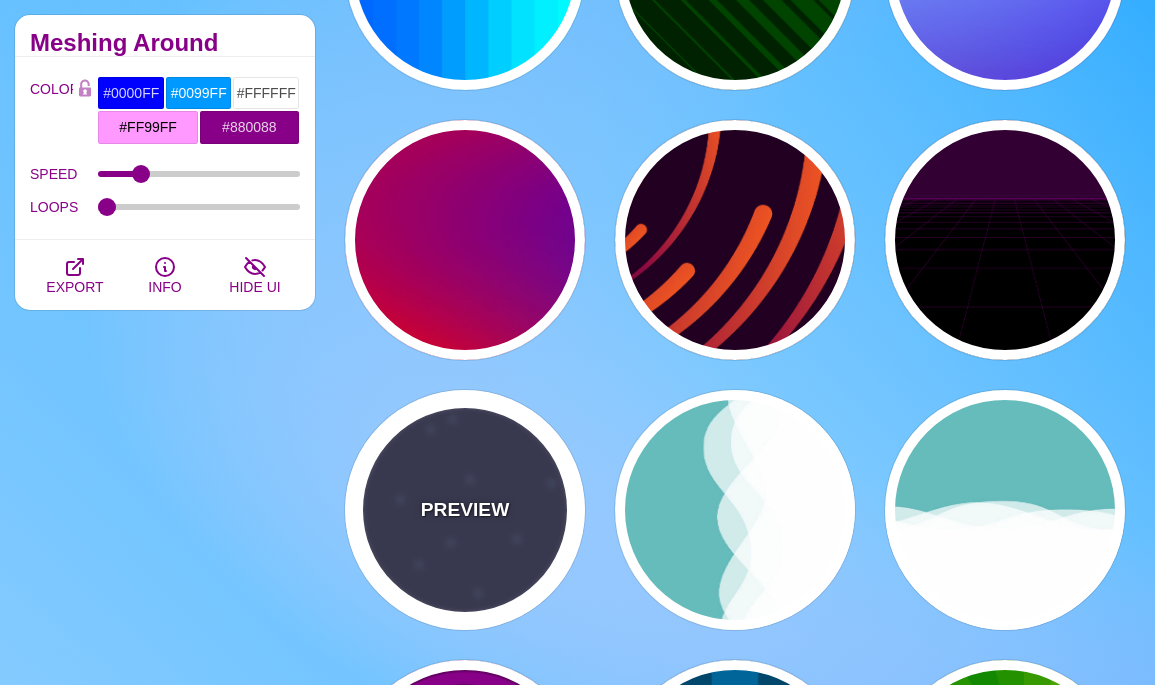 type on "15" 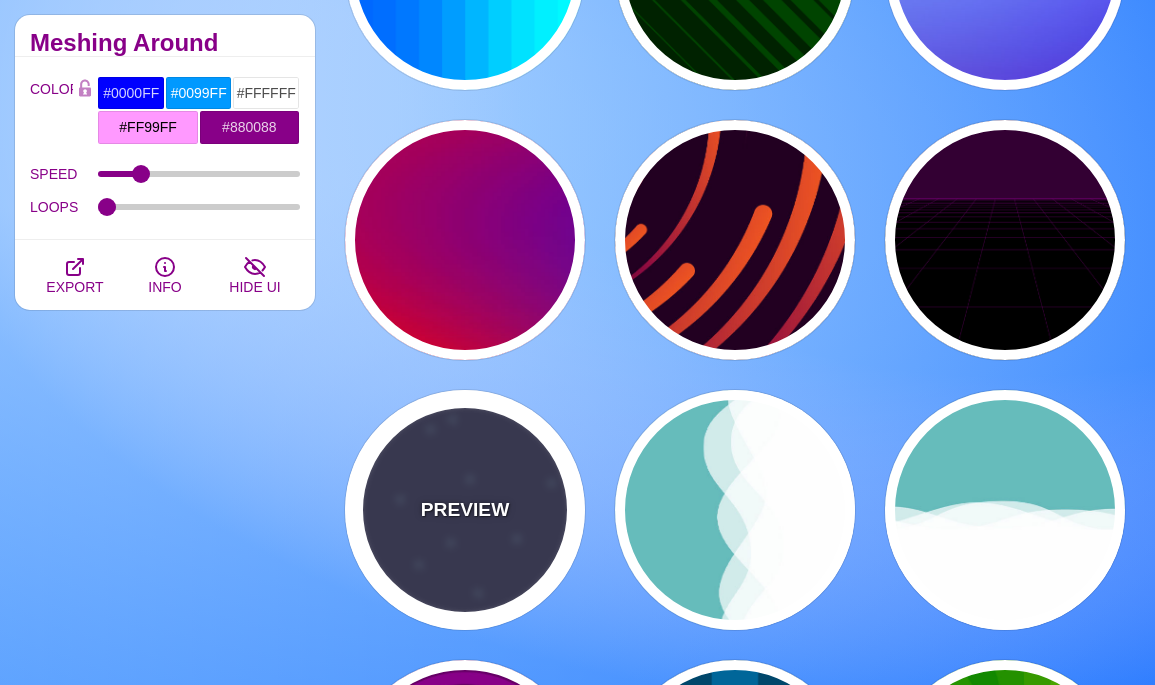 type on "40" 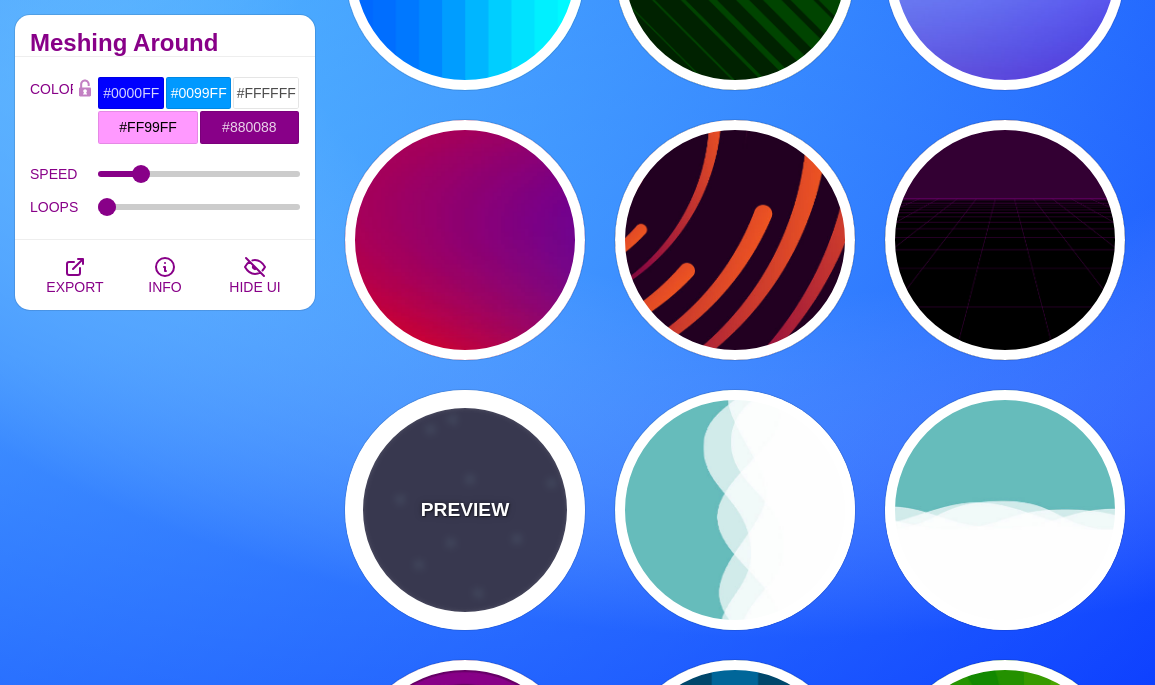 type on "5" 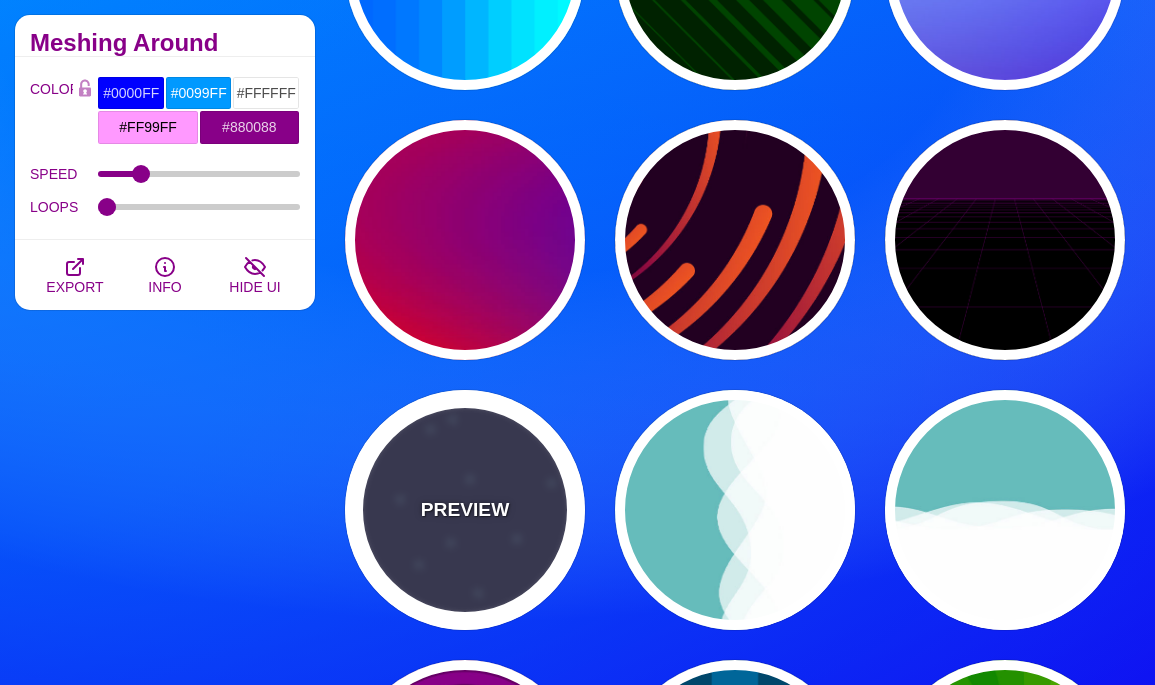 type on "1" 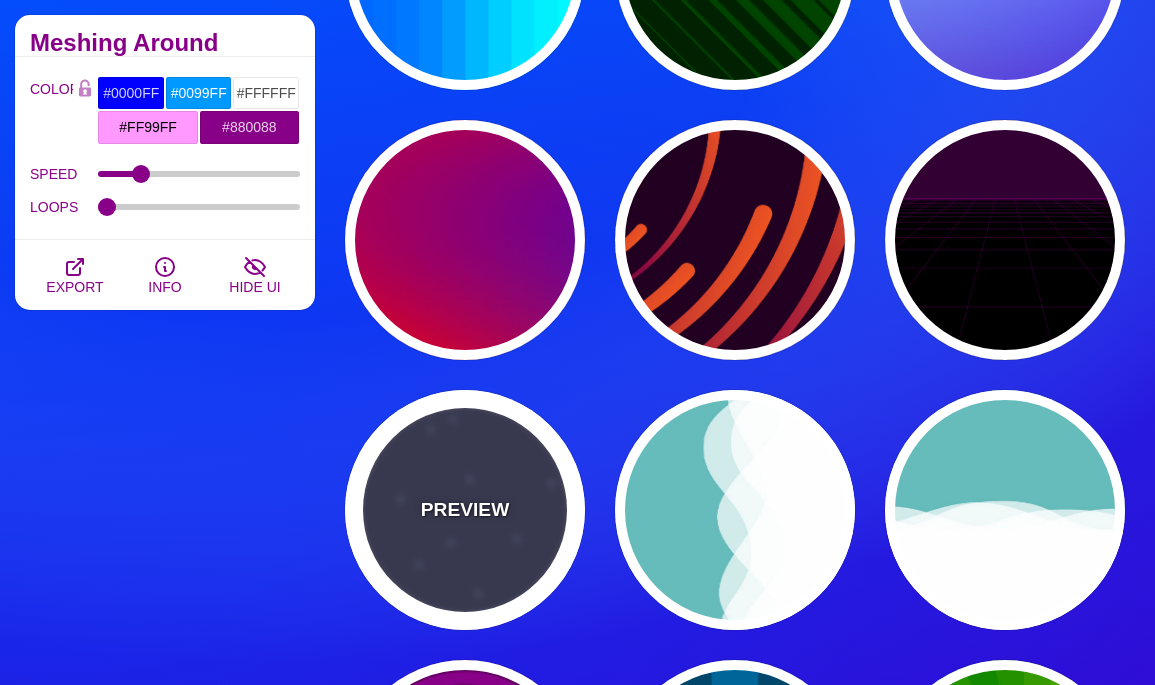 type on "1" 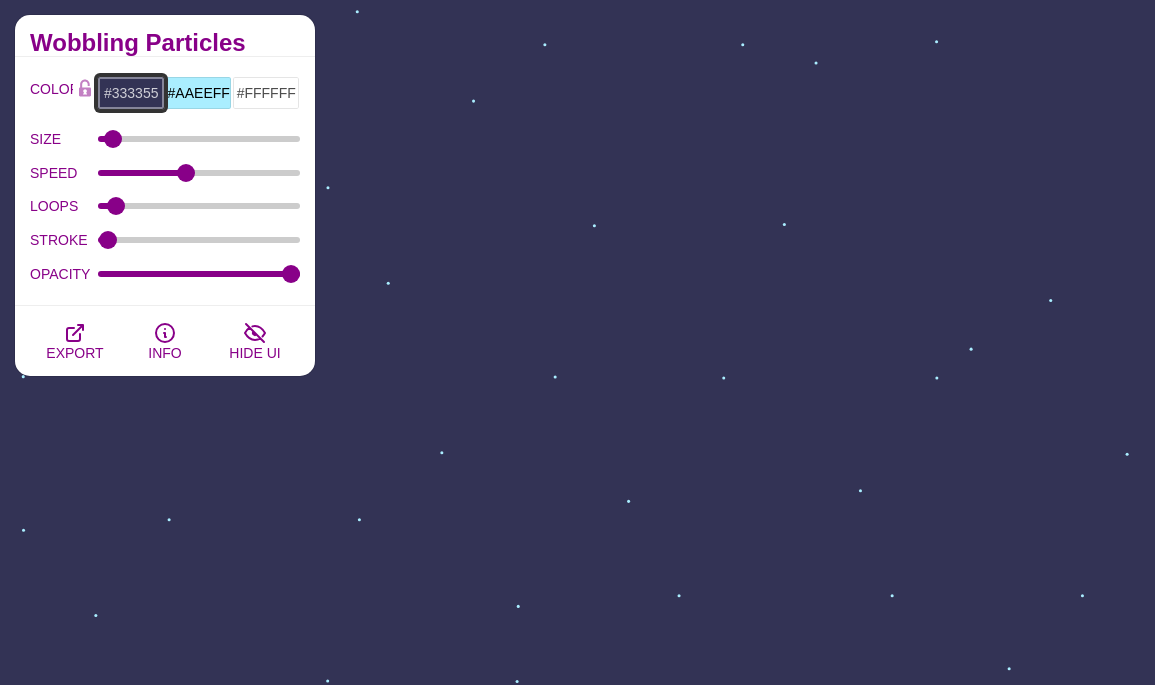 click on "#333355" at bounding box center (130, 93) 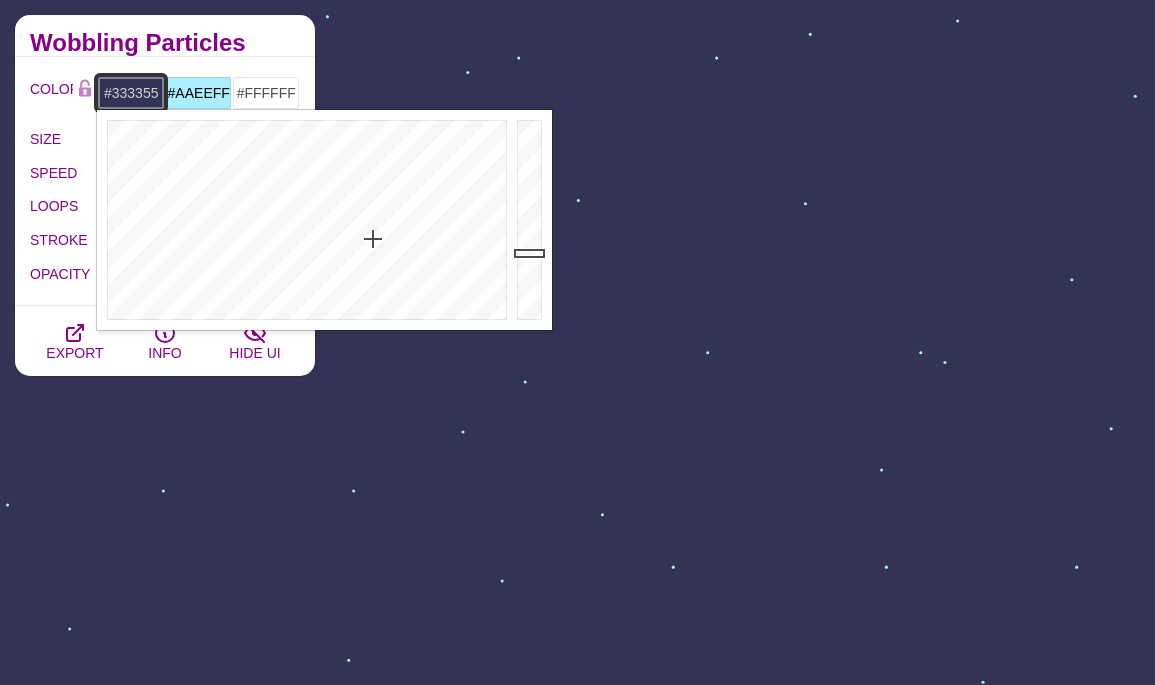 click on "#333355" at bounding box center [130, 93] 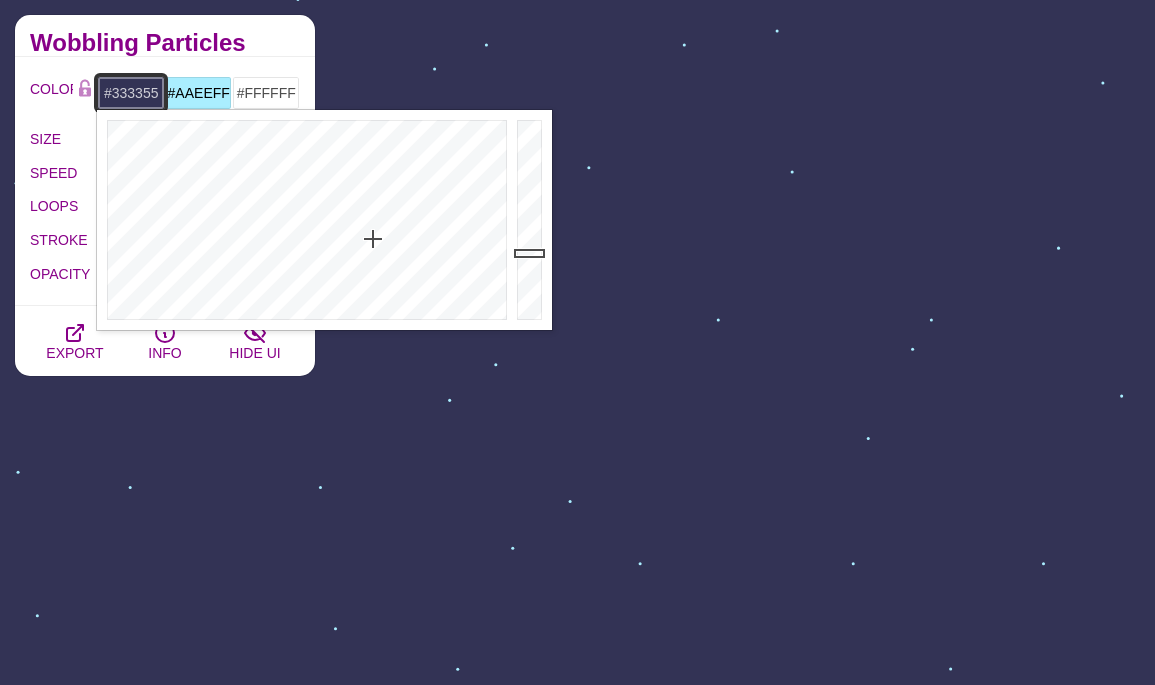 click on "#333355" at bounding box center (130, 93) 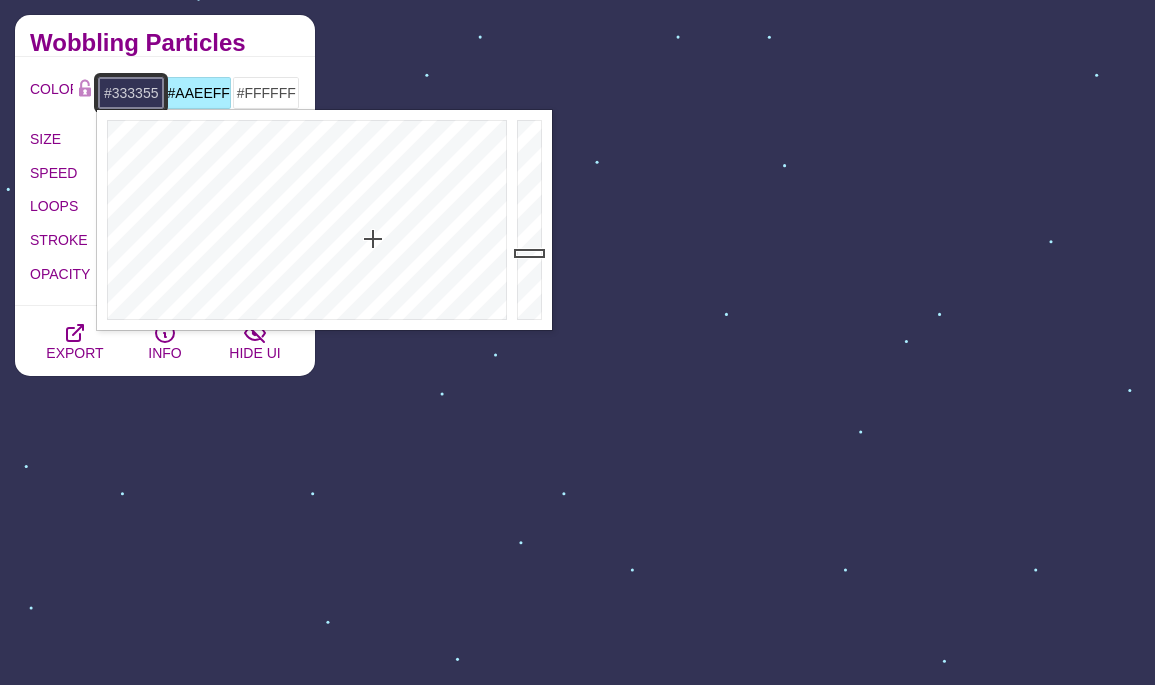 paste on "8bb9c4" 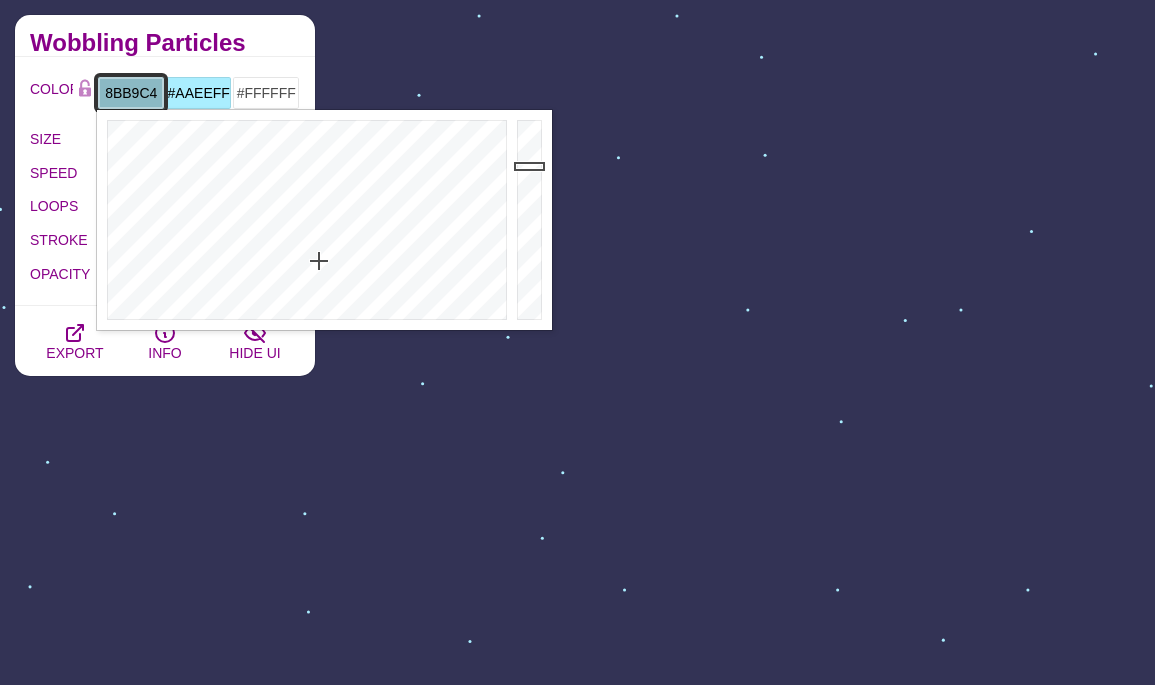 type on "#8BB9C4" 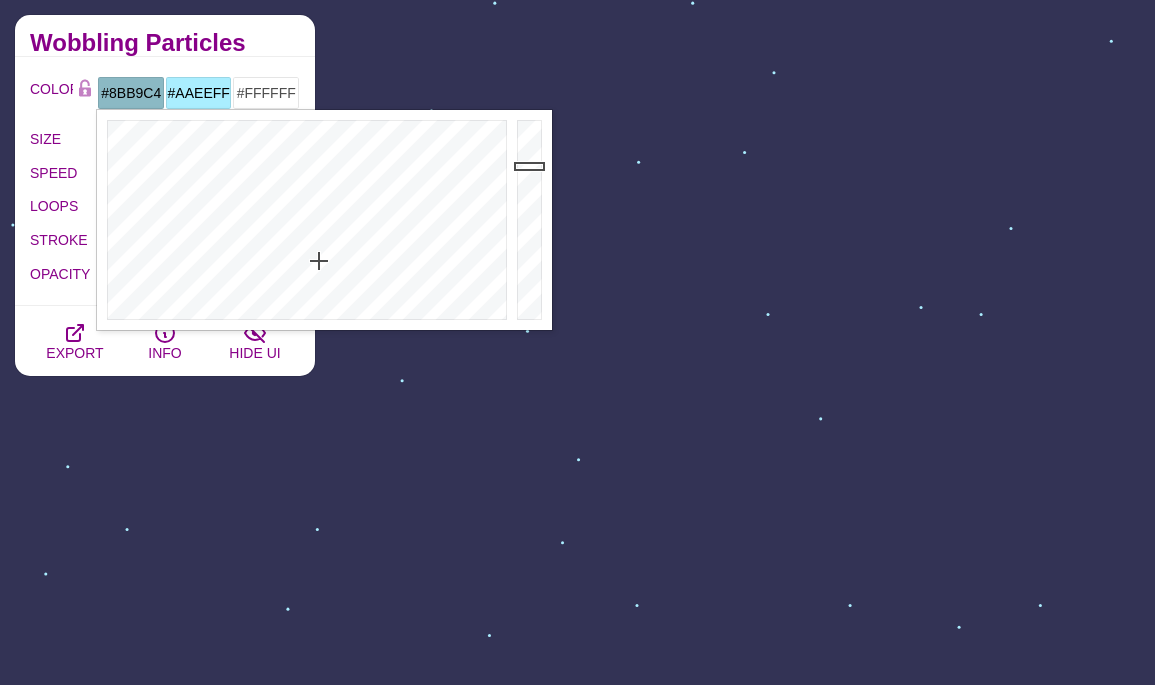 click on "COLOR
#8BB9C4 #AAEEFF #FFFFFF
#FF99FF #880088 #FFA500
#777777 #888888 #999999
BLEND < LCH MODE >
VARIETY < GRAY TONES >
MODIFY < FLIP >
SIZE
SPEED
LOOPS
STROKE
OPACITY" at bounding box center (165, 181) 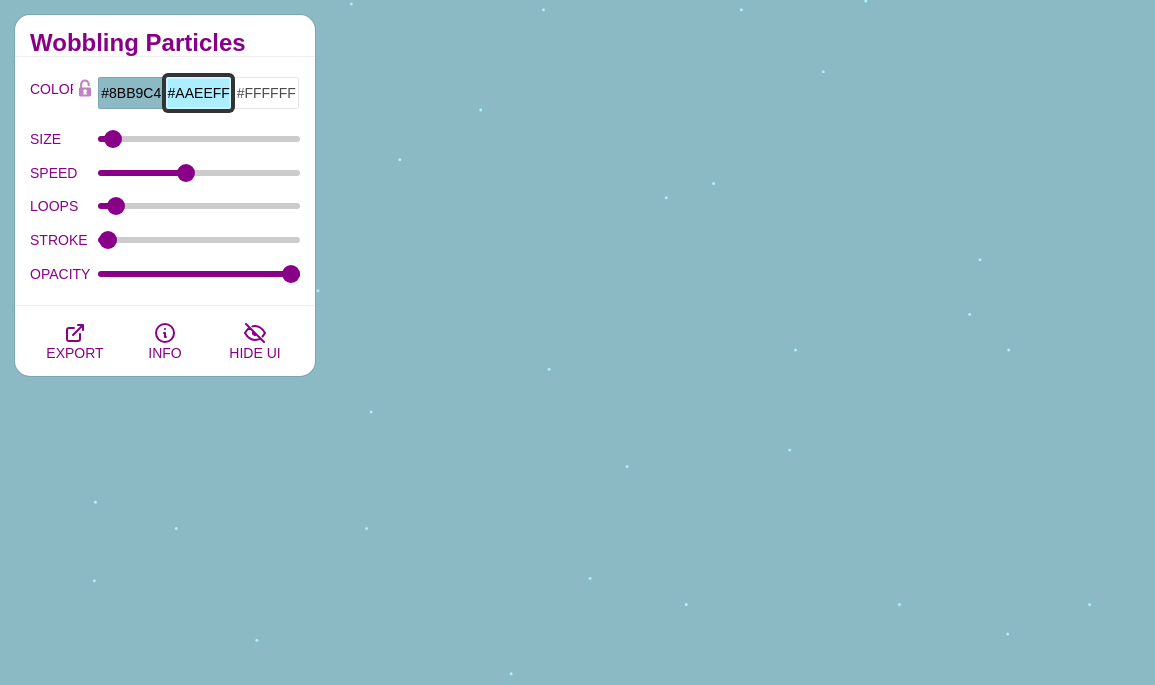 click on "#AAEEFF" at bounding box center [198, 93] 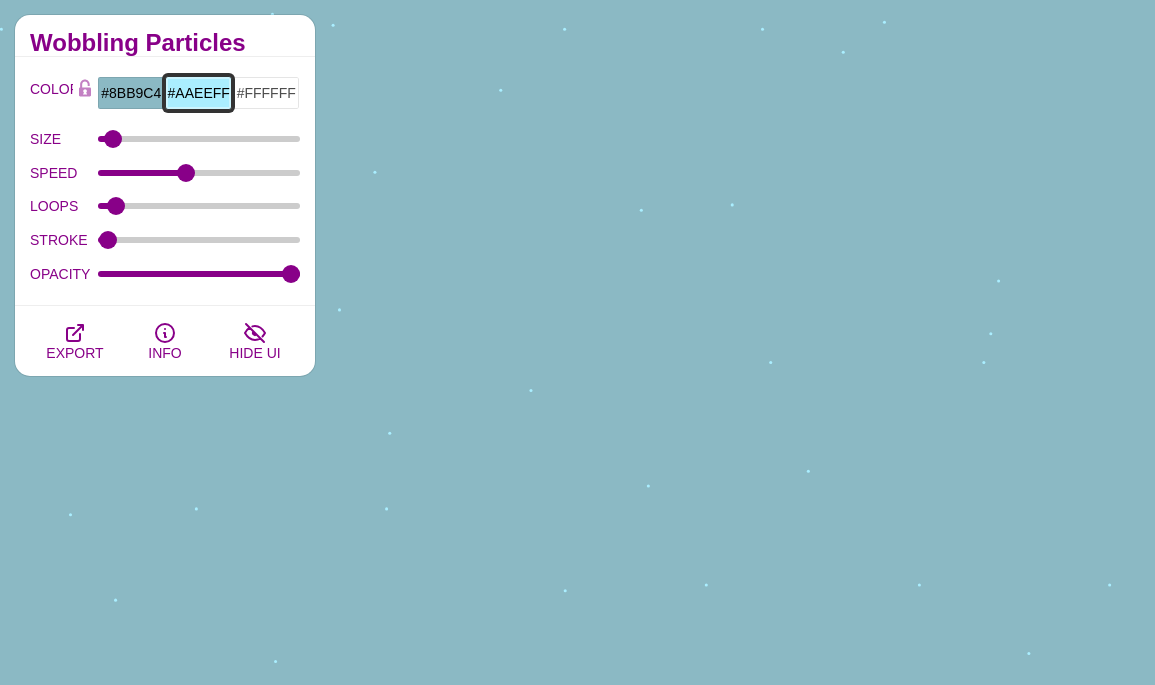 click on "#AAEEFF" at bounding box center (198, 93) 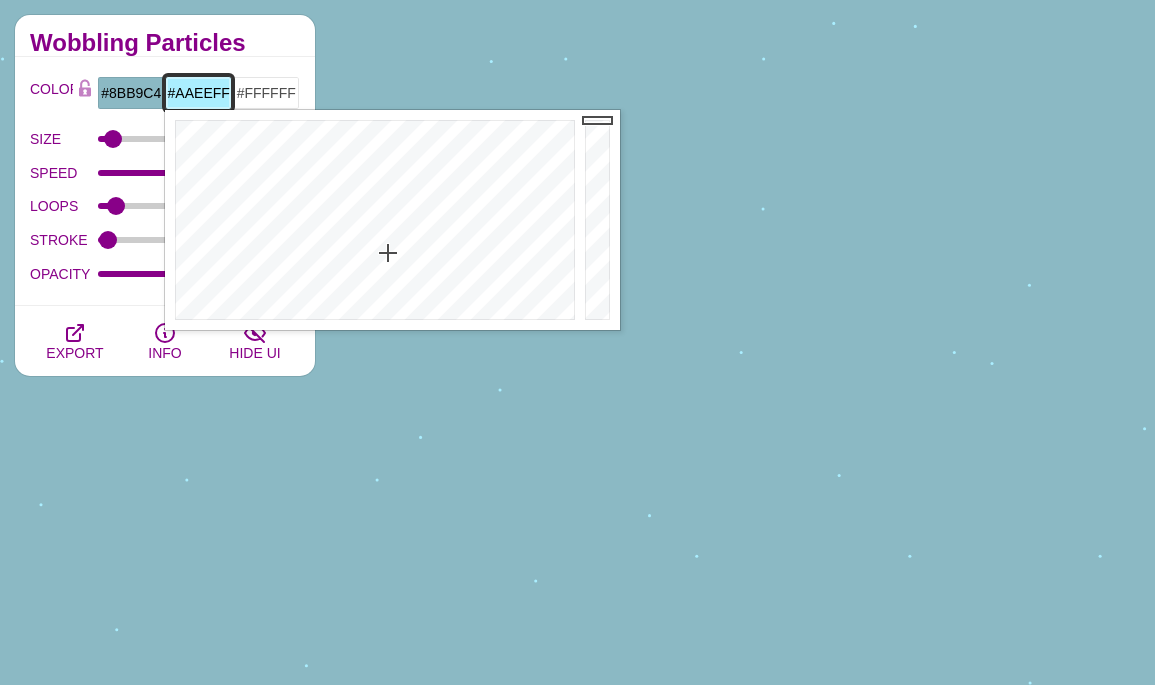 click on "#AAEEFF" at bounding box center (198, 93) 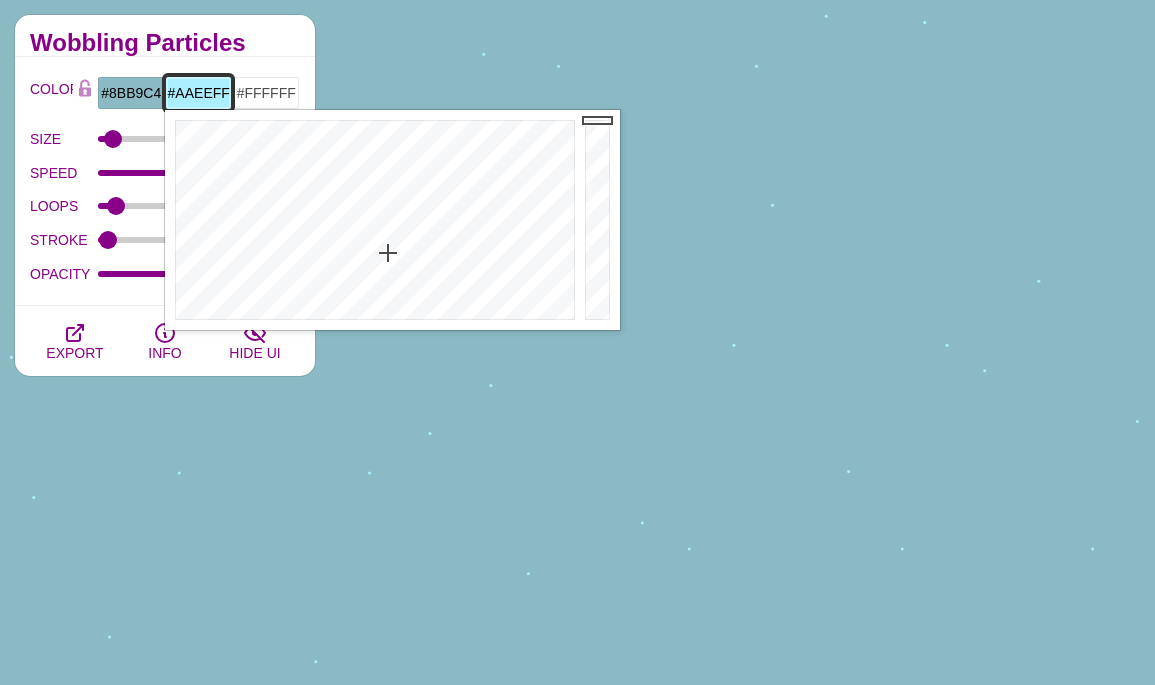 paste on "f68e6a" 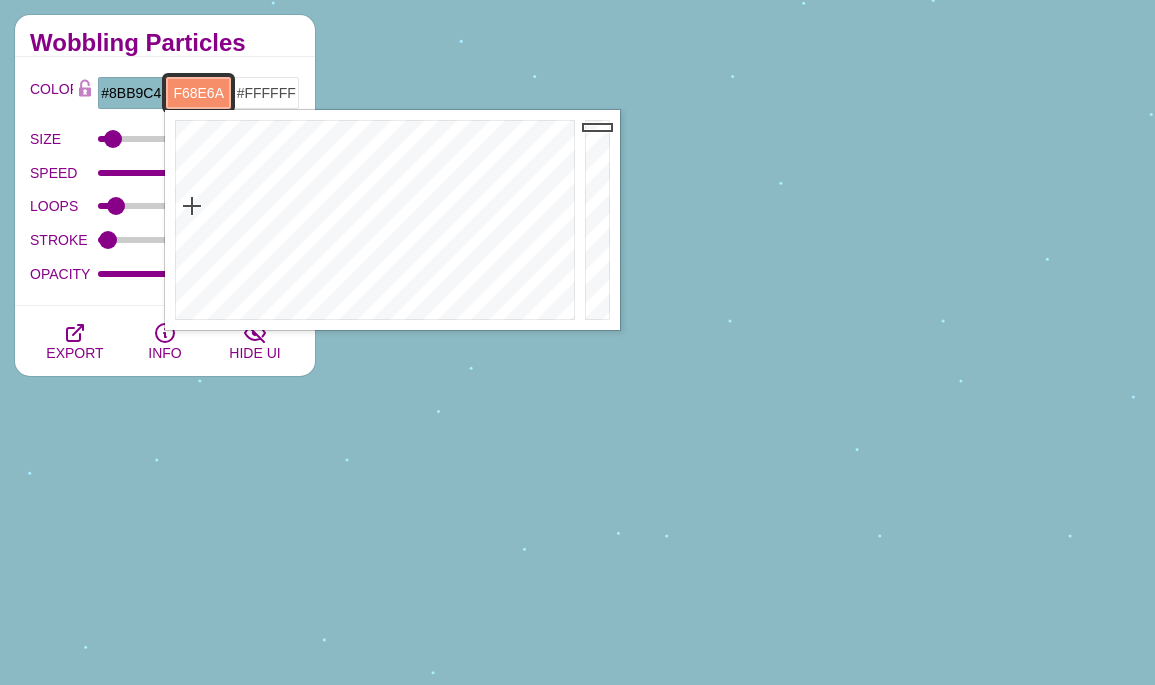 type on "#F68E6A" 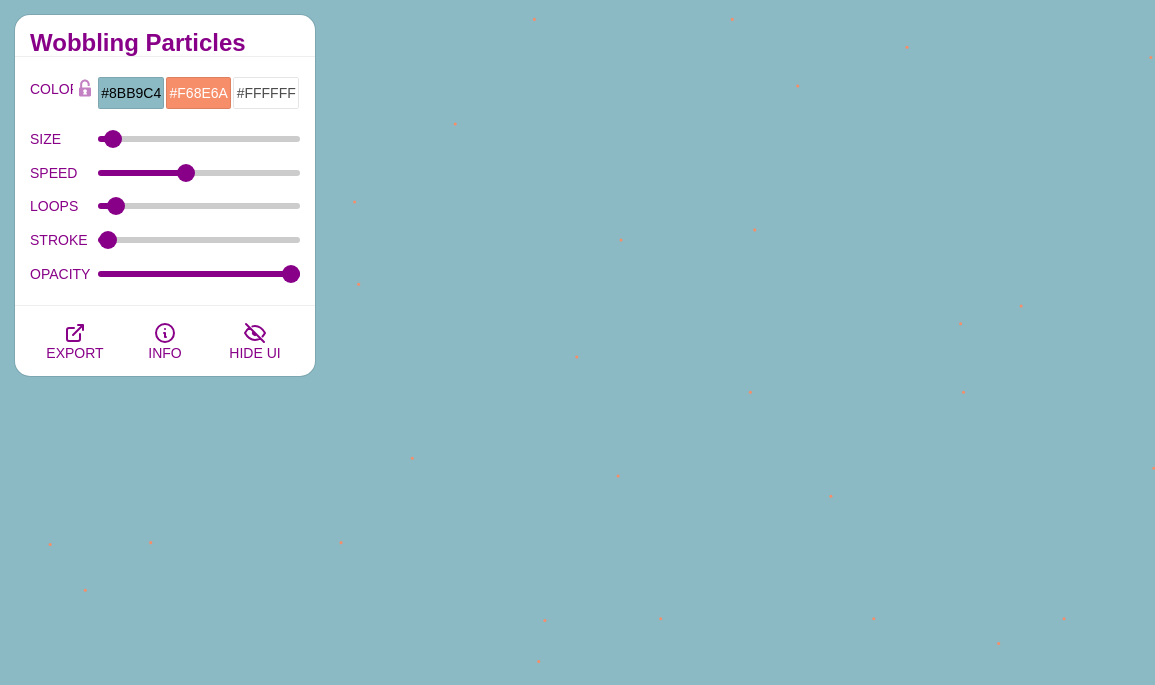 click on "COLOR
#8BB9C4 #F68E6A #FFFFFF
#FF99FF #880088 #FFA500
#777777 #888888 #999999
BLEND < LCH MODE >
VARIETY < GRAY TONES >
MODIFY < FLIP >
SIZE
SPEED
LOOPS
STROKE
OPACITY" at bounding box center (165, 181) 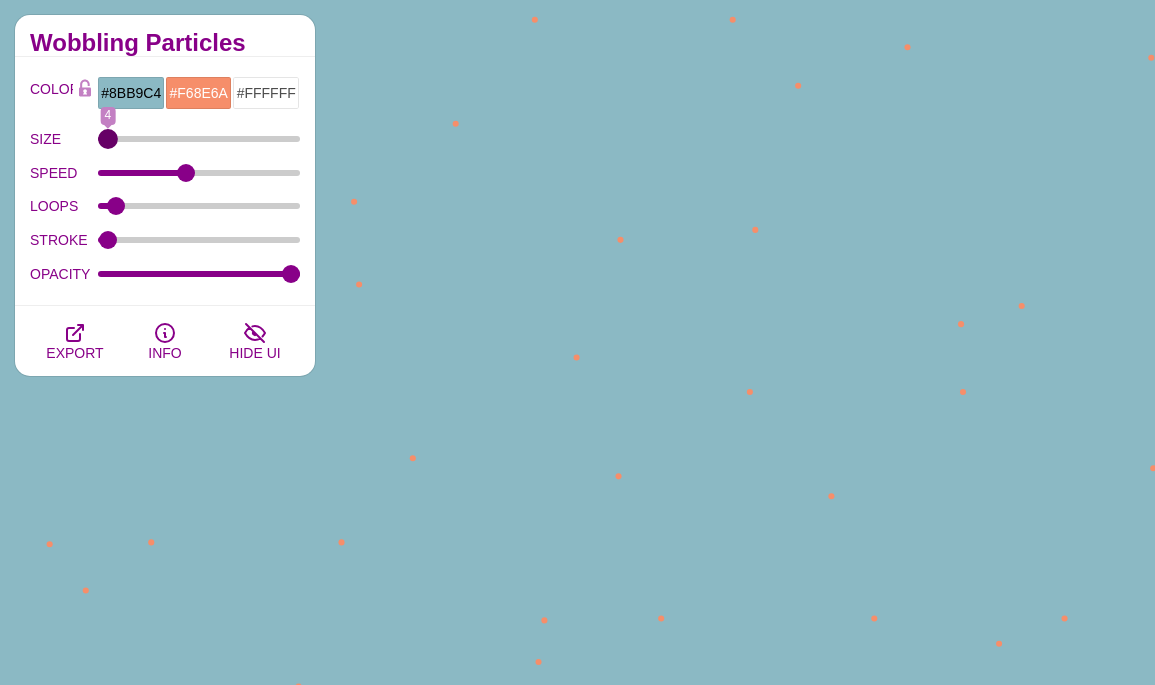 type on "4" 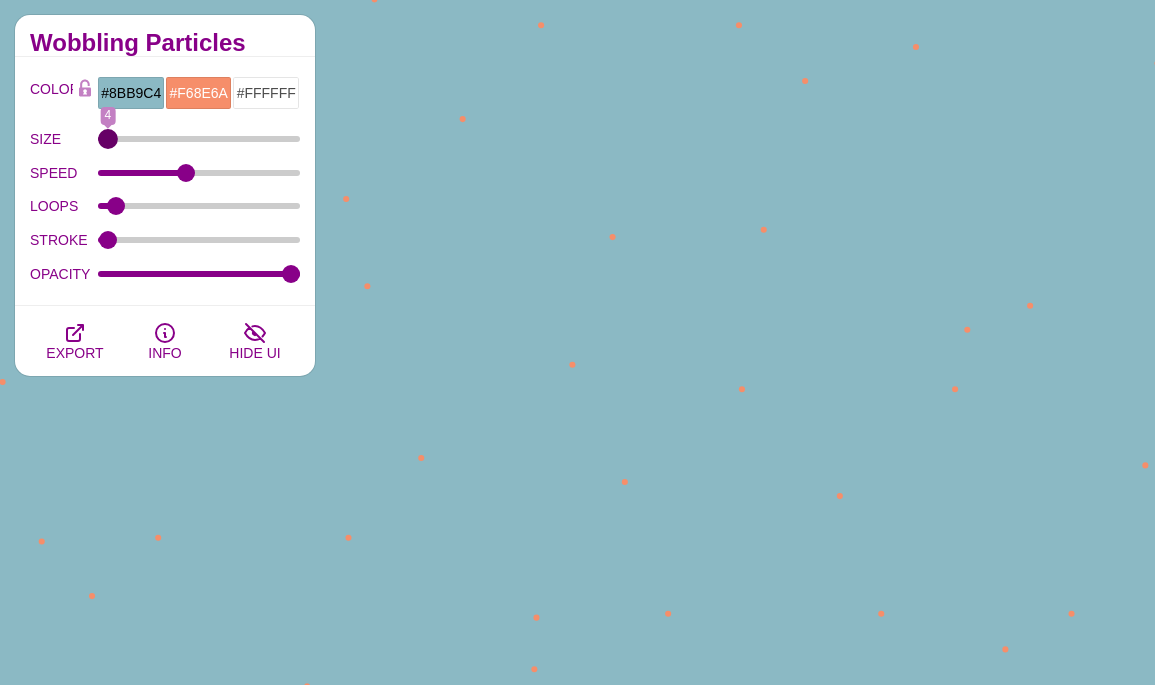 click on "SIZE" at bounding box center [199, 139] 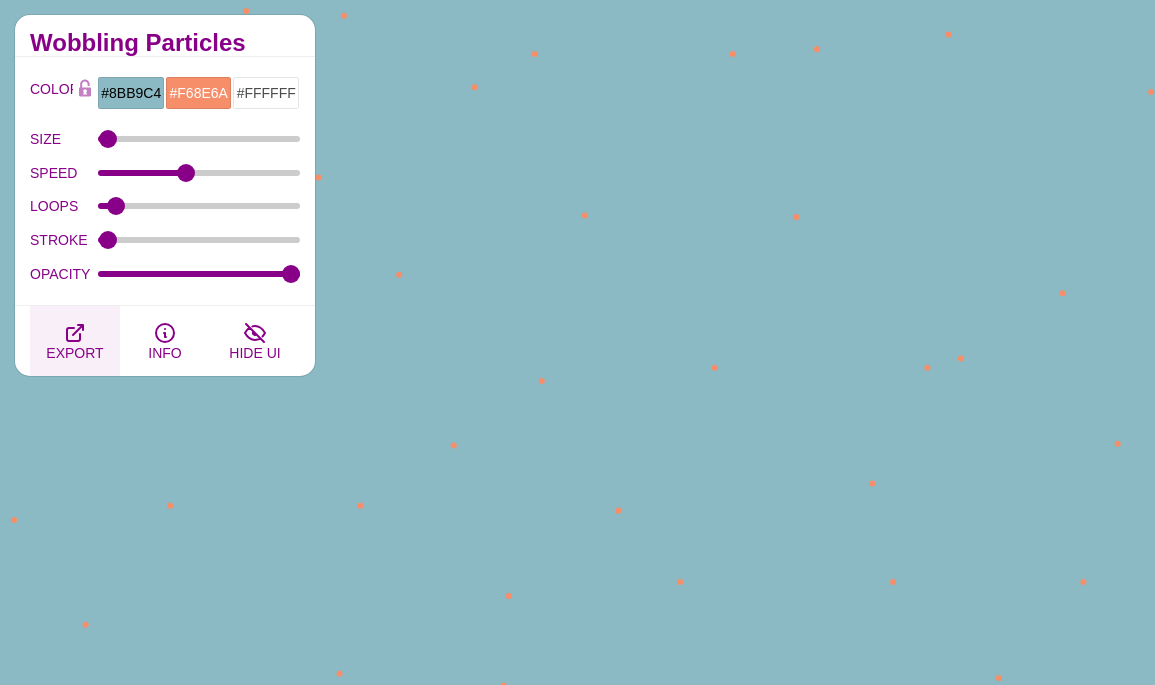 click on "EXPORT" at bounding box center (74, 353) 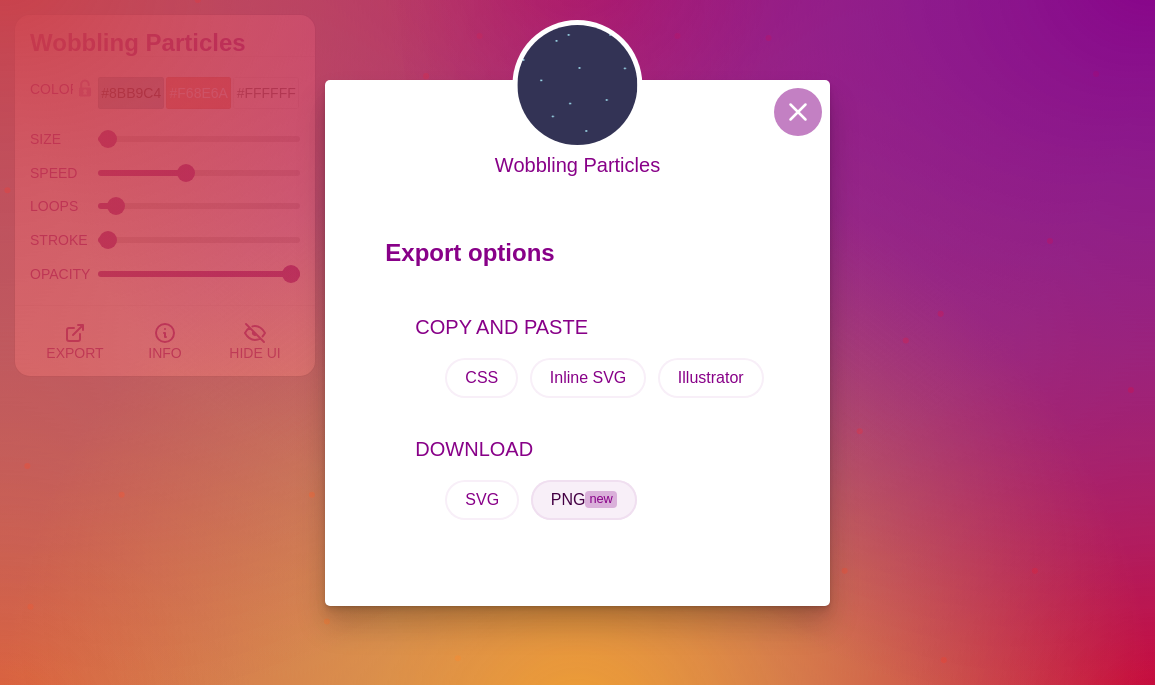 click on "PNG  new" at bounding box center (584, 500) 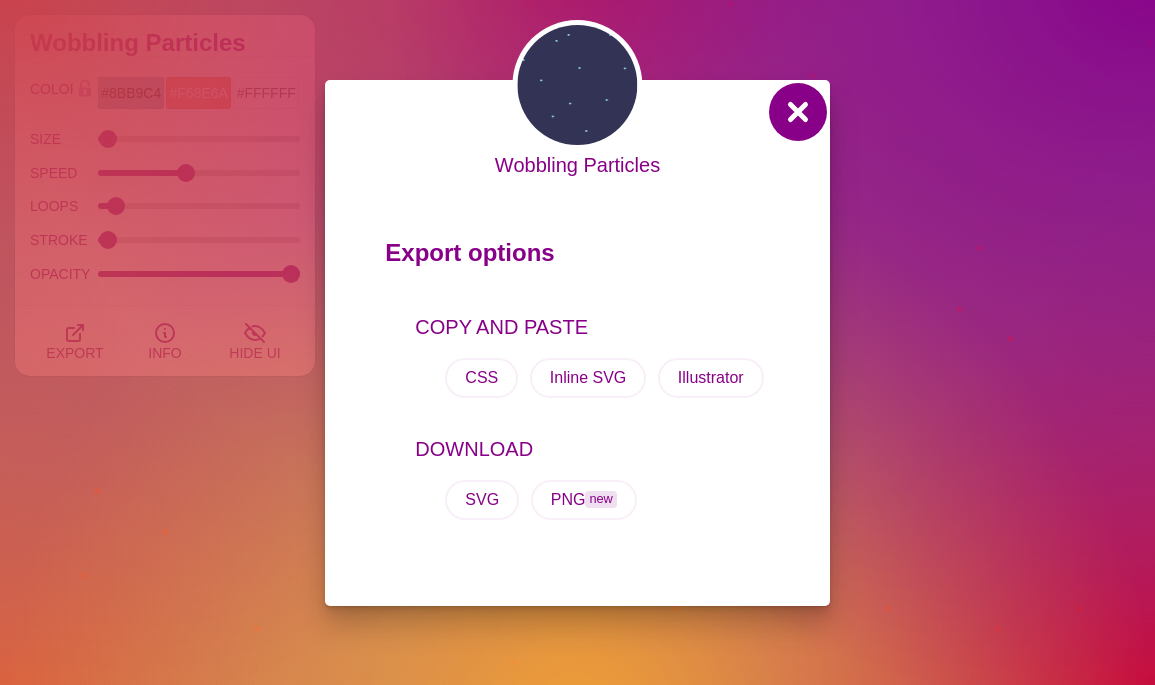 click at bounding box center (798, 112) 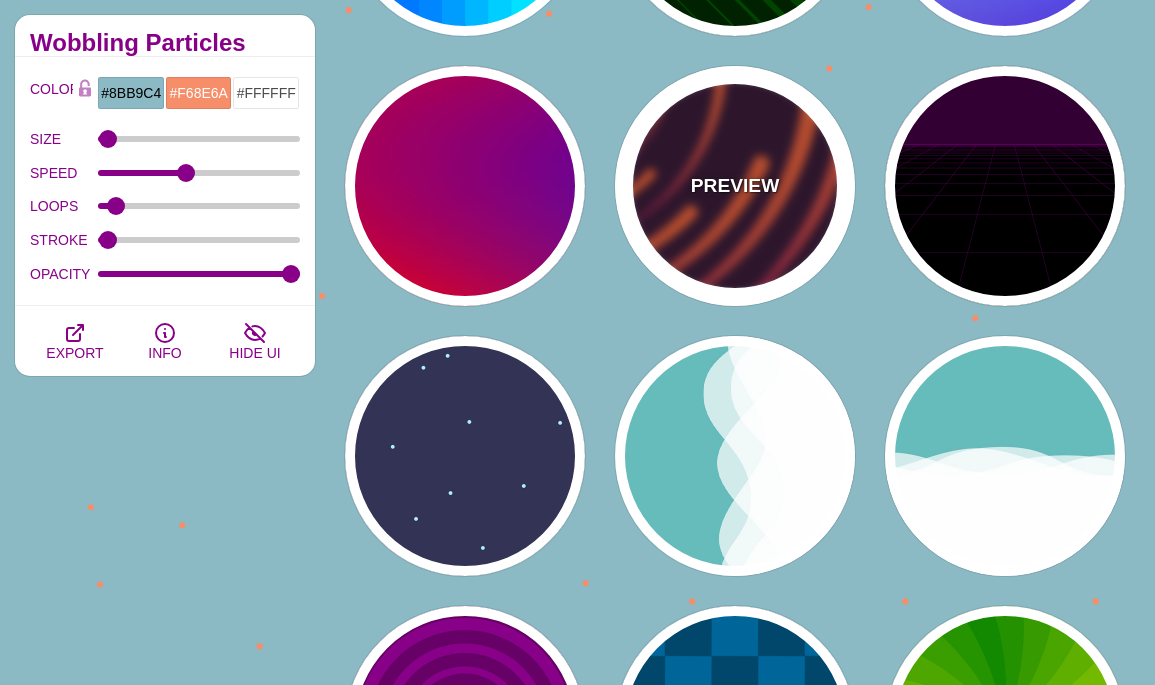 scroll, scrollTop: 736, scrollLeft: 0, axis: vertical 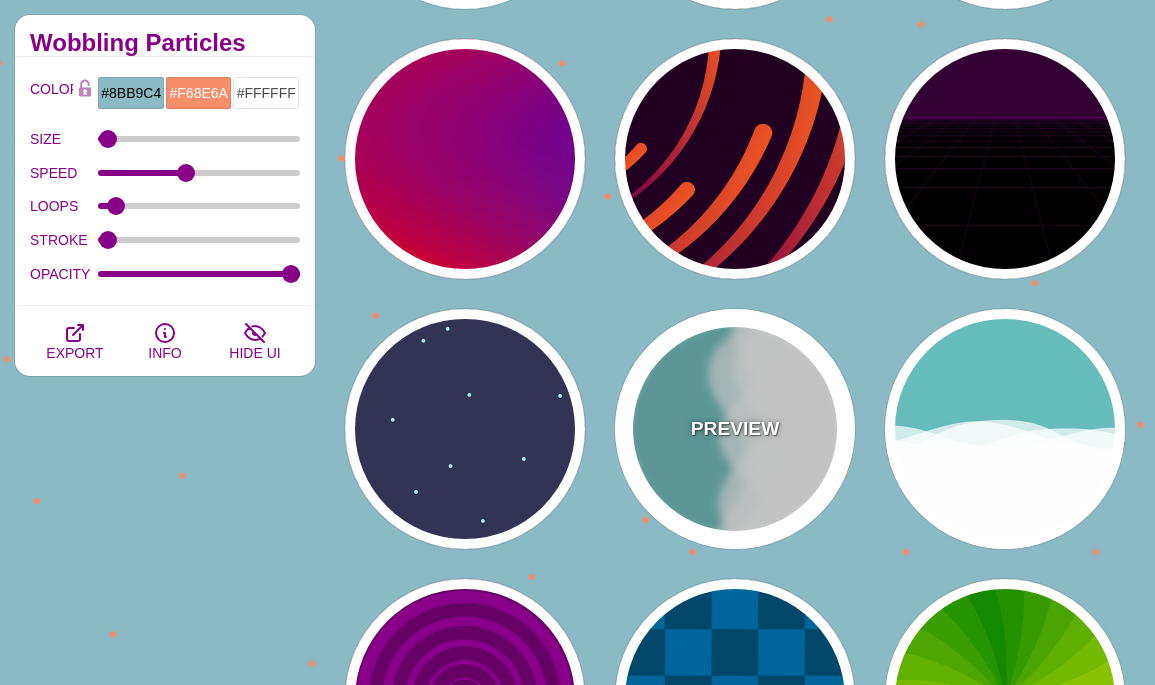 click on "PREVIEW" at bounding box center (735, 429) 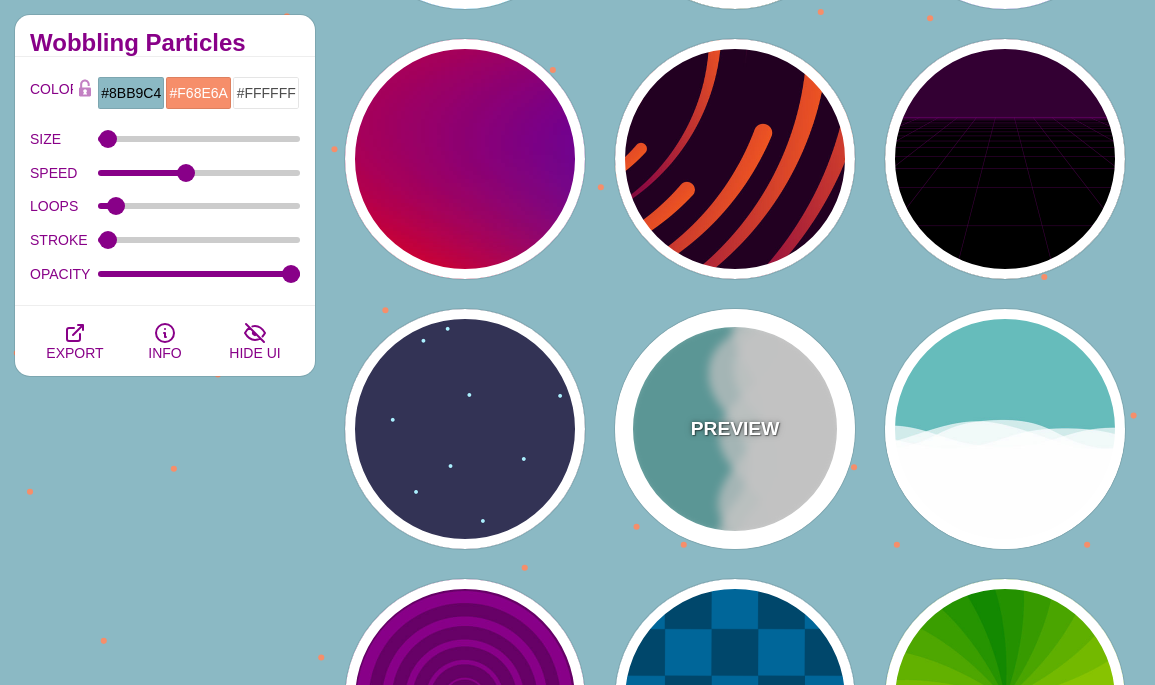 type on "#66BBBB" 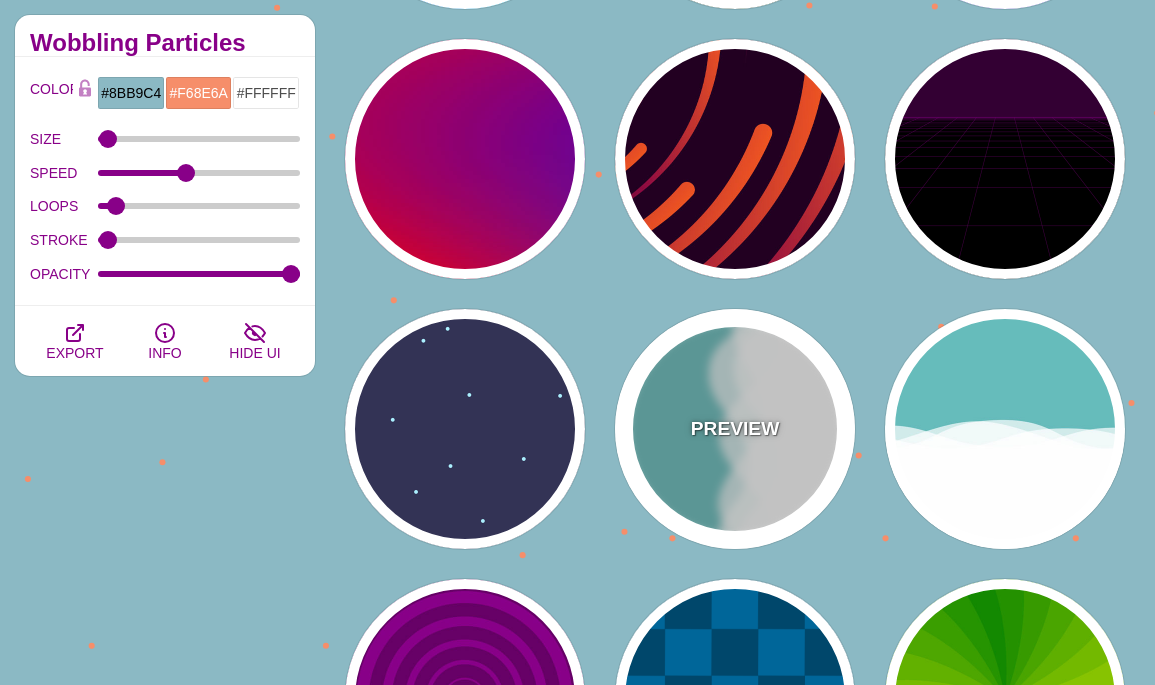 type on "#FFFFFF" 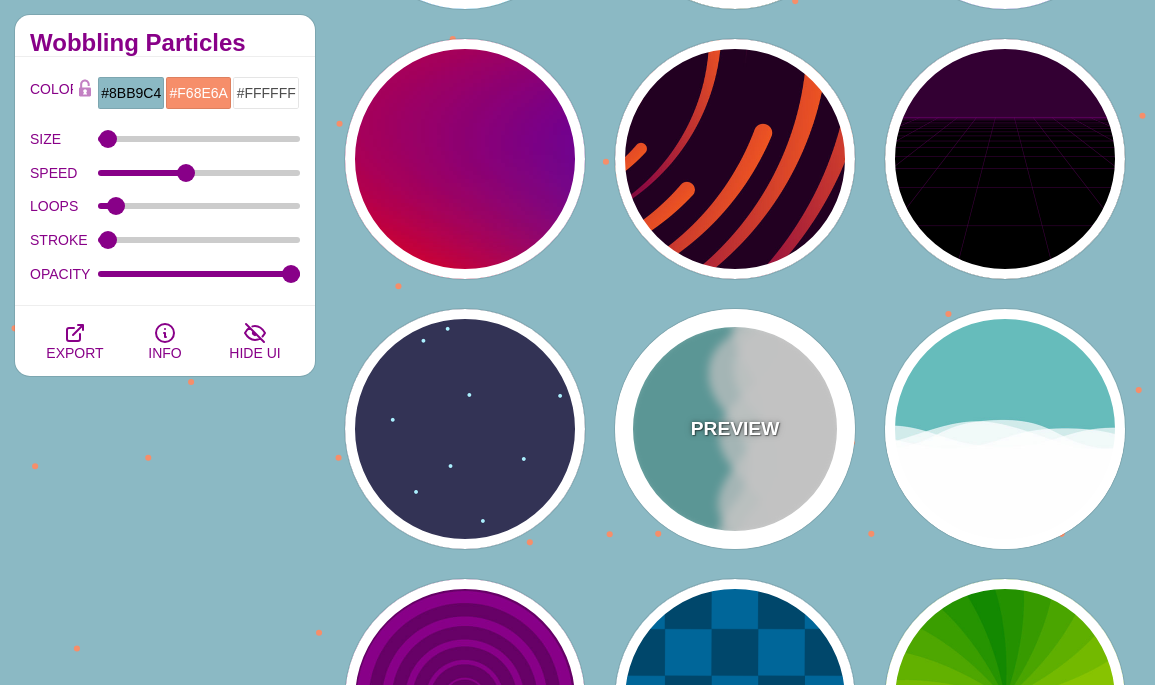 type on "0" 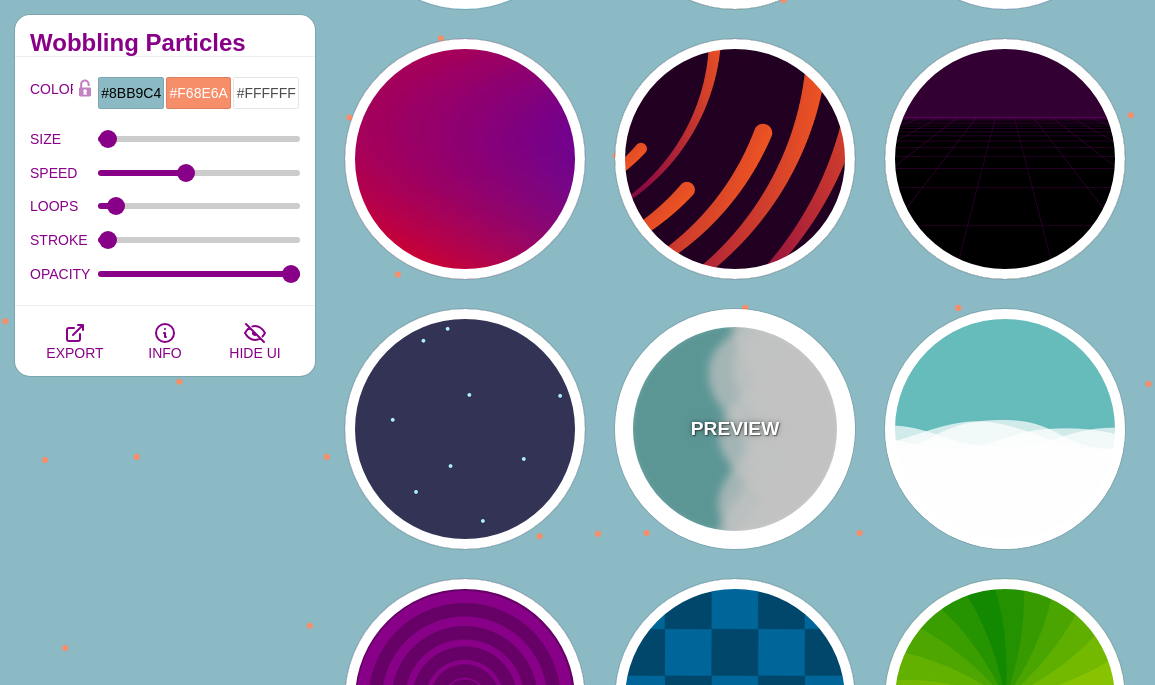 type on "1" 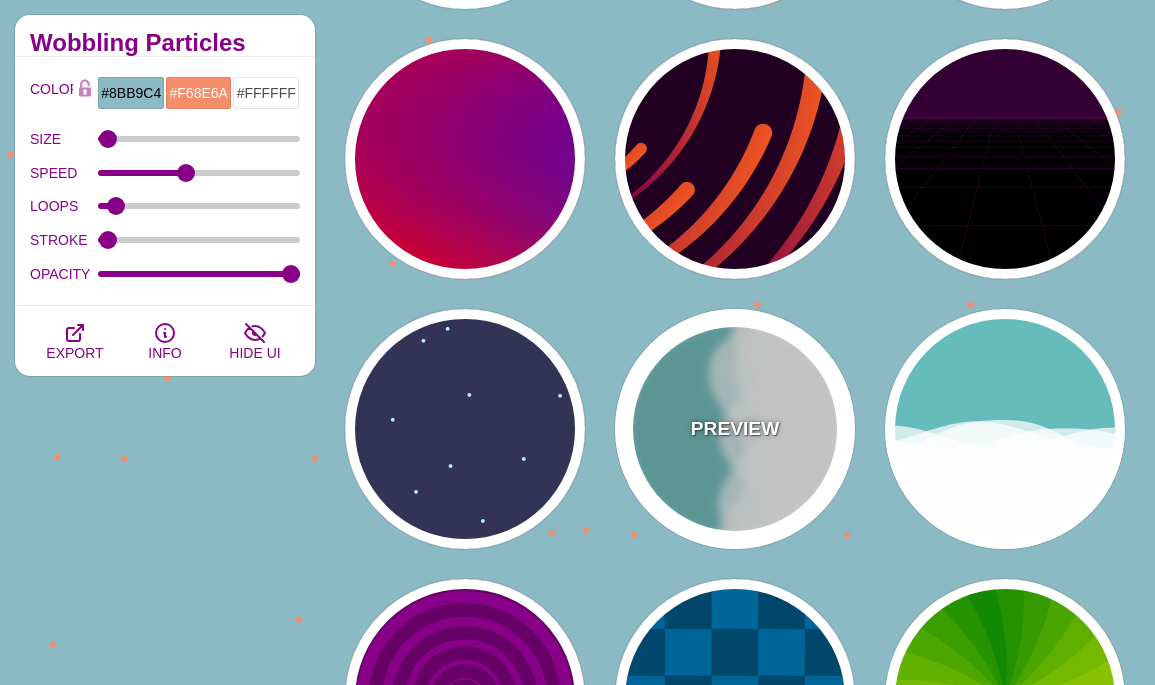 type on "0.7" 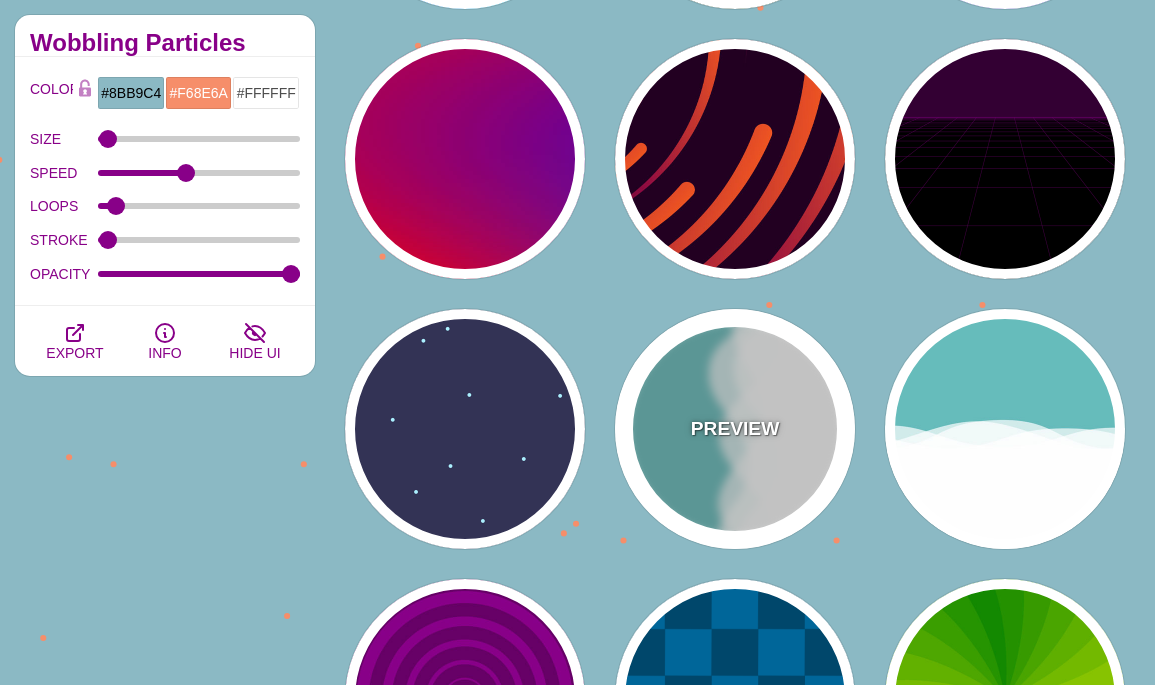 type on "56" 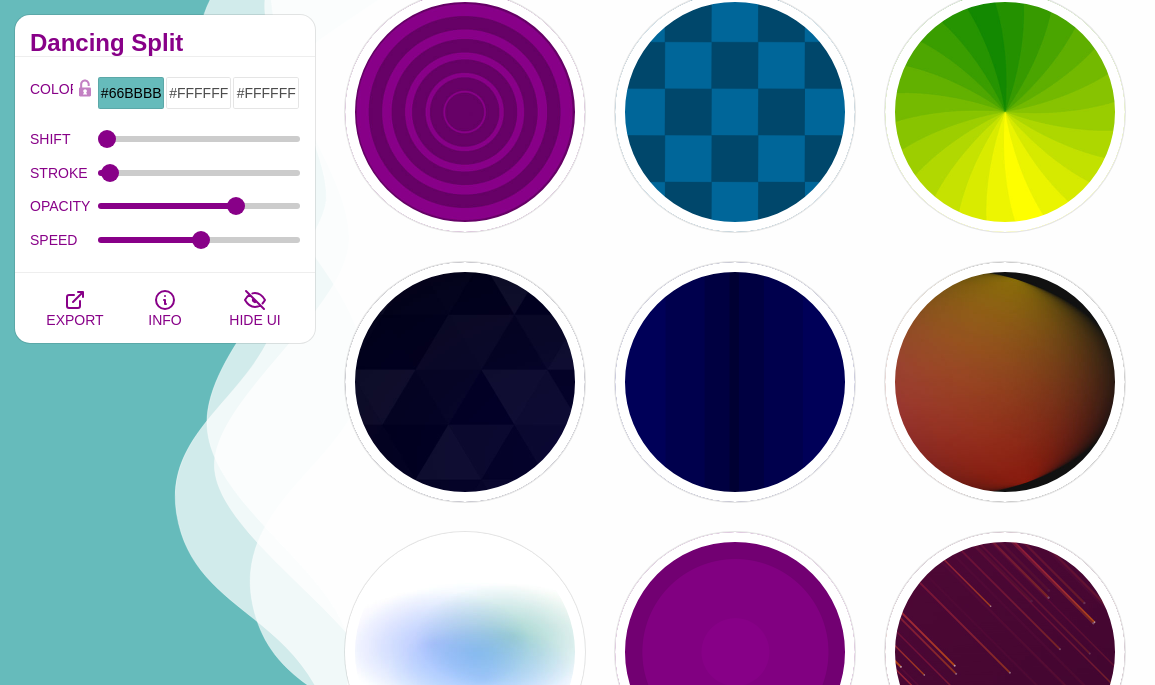 scroll, scrollTop: 1357, scrollLeft: 0, axis: vertical 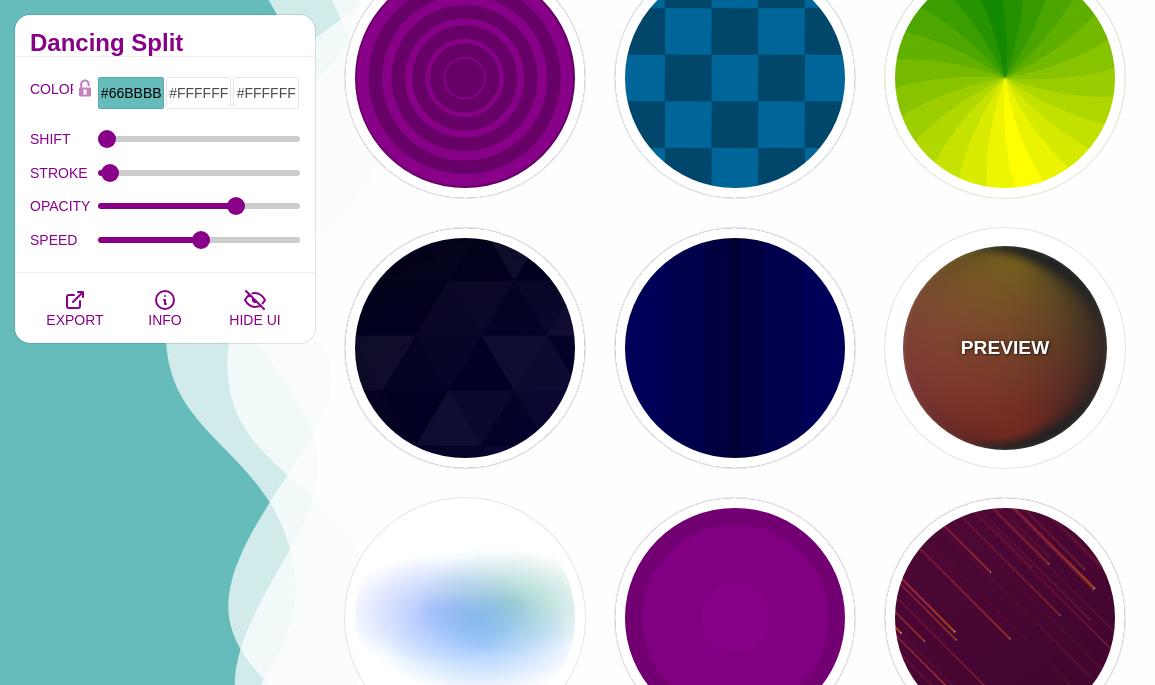 click on "PREVIEW" at bounding box center (1005, 348) 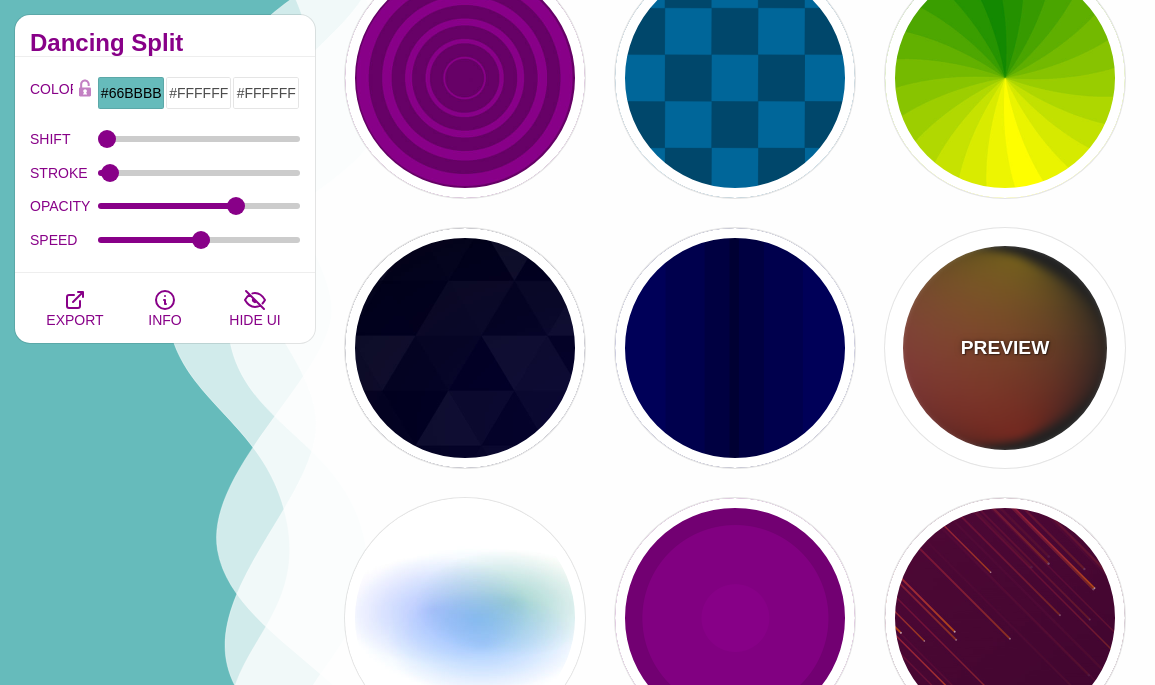 type on "#111111" 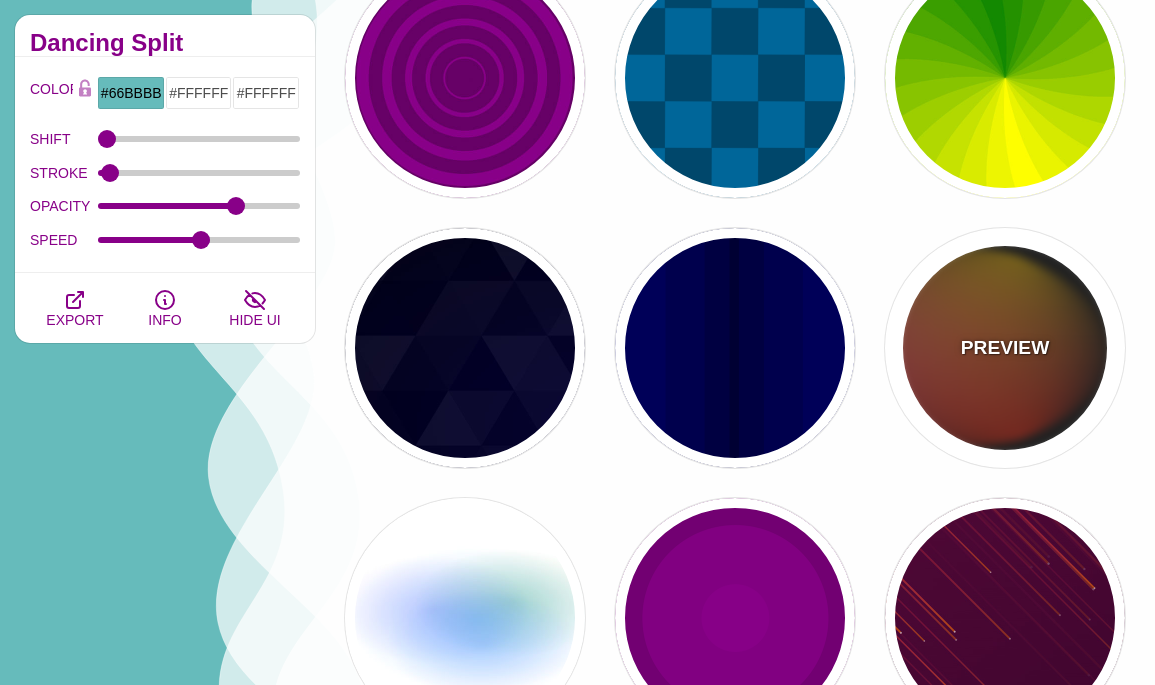 type on "#FF00FF" 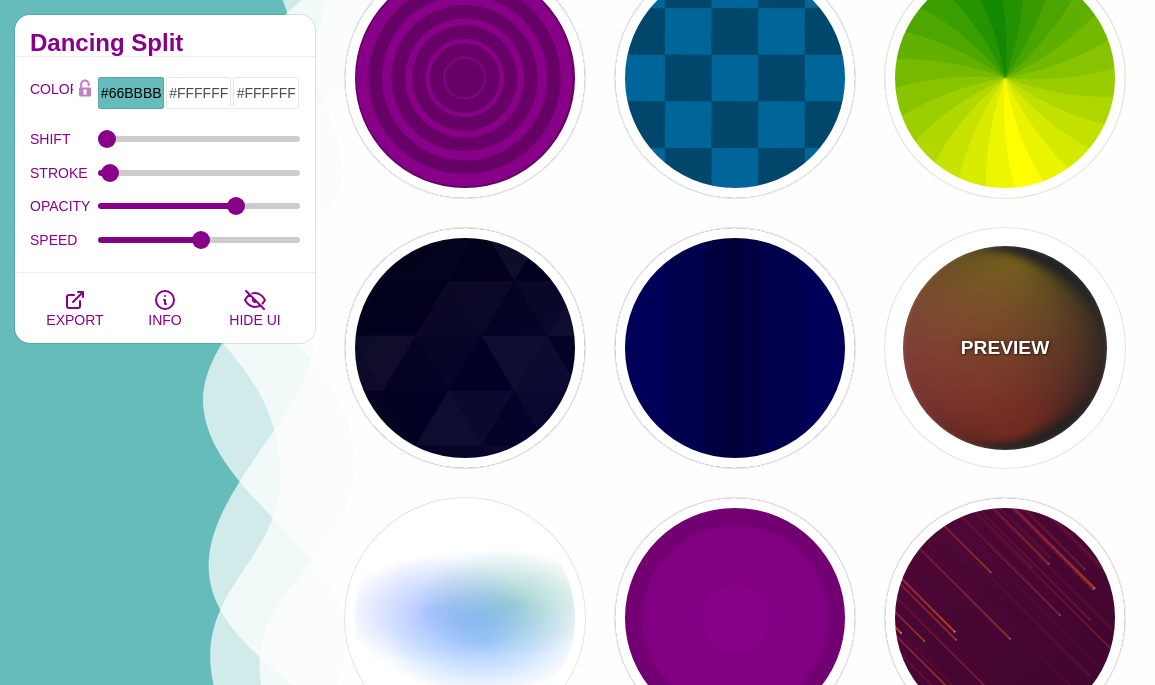 type on "#FFCC00" 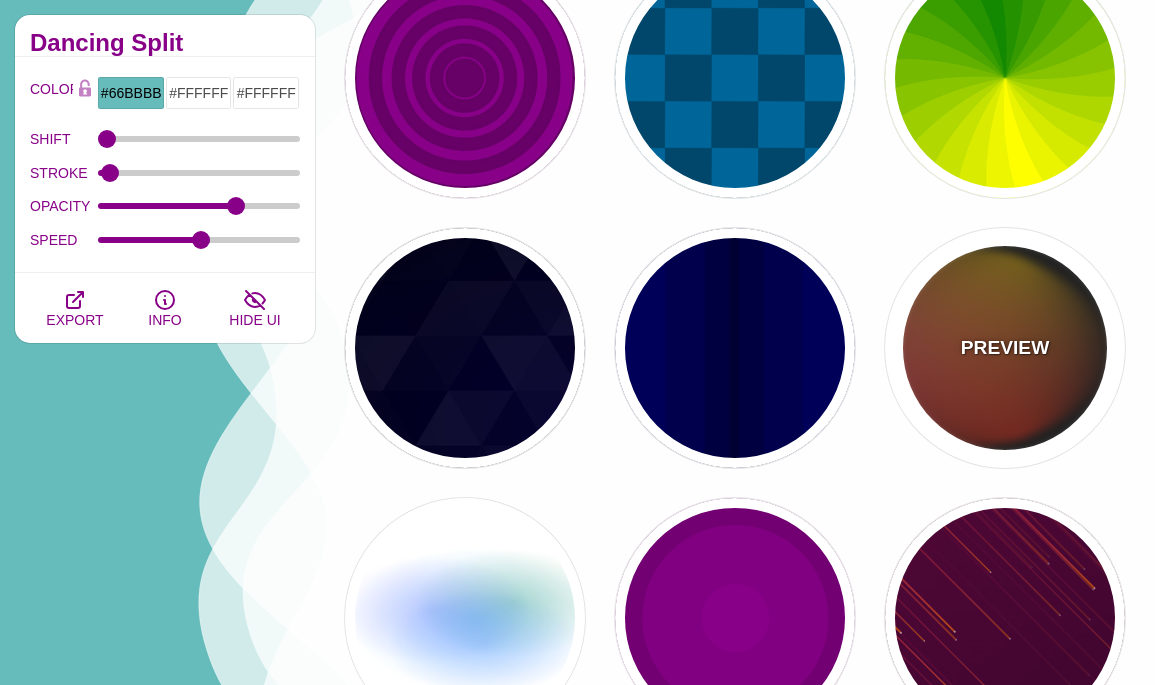 type on "#FF2200" 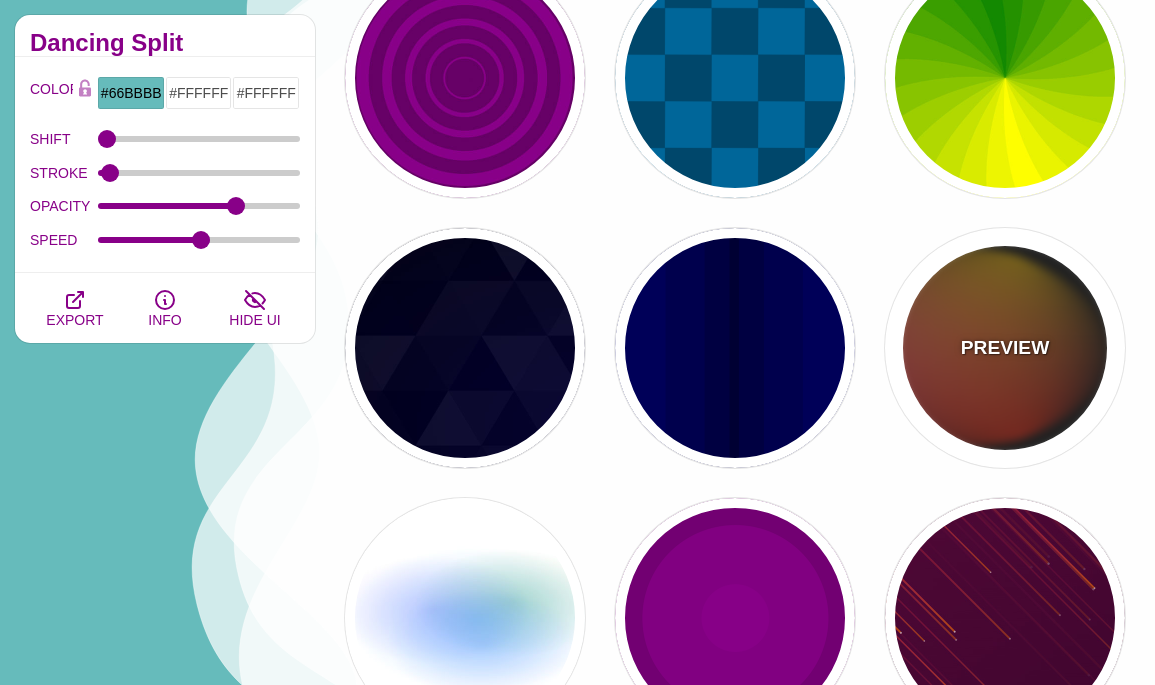 type on "4" 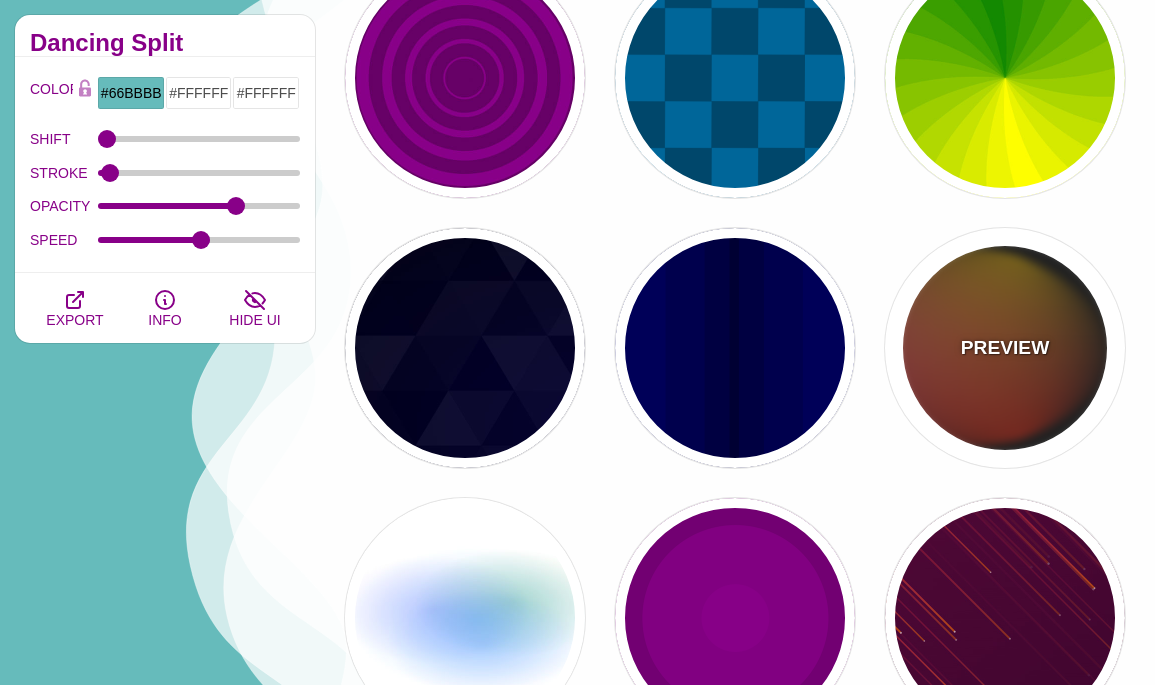 type on "12" 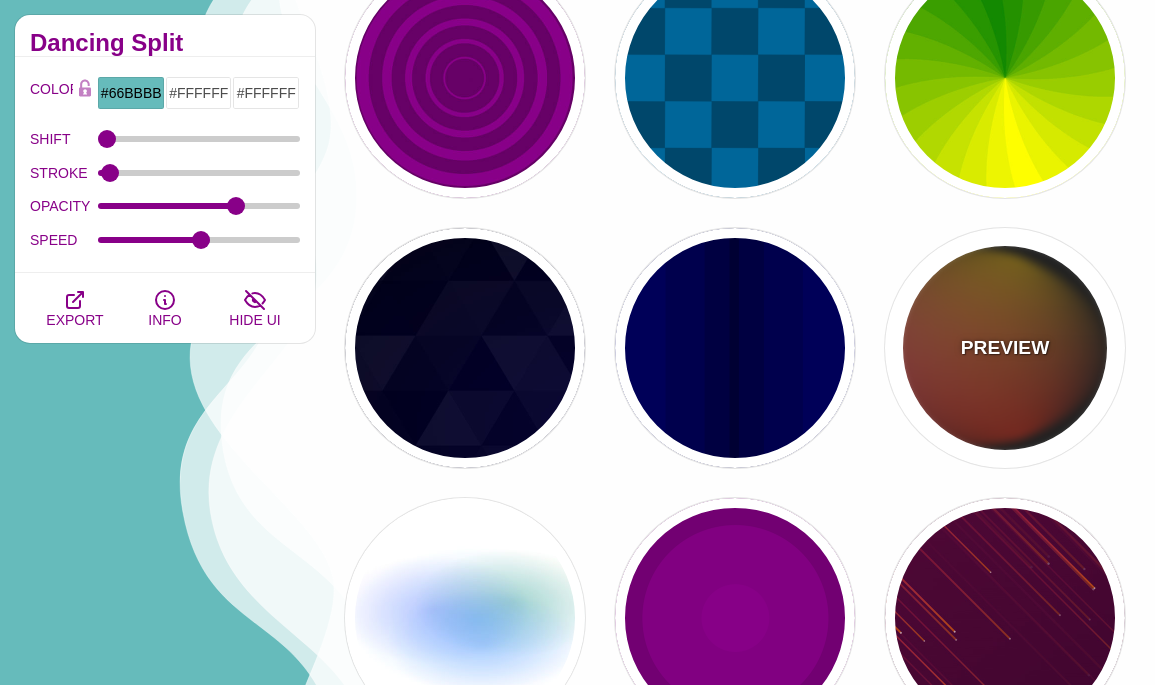 type on "999" 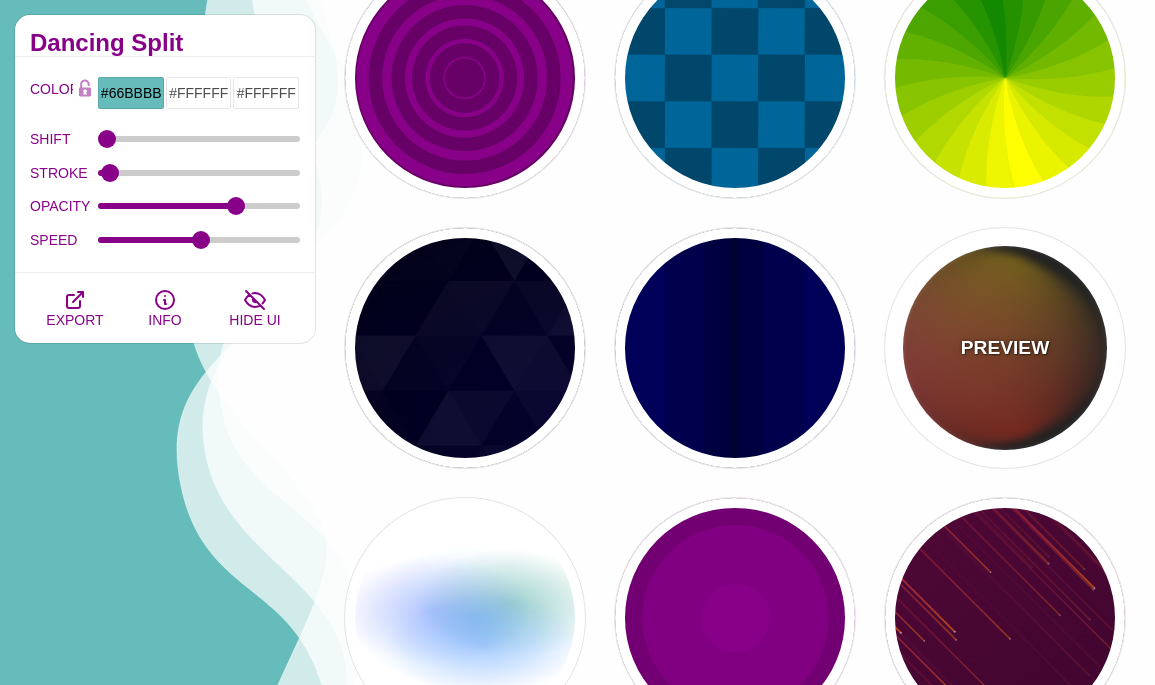 type on "1" 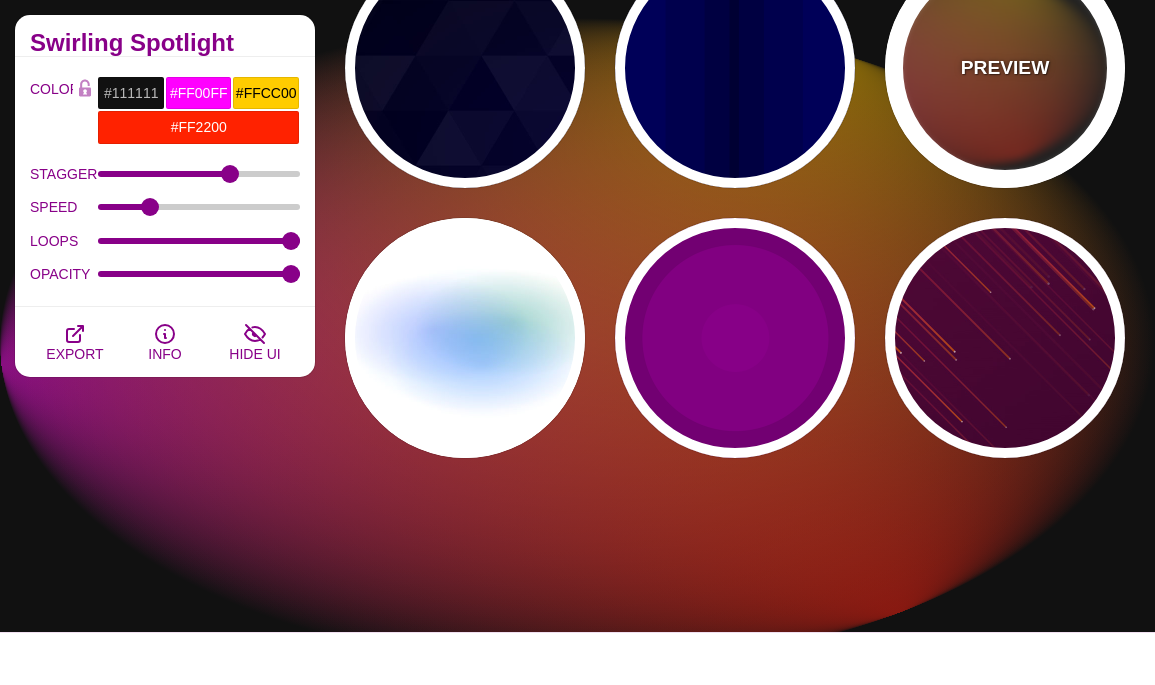 scroll, scrollTop: 1672, scrollLeft: 0, axis: vertical 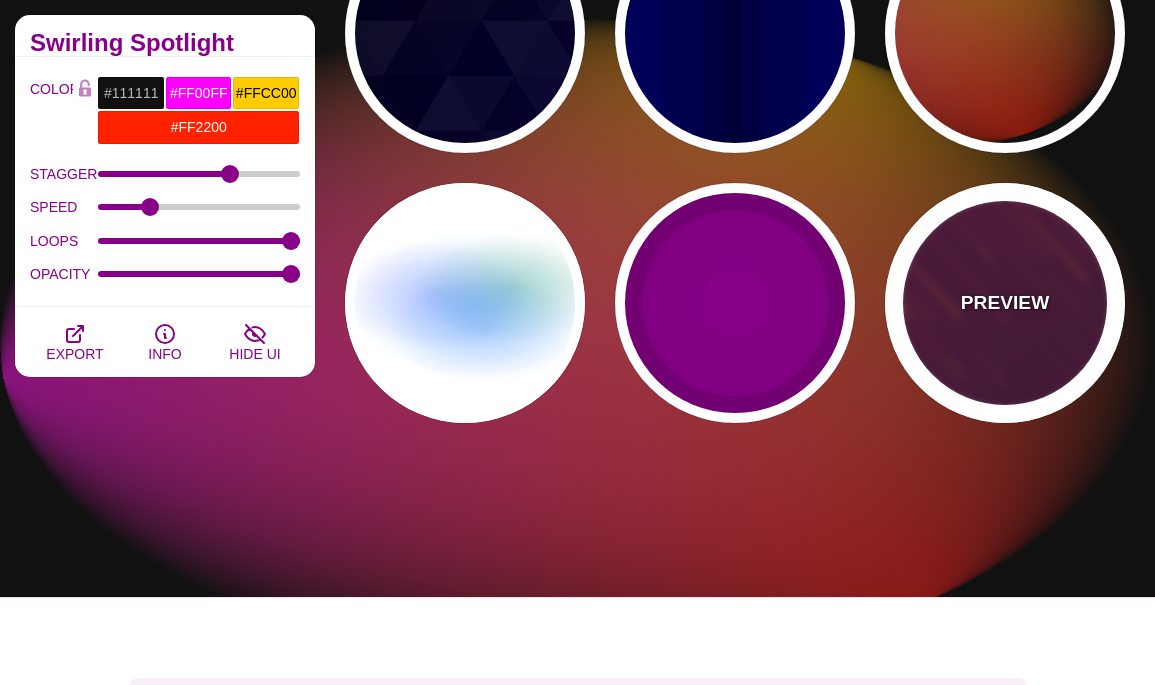 click on "PREVIEW" at bounding box center (1005, 303) 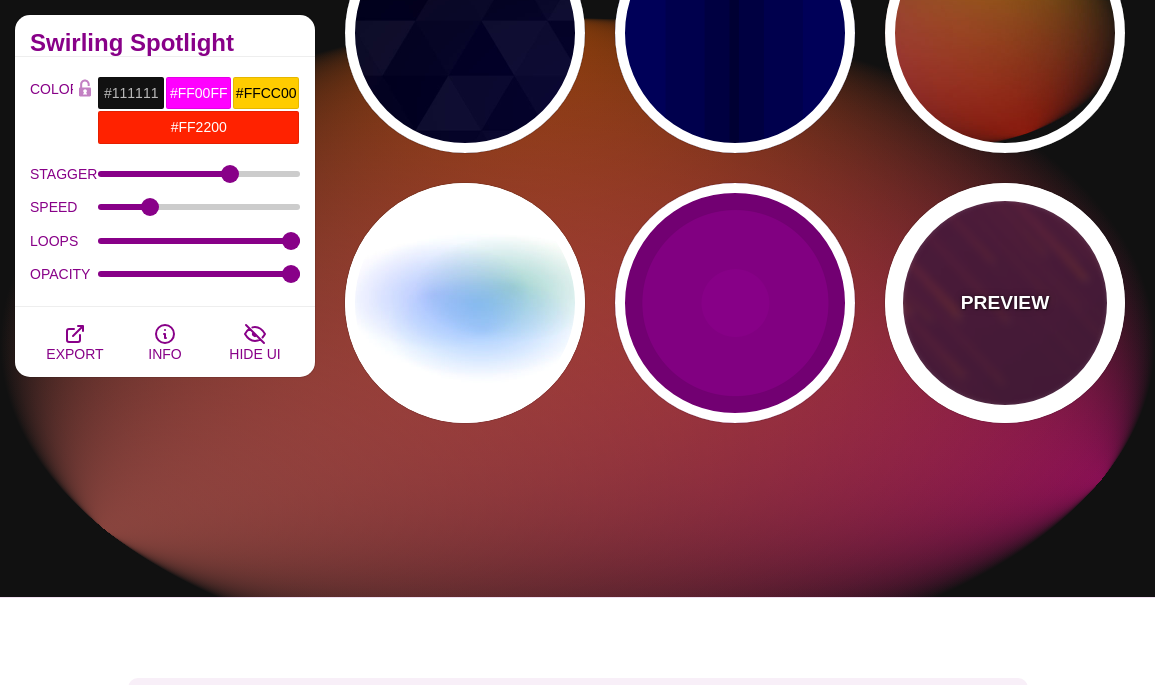 type on "#220022" 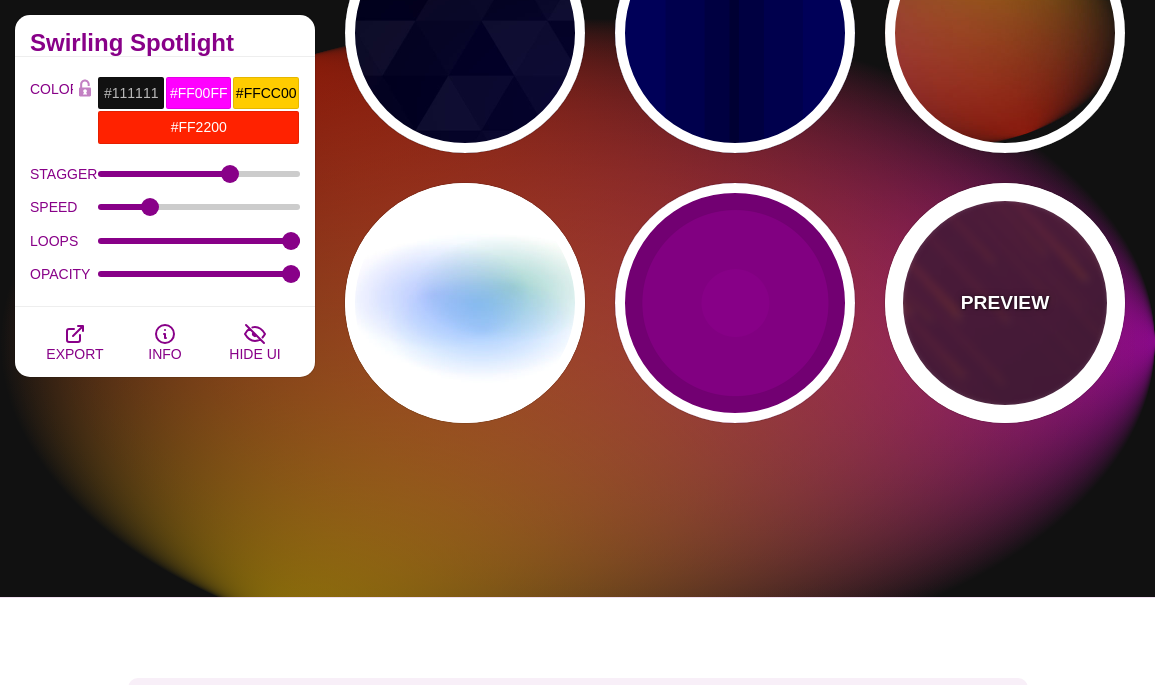 type on "#FF7700" 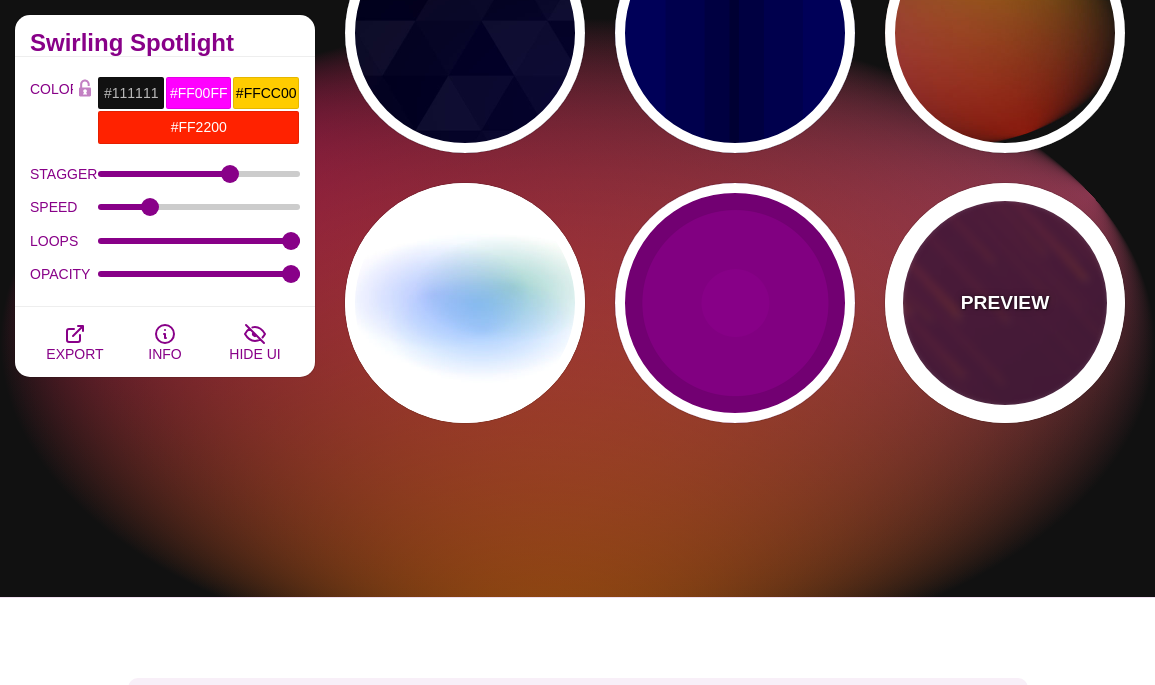 type on "#FFFFFF" 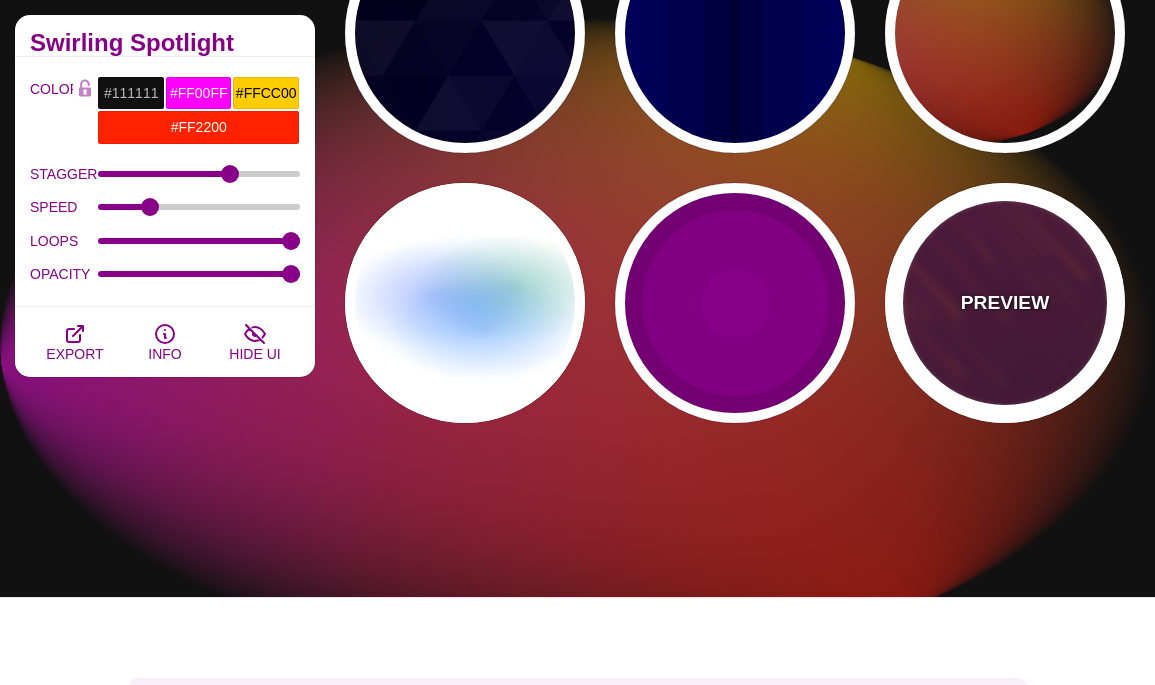type on "10" 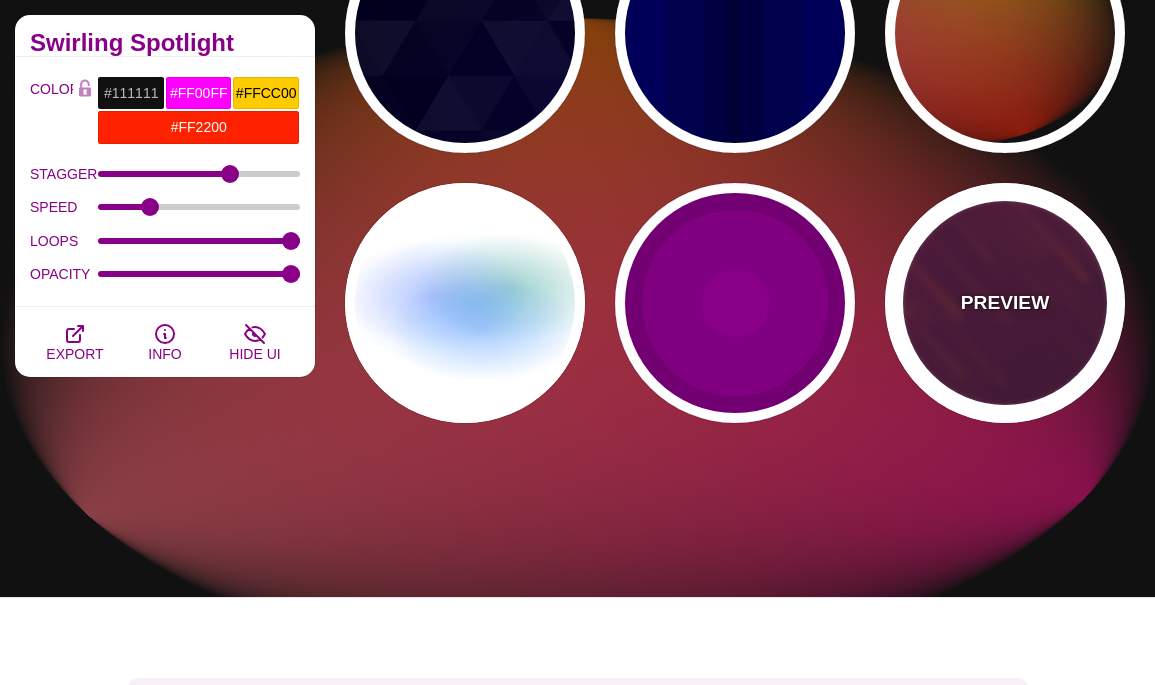 type on "999" 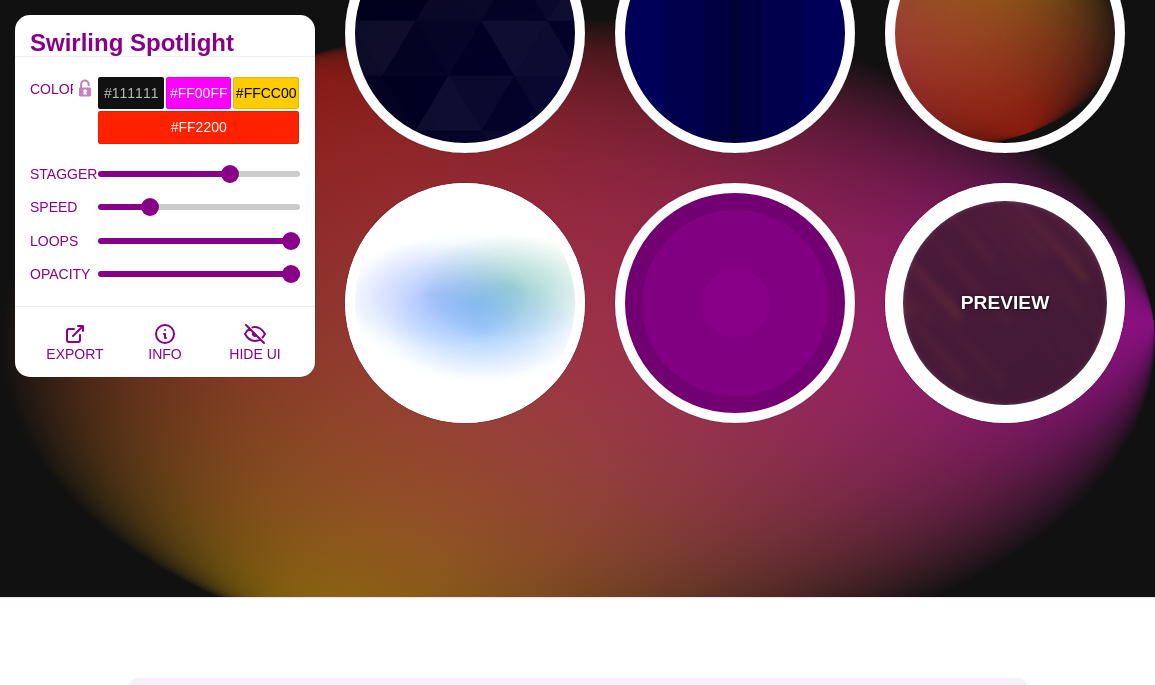 type on "3" 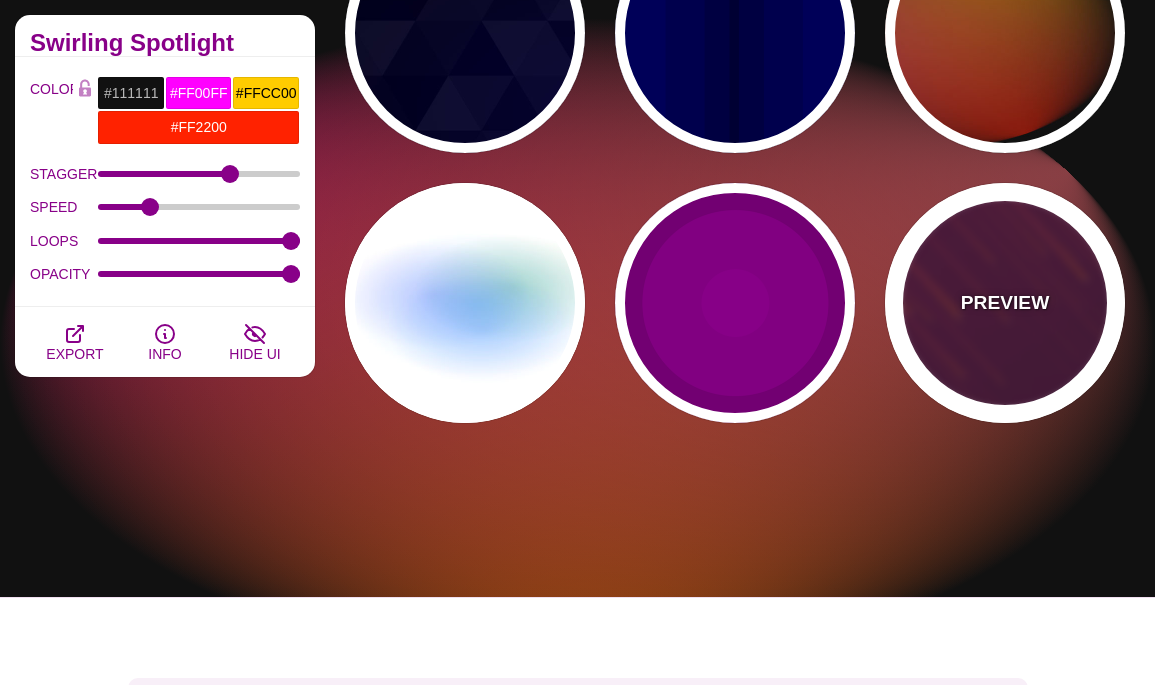 type on "1.5" 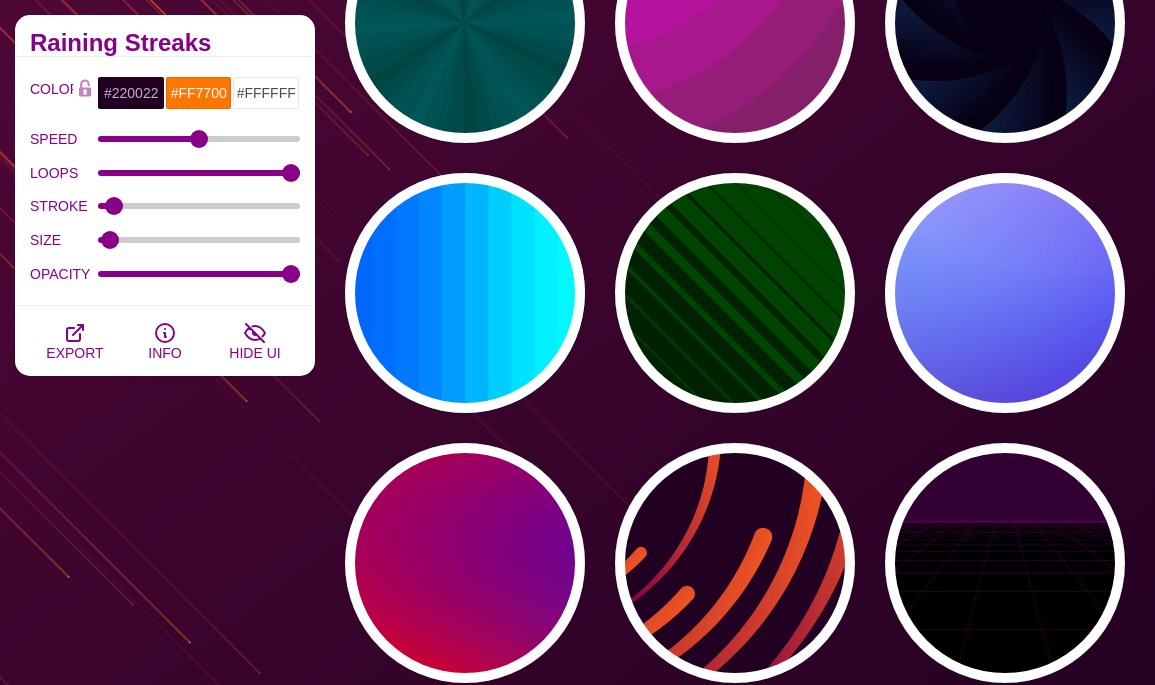scroll, scrollTop: 329, scrollLeft: 0, axis: vertical 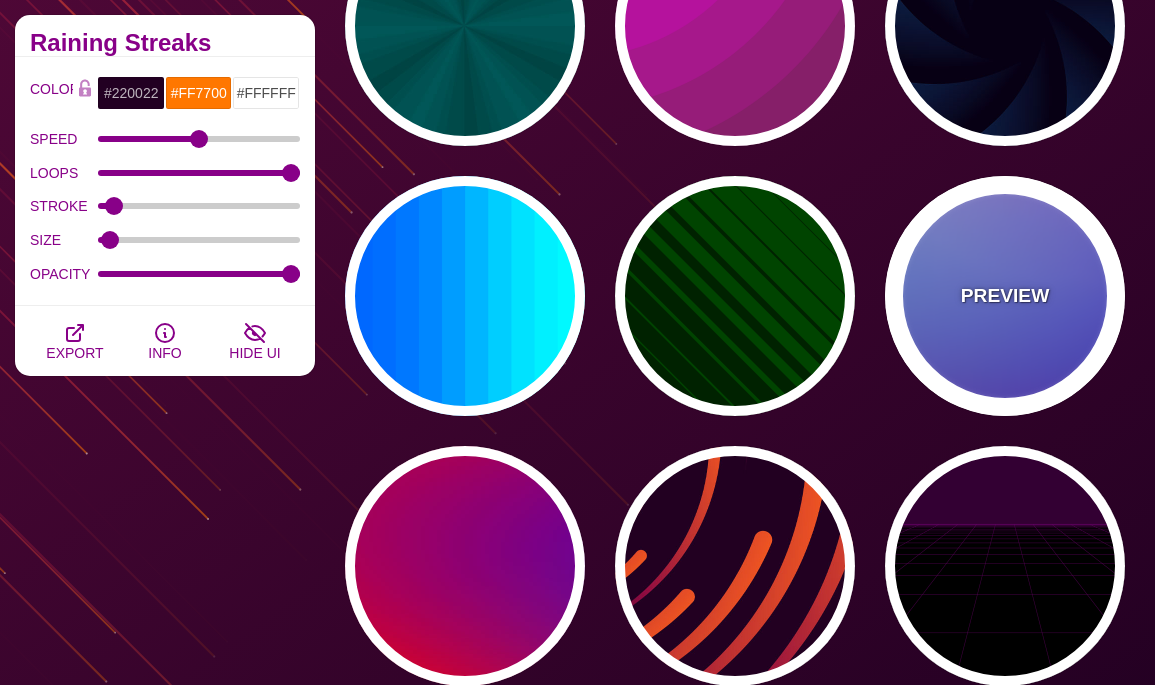 click on "PREVIEW" at bounding box center [1005, 296] 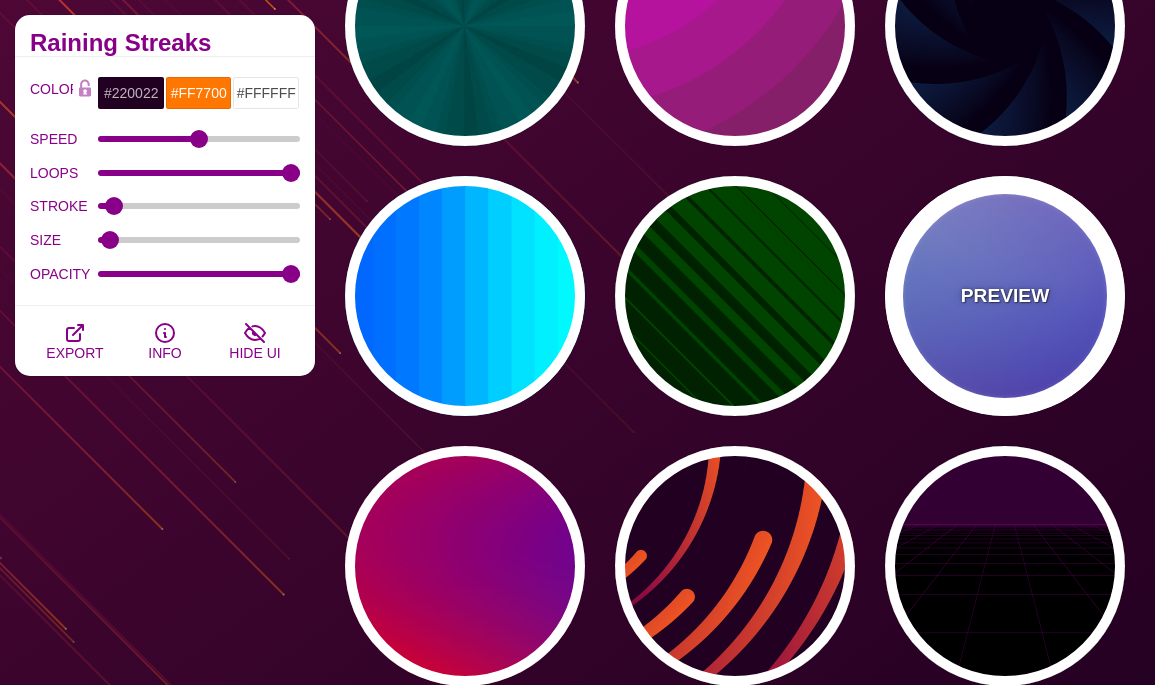 type on "#0000FF" 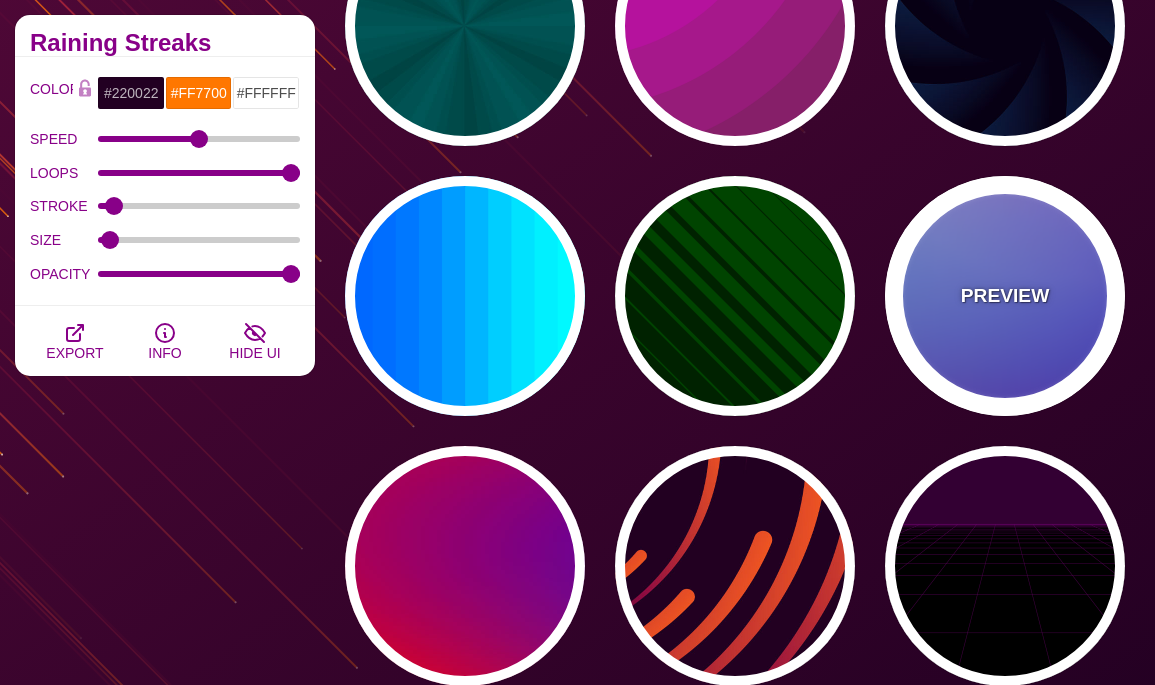 type on "#0099FF" 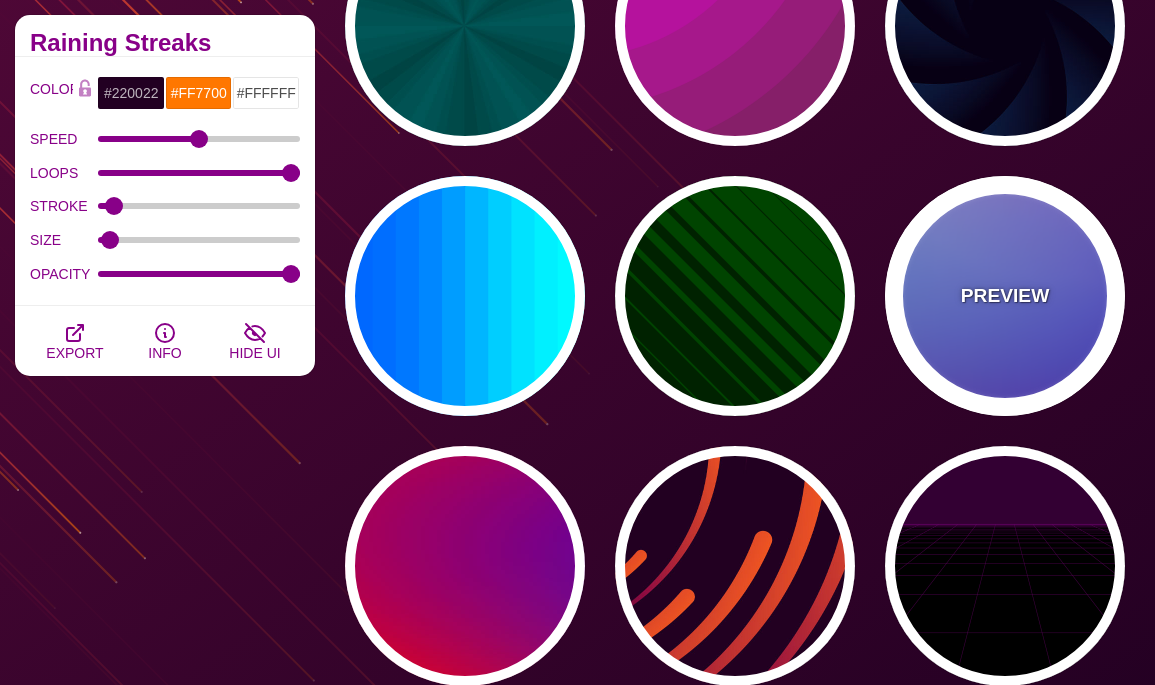 type on "#FF99FF" 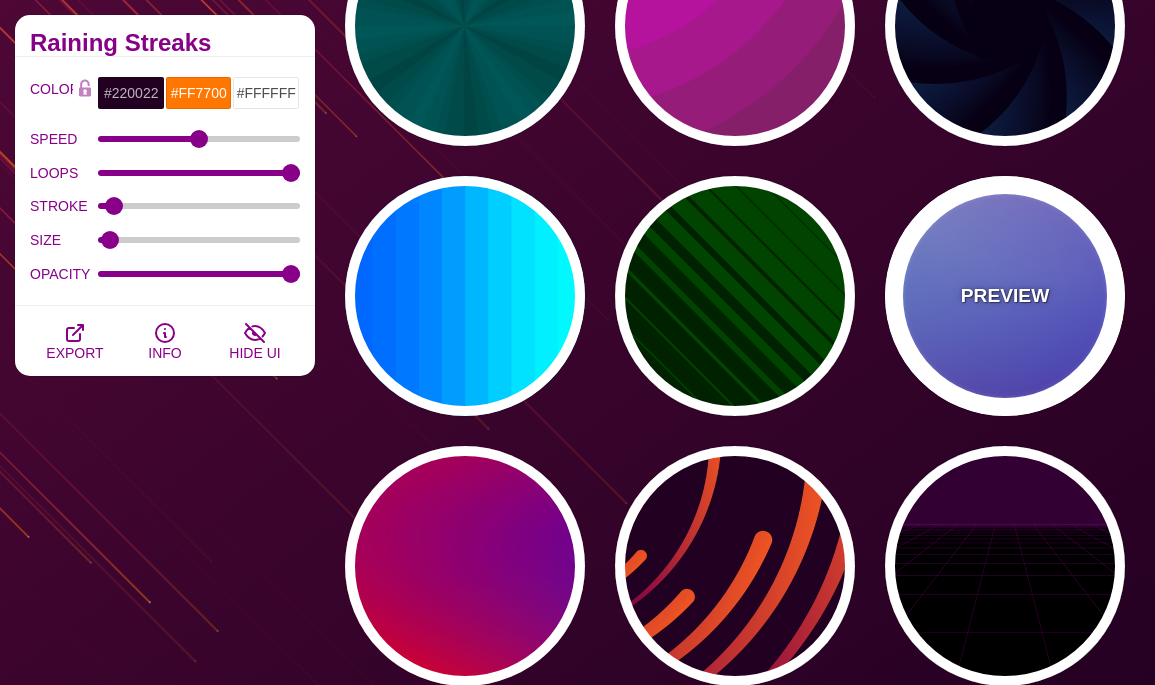 type on "12" 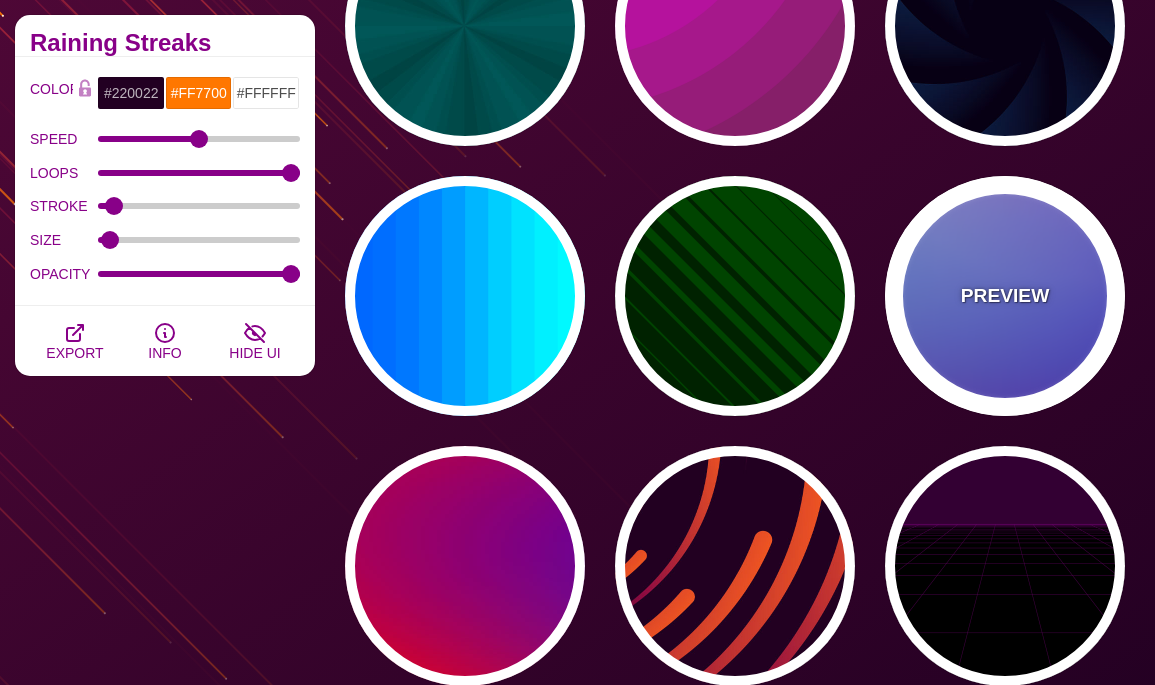 type on "0" 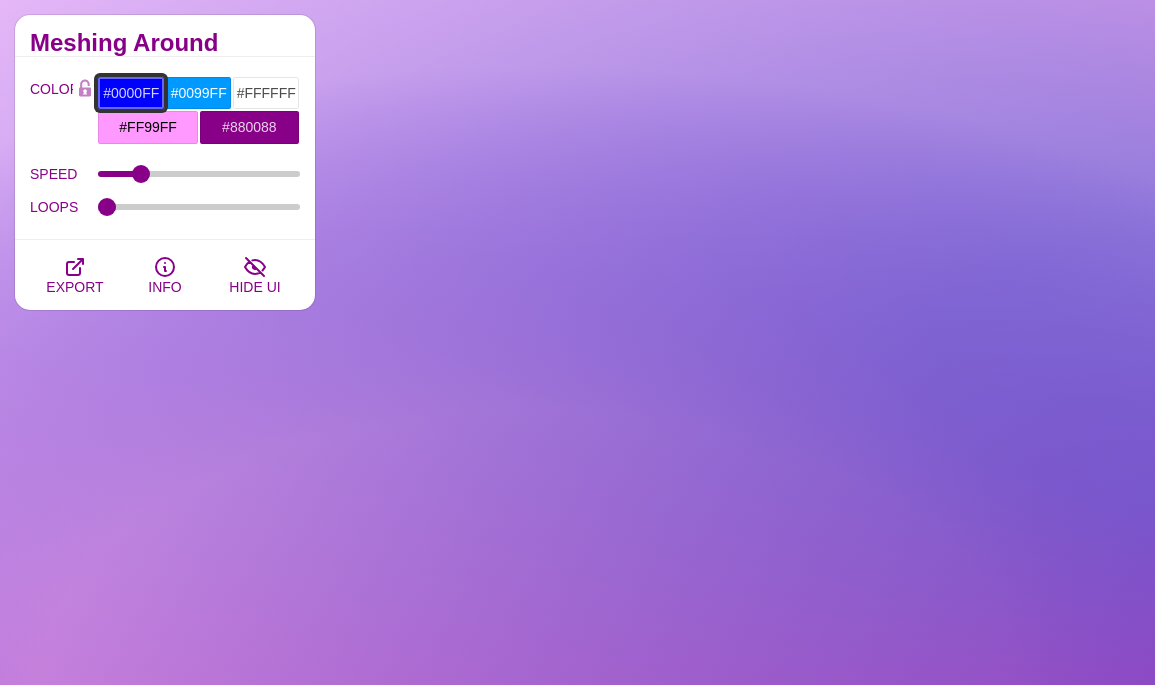 click on "#0000FF" at bounding box center [130, 93] 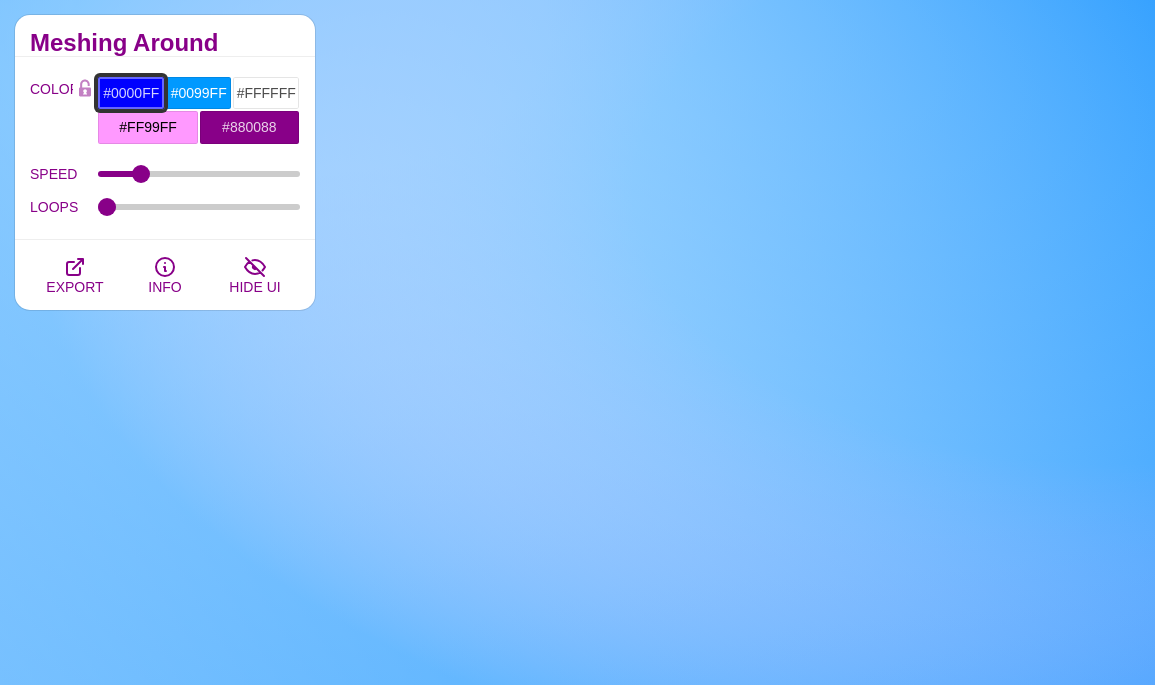 click on "#0000FF" at bounding box center (130, 93) 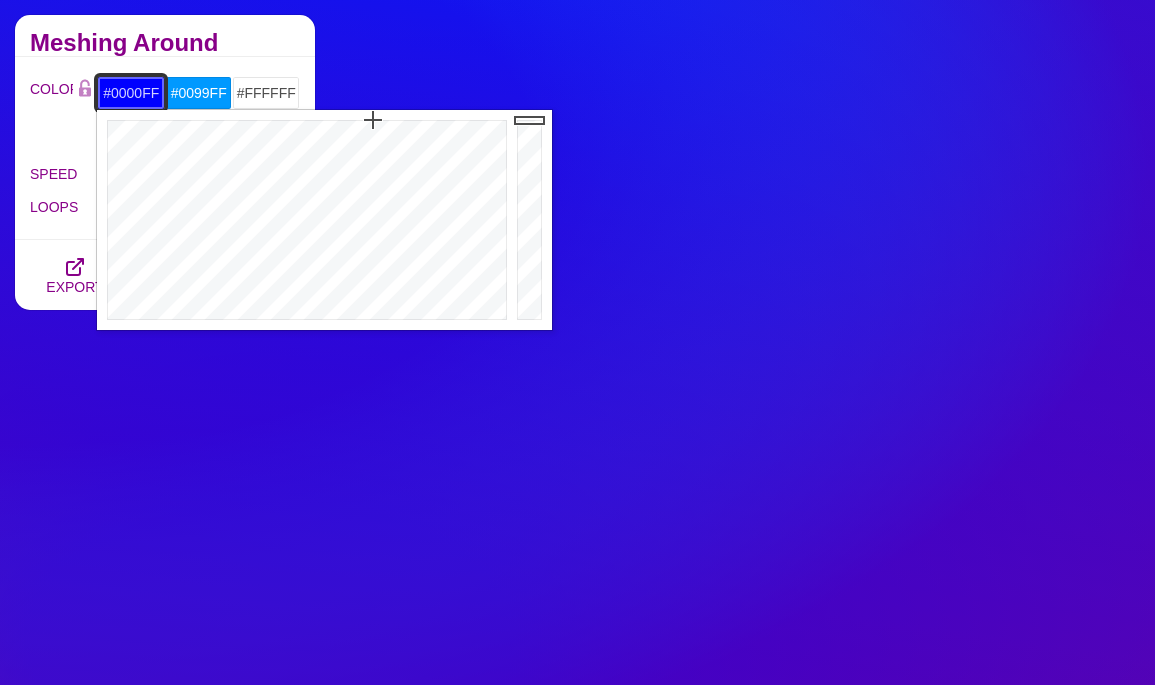 click on "#0000FF" at bounding box center [130, 93] 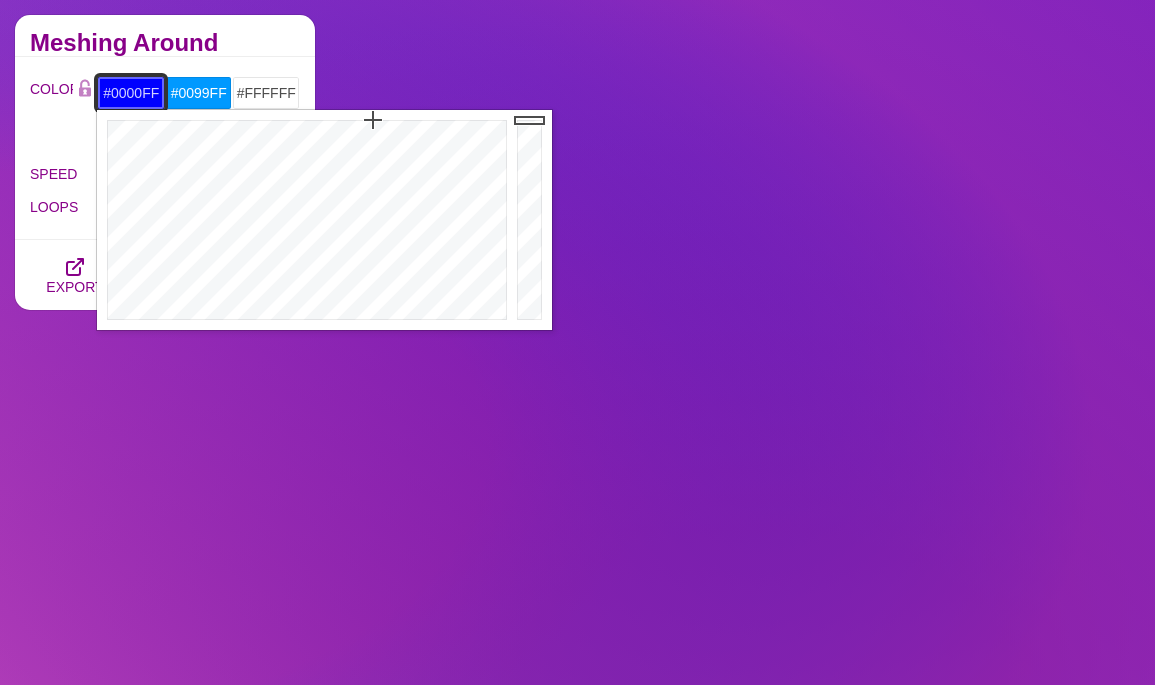 paste on "8bb9c4" 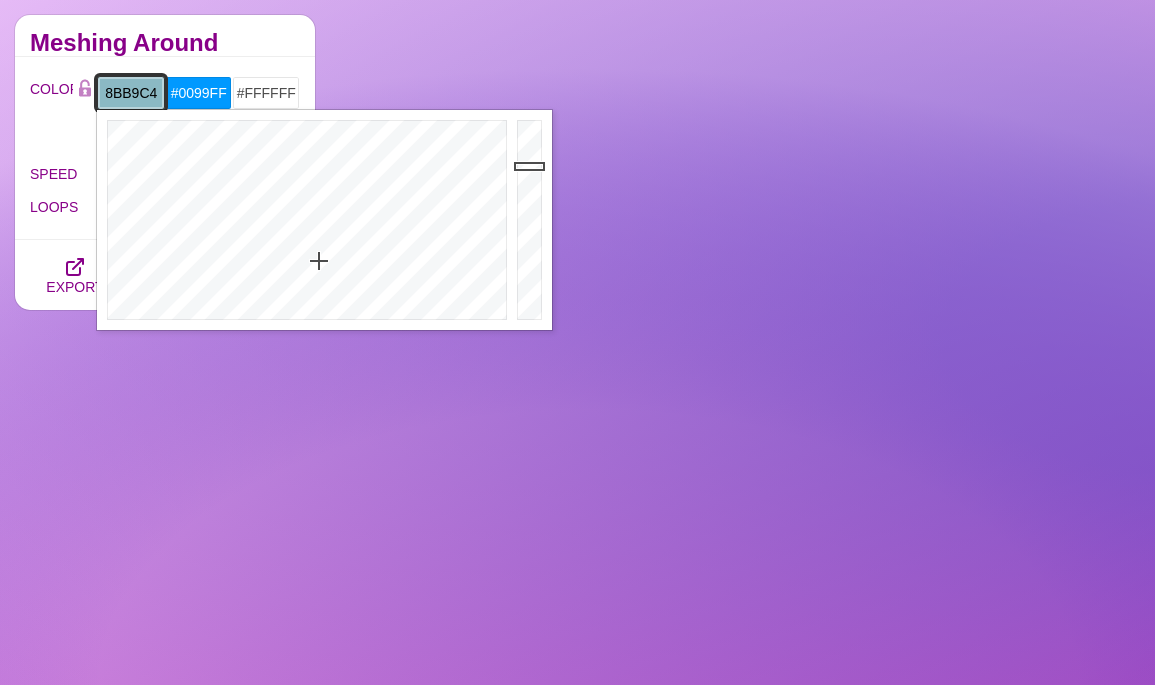 type on "#8BB9C4" 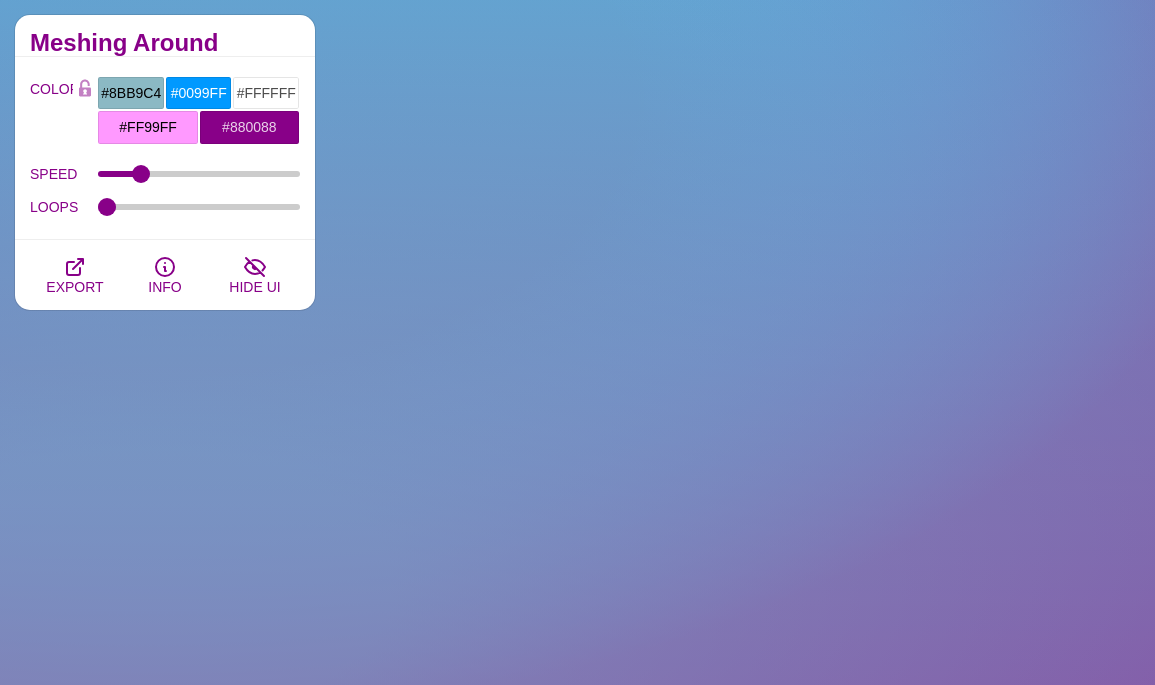 click on "COLOR
#8BB9C4 #0099FF #FFFFFF
#FF99FF #880088 #FFA500
#777777 #888888 #999999
BLEND < LCH MODE >
VARIETY < GRAY TONES >
MODIFY < FLIP >
SPEED
4
LOOPS
STROKE
SIZE
OPACITY" at bounding box center (165, 148) 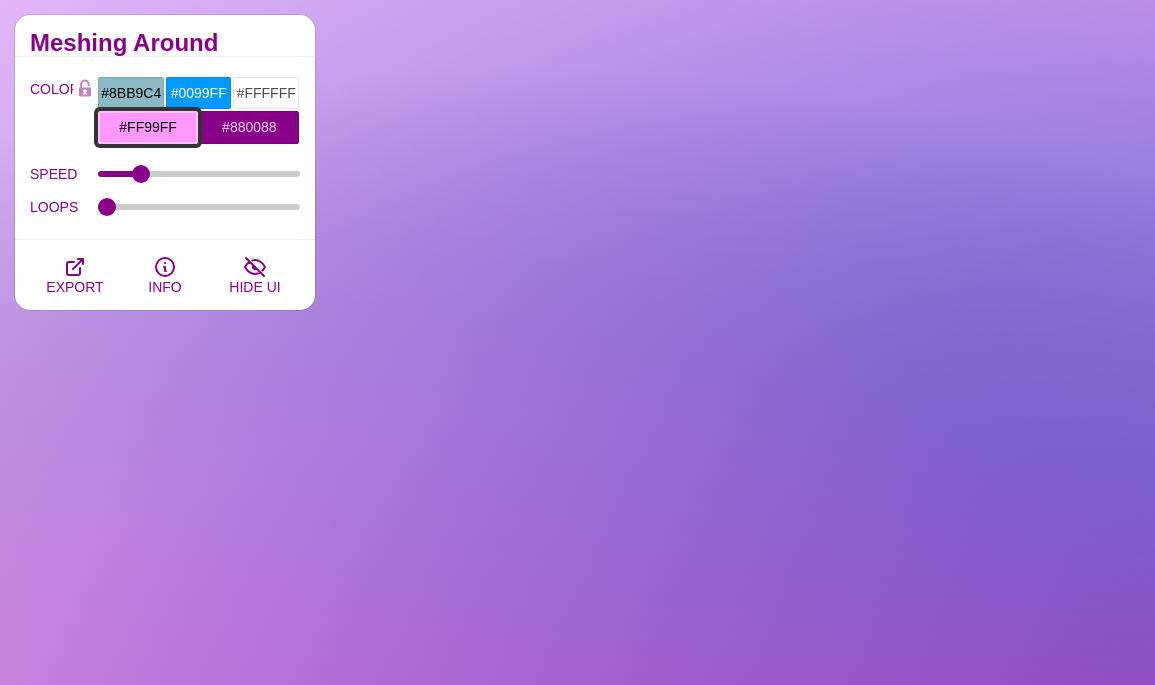 click on "#FF99FF" at bounding box center (147, 127) 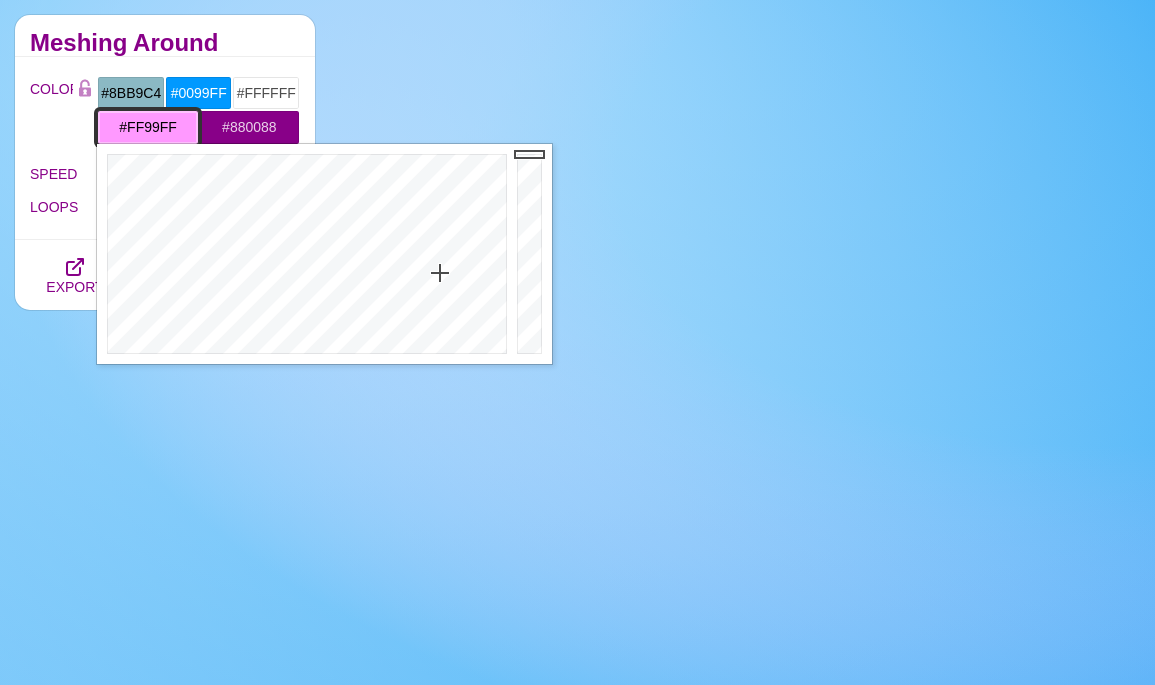 click on "#FF99FF" at bounding box center [147, 127] 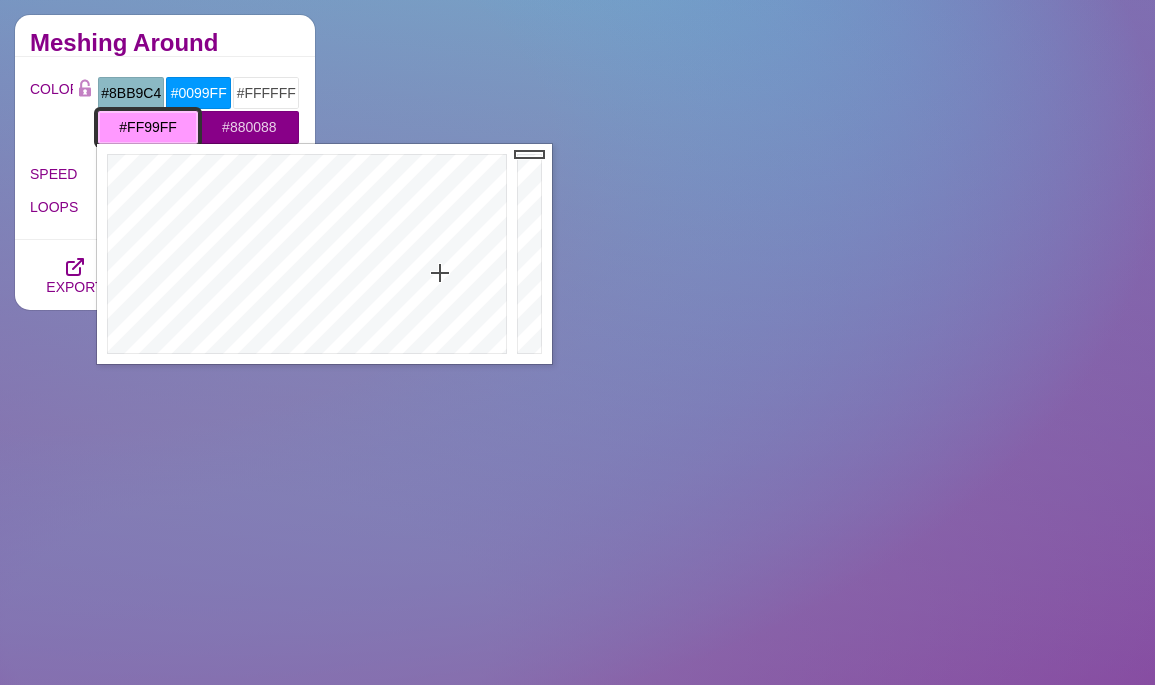 click on "#FF99FF" at bounding box center [147, 127] 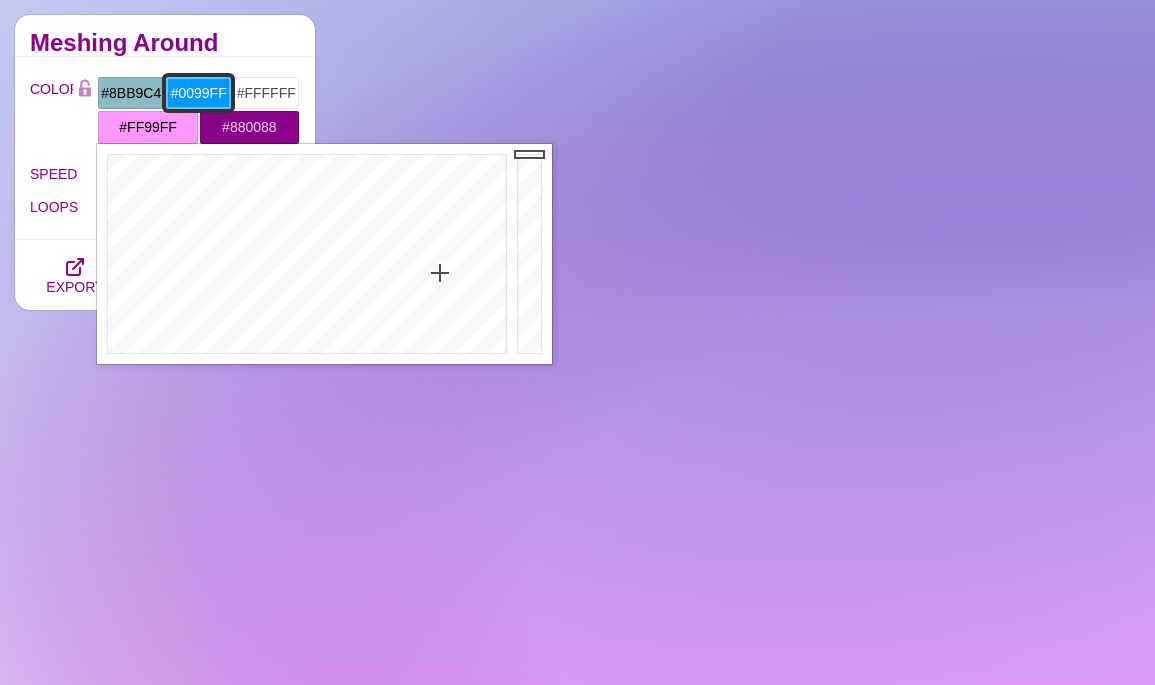 click on "#0099FF" at bounding box center [198, 93] 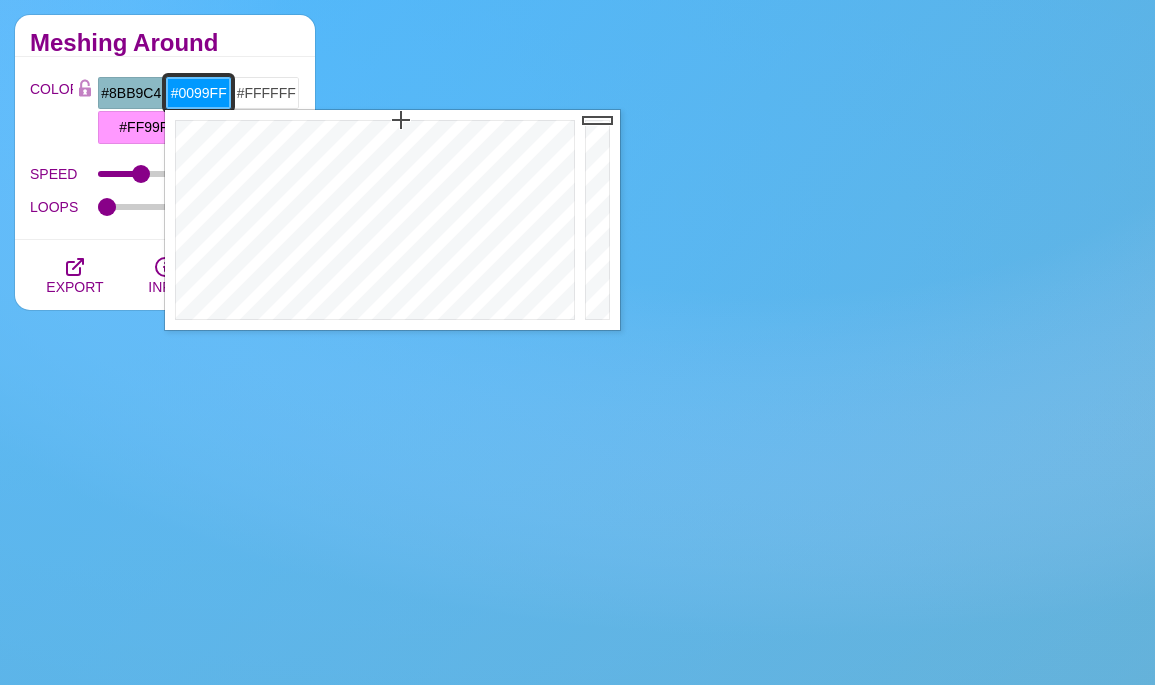 click on "#0099FF" at bounding box center [198, 93] 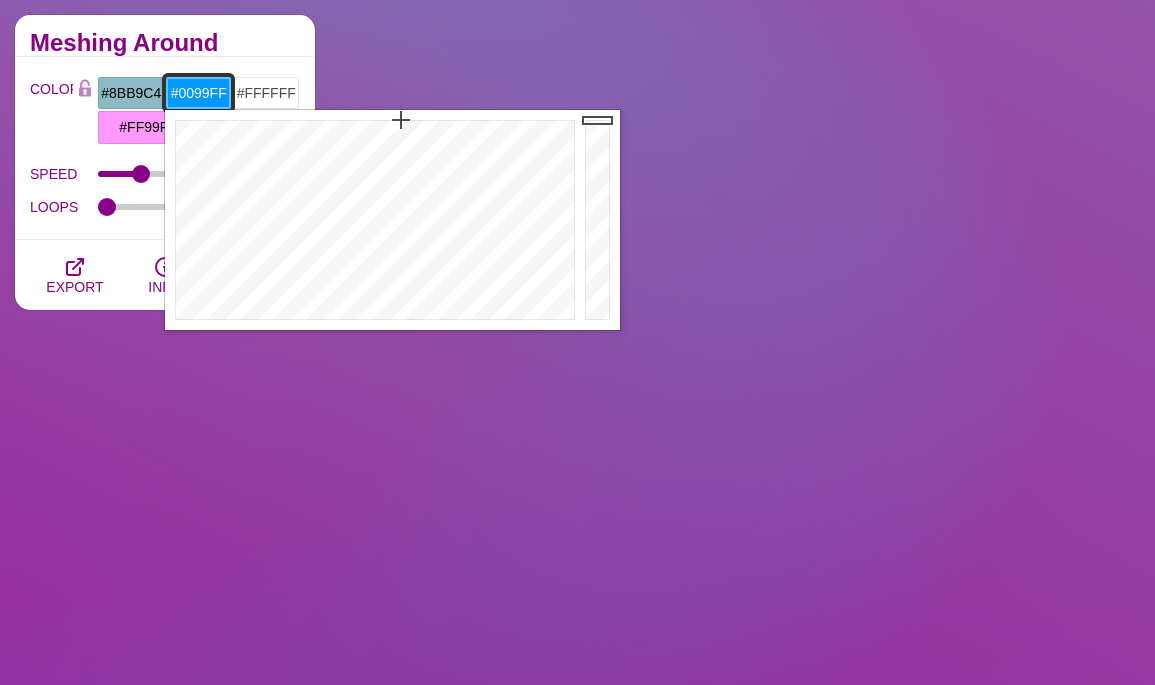 click on "#0099FF" at bounding box center [198, 93] 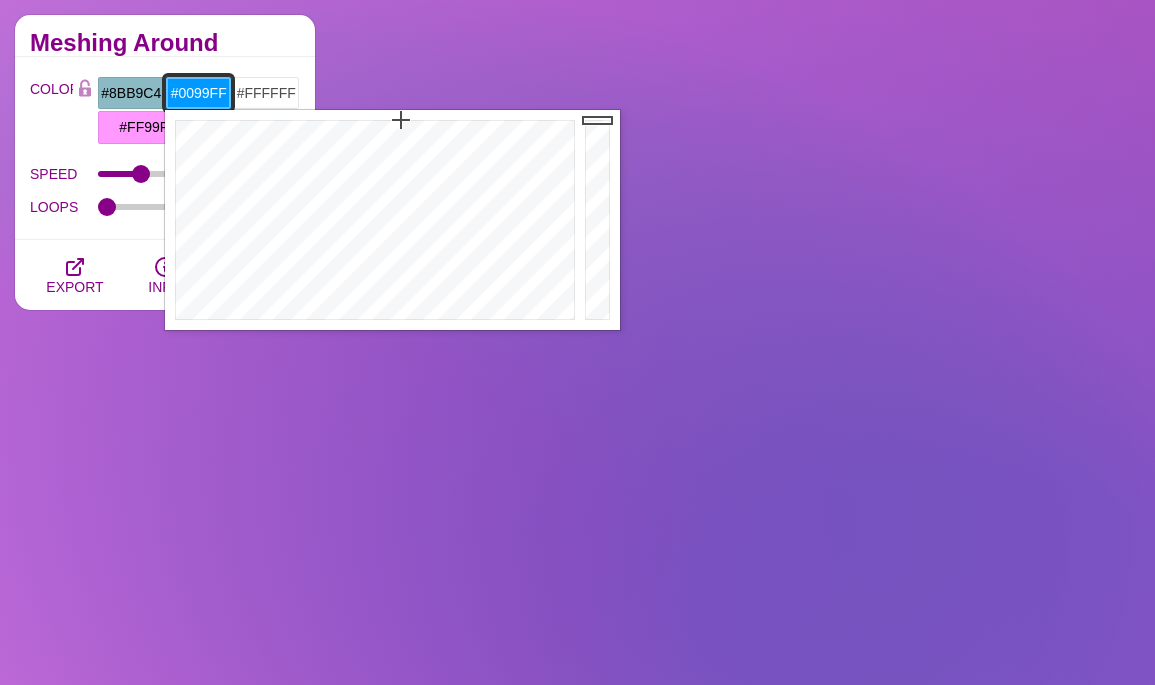 paste on "8bb9c4" 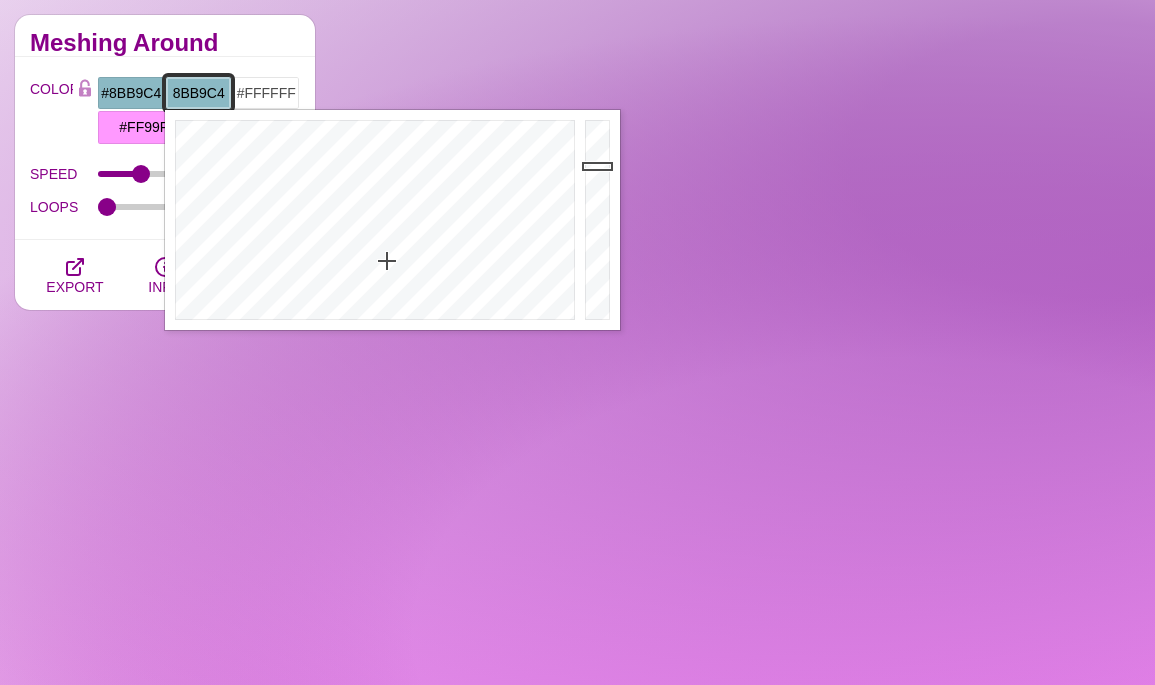 type on "#8BB9C4" 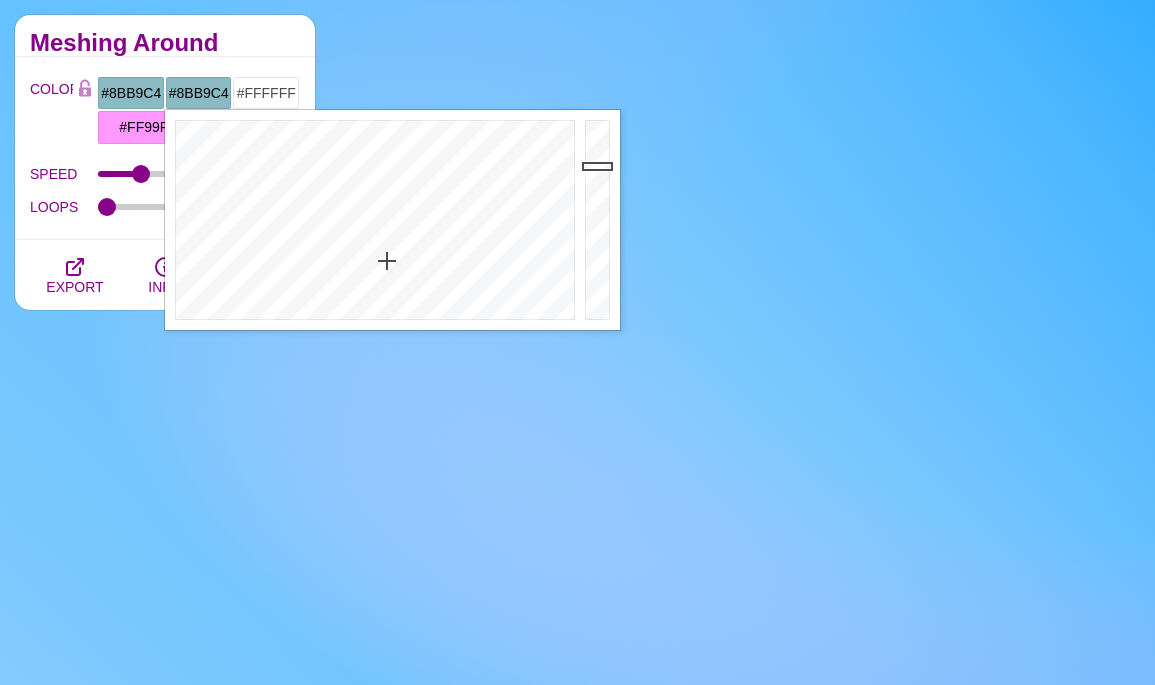 click on "COLOR
#8BB9C4 #8BB9C4 #FFFFFF
#FF99FF #880088 #FFA500
#777777 #888888 #999999
BLEND < LCH MODE >
VARIETY < GRAY TONES >
MODIFY < FLIP >
SPEED
4
LOOPS
STROKE
SIZE
OPACITY" at bounding box center (165, 148) 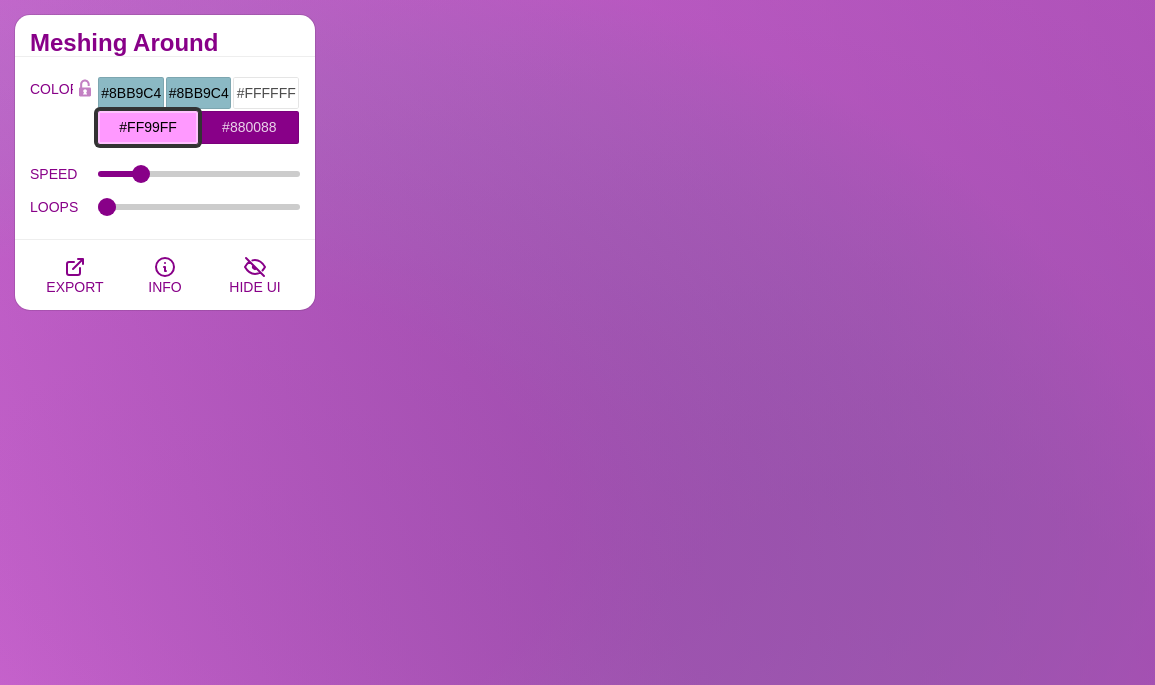 click on "#FF99FF" at bounding box center (147, 127) 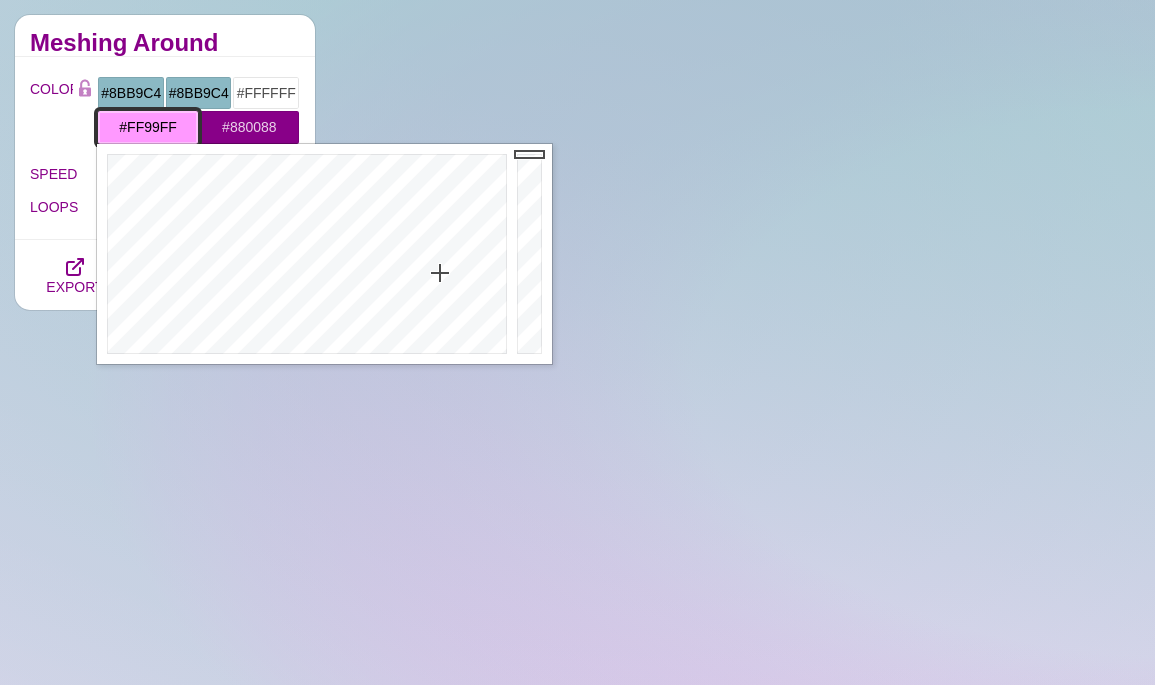 click on "#FF99FF" at bounding box center (147, 127) 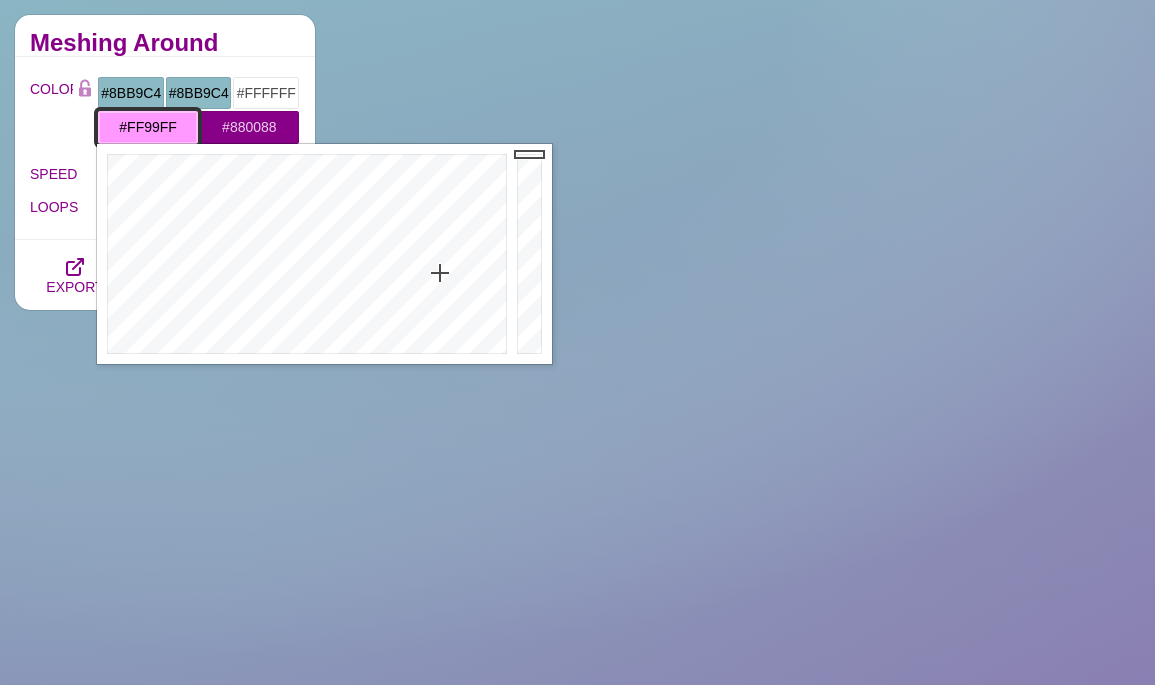 click on "#FF99FF" at bounding box center (147, 127) 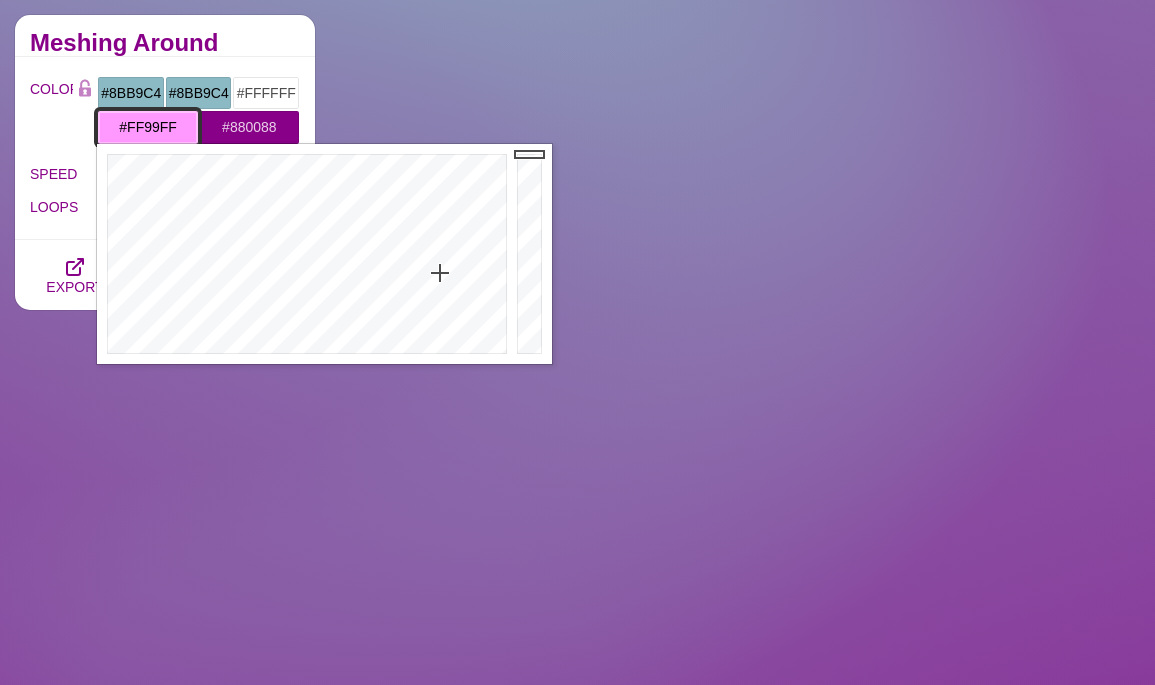 paste on "f68e6a" 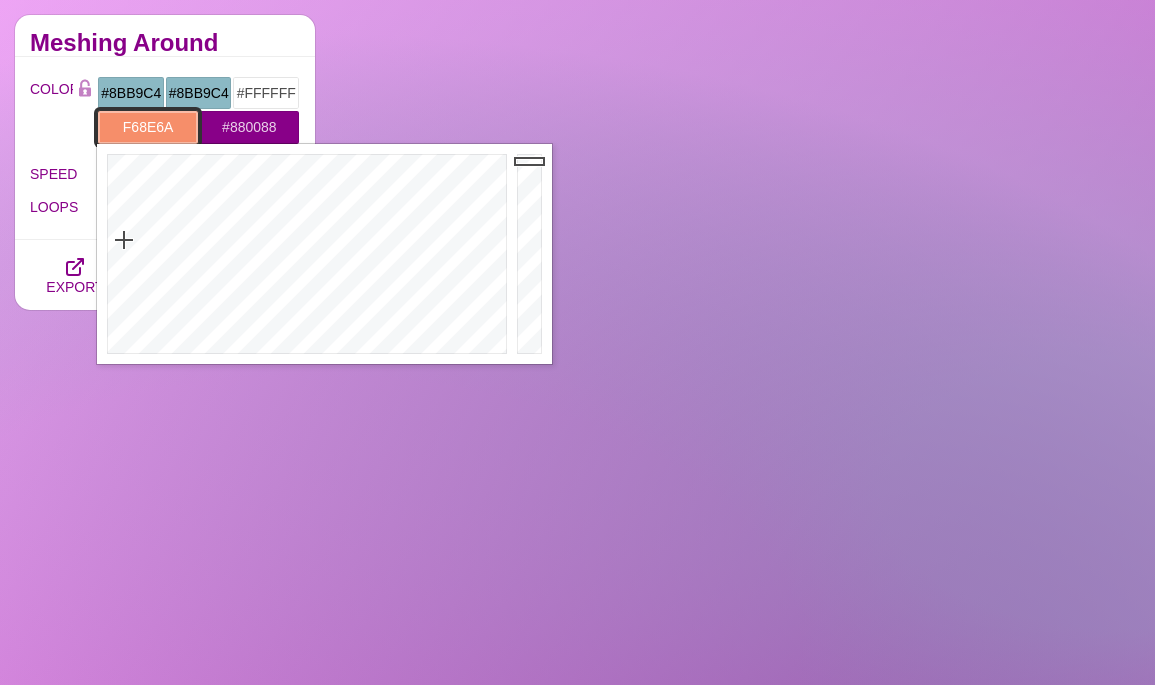 type on "#F68E6A" 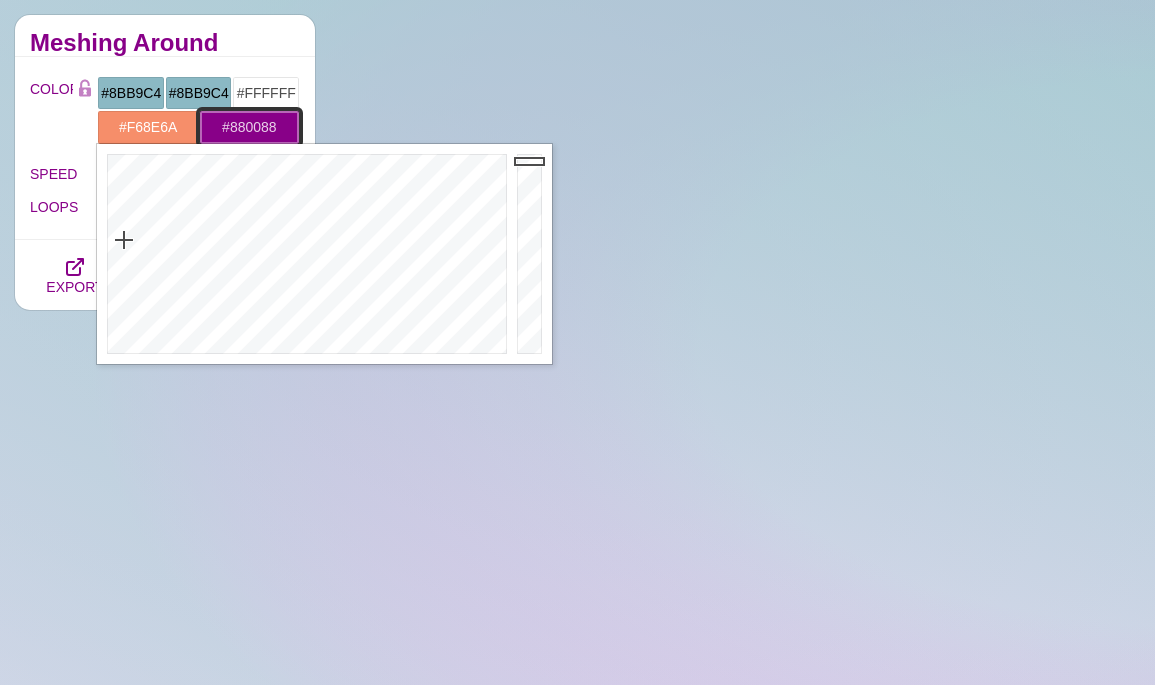 click on "#880088" at bounding box center [249, 127] 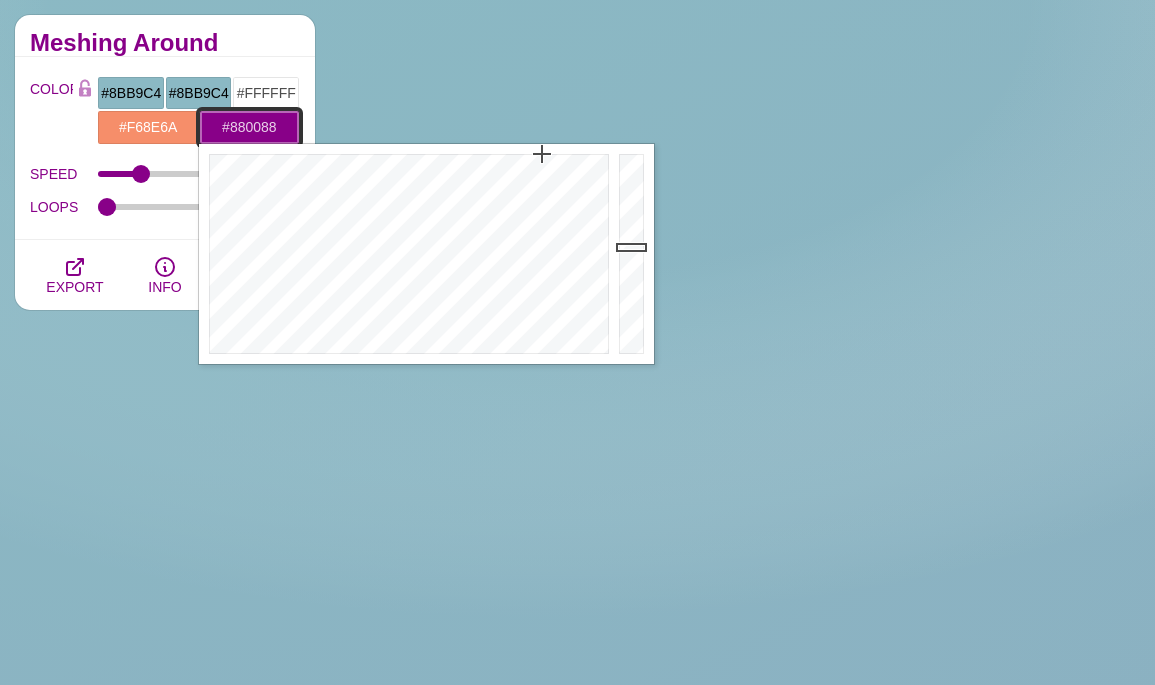 click on "#880088" at bounding box center (249, 127) 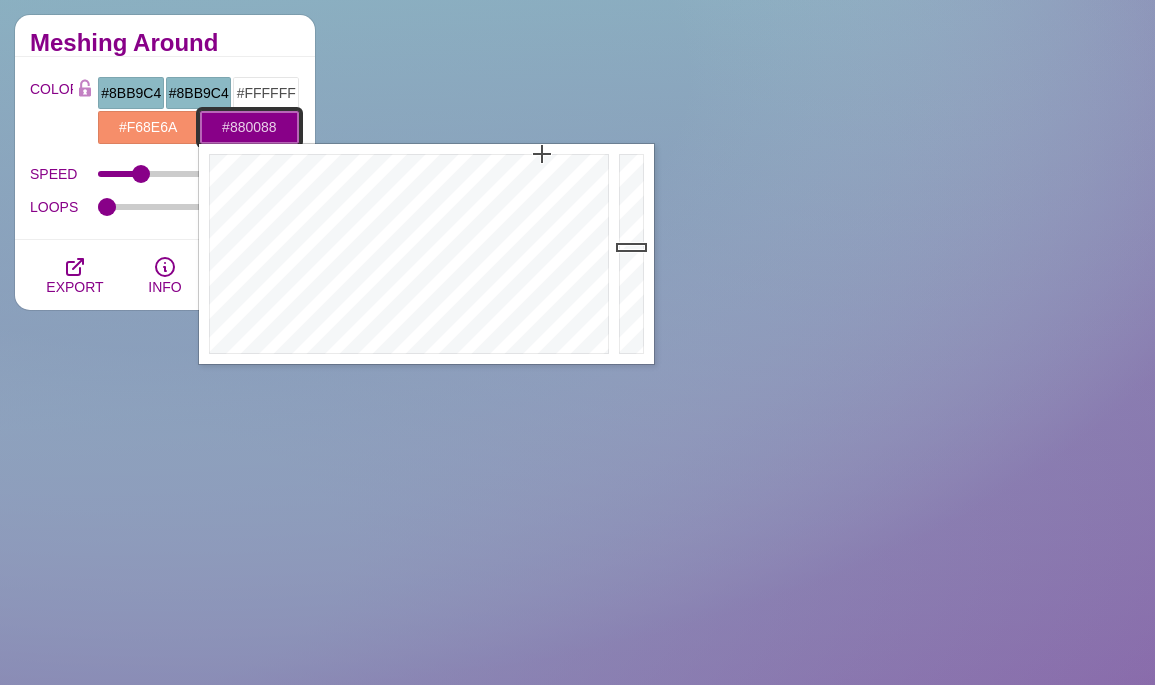 click on "#880088" at bounding box center [249, 127] 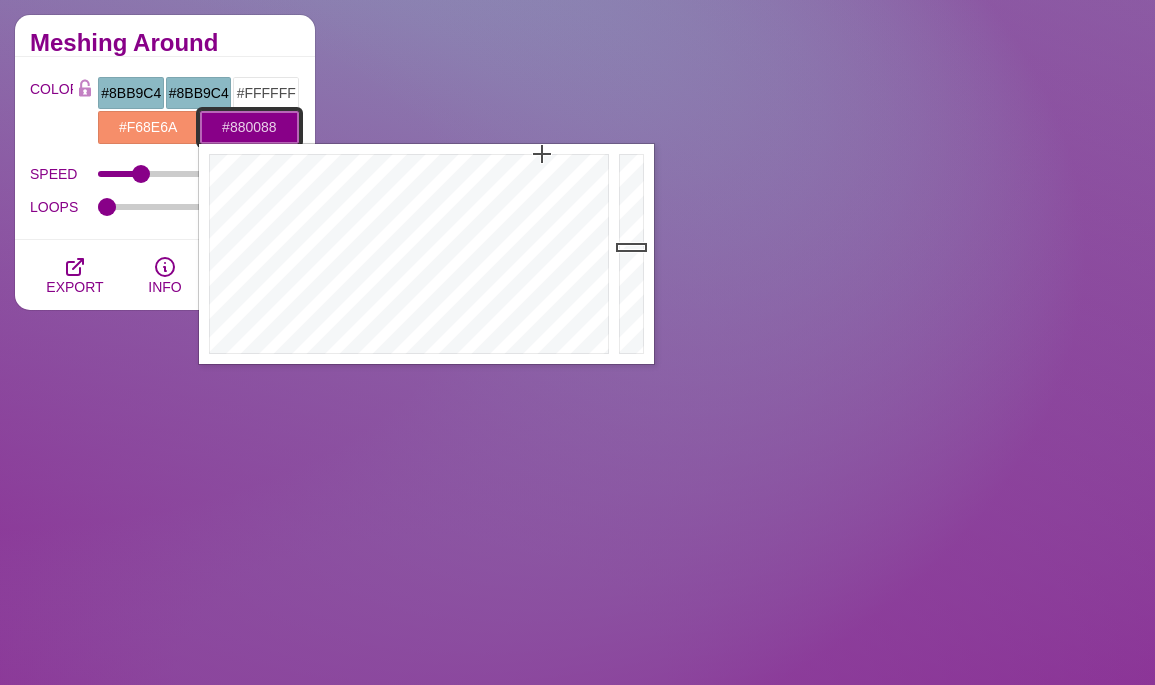 paste on "f68e6a" 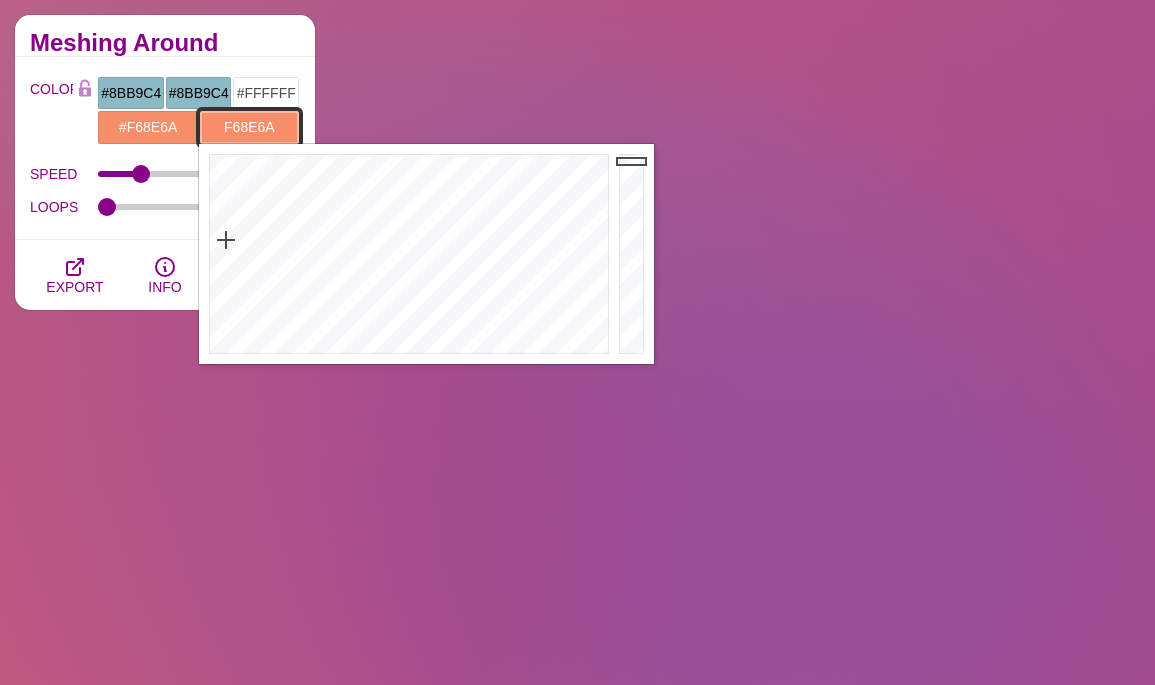 type on "#F68E6A" 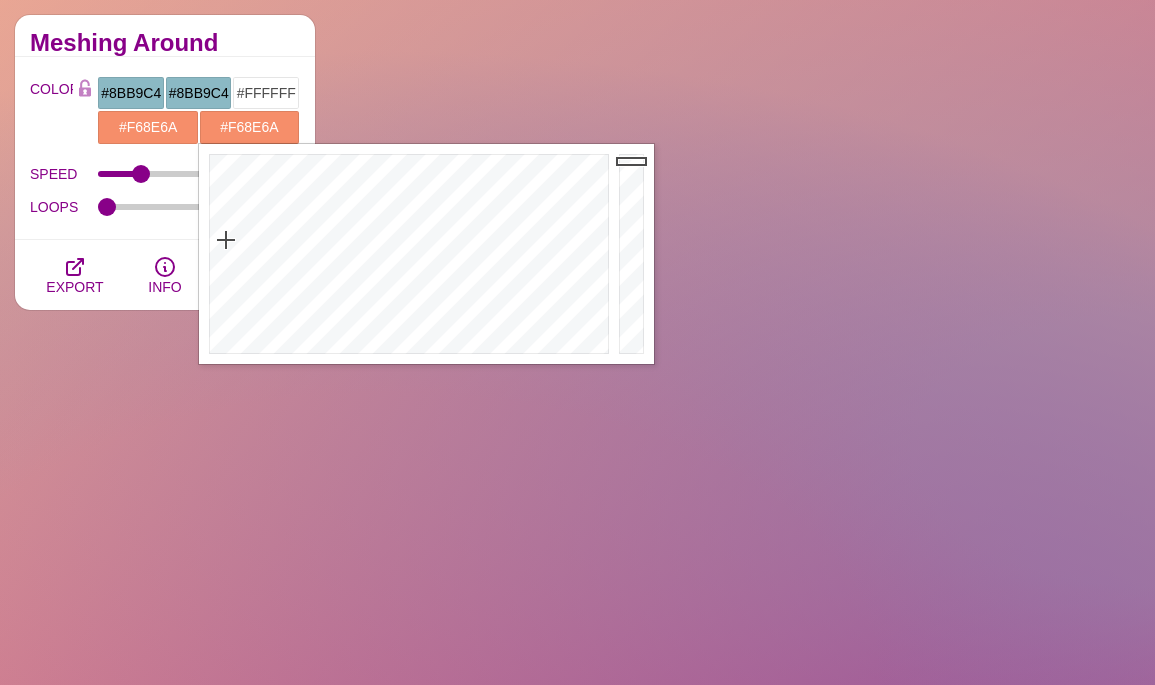 click on "COLOR" at bounding box center [51, 110] 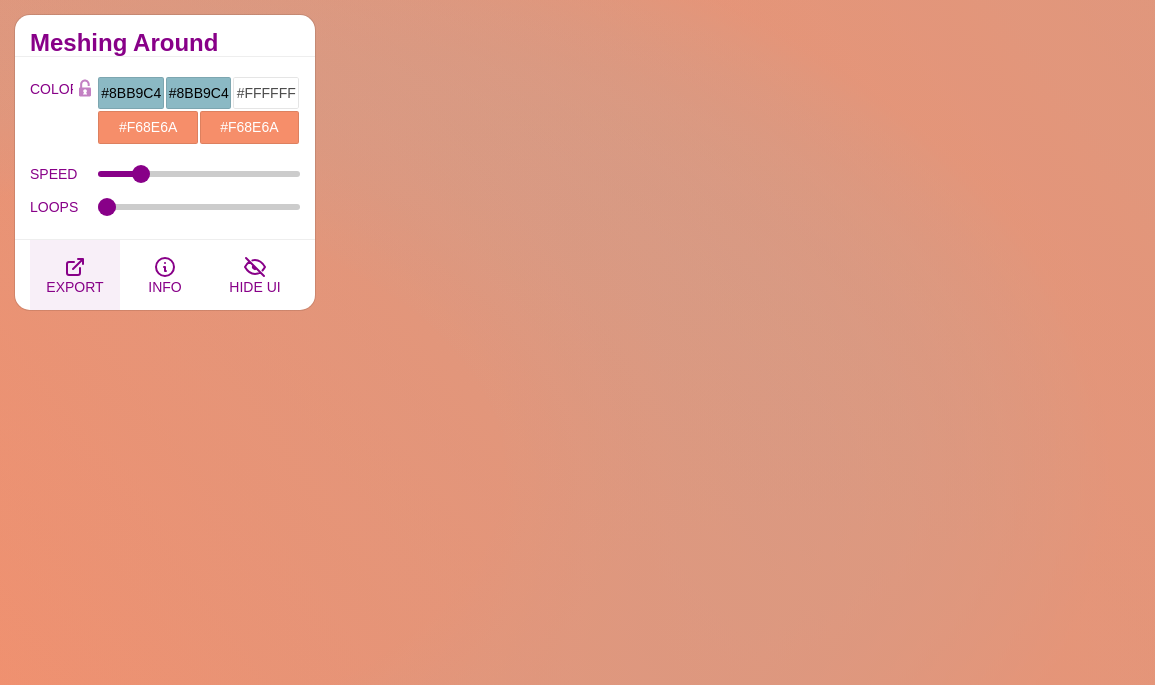 click 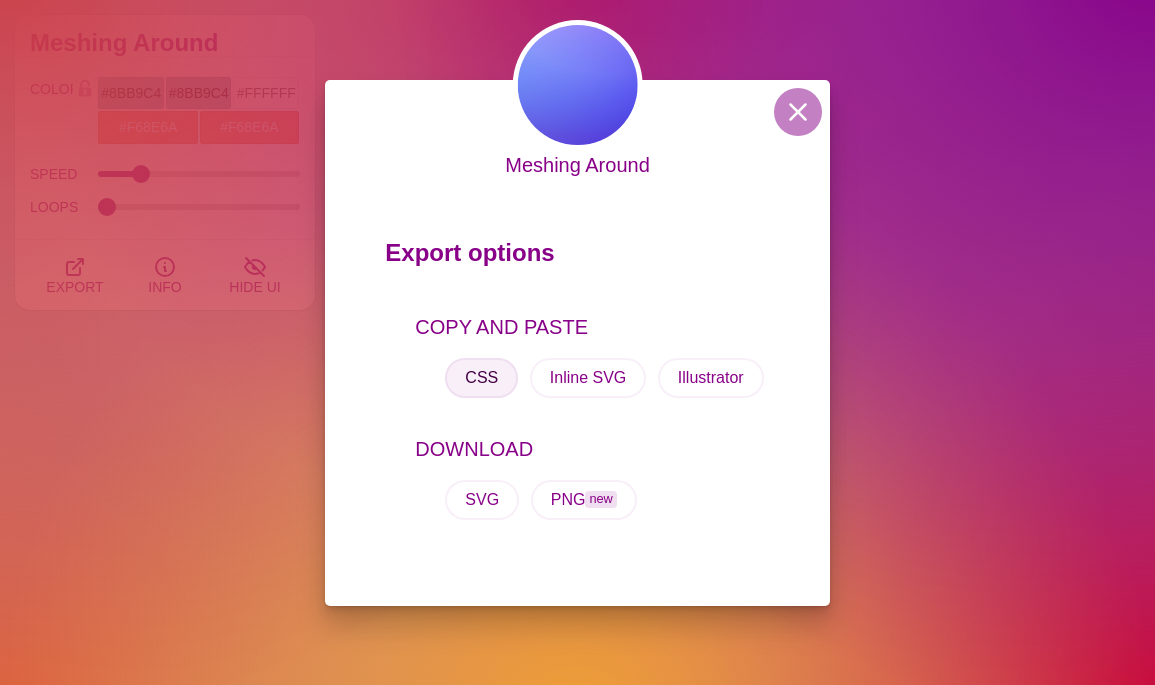click on "CSS" at bounding box center [481, 378] 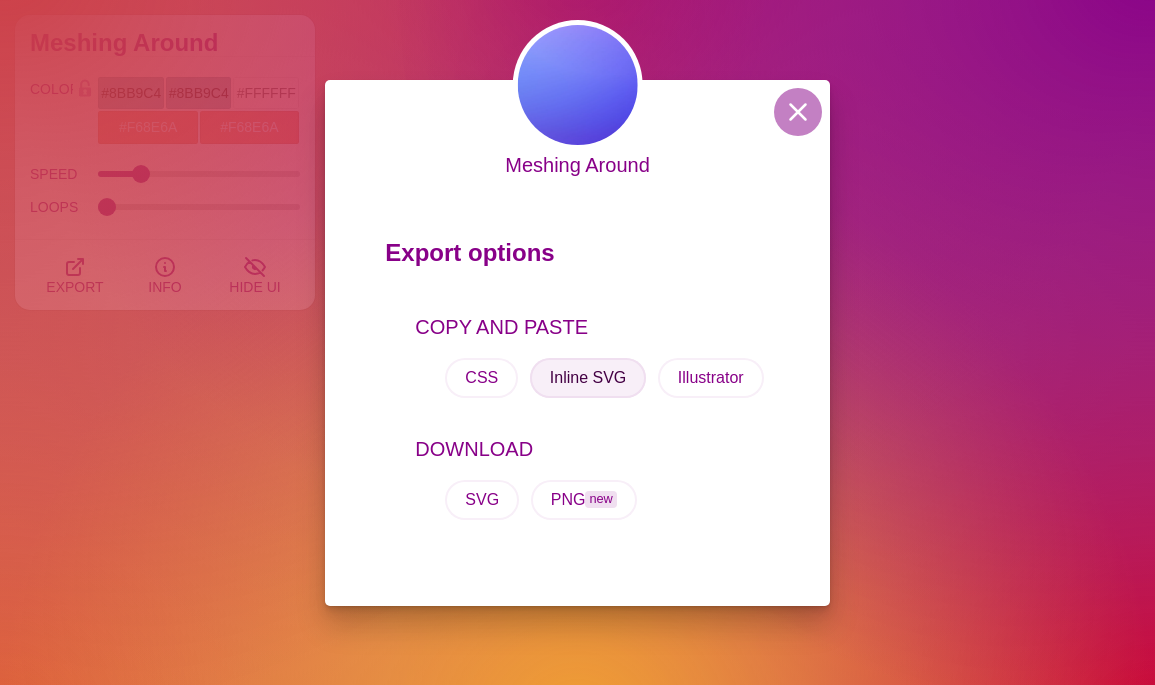 click on "Inline SVG" at bounding box center (588, 378) 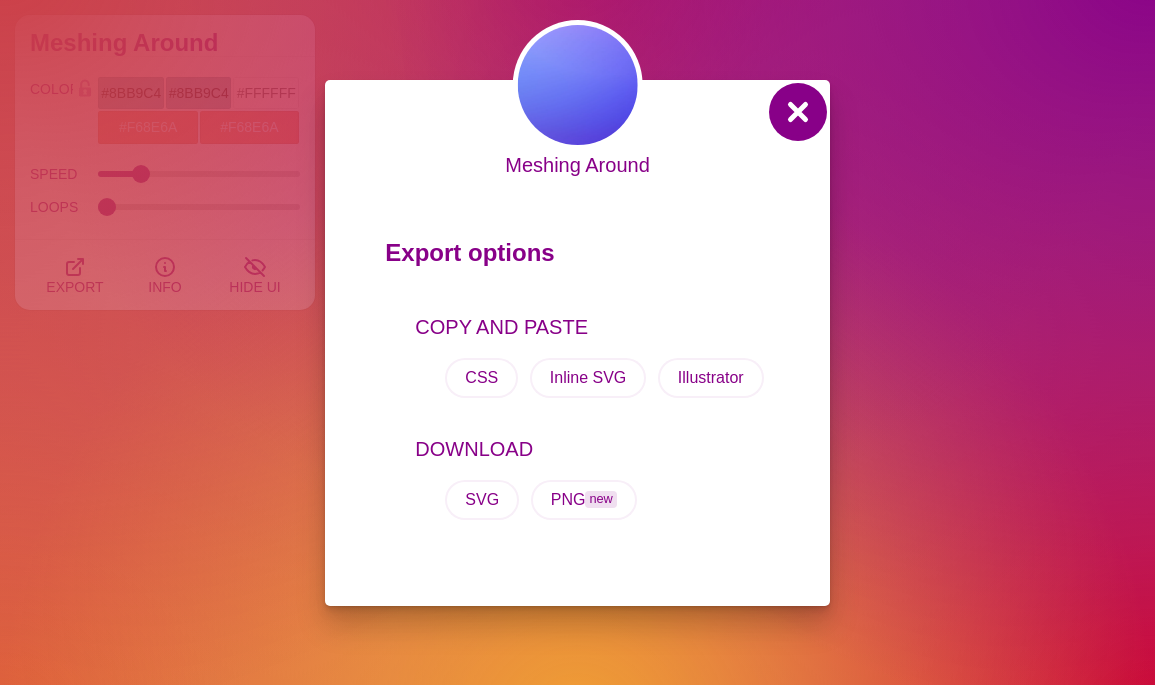 click at bounding box center (798, 112) 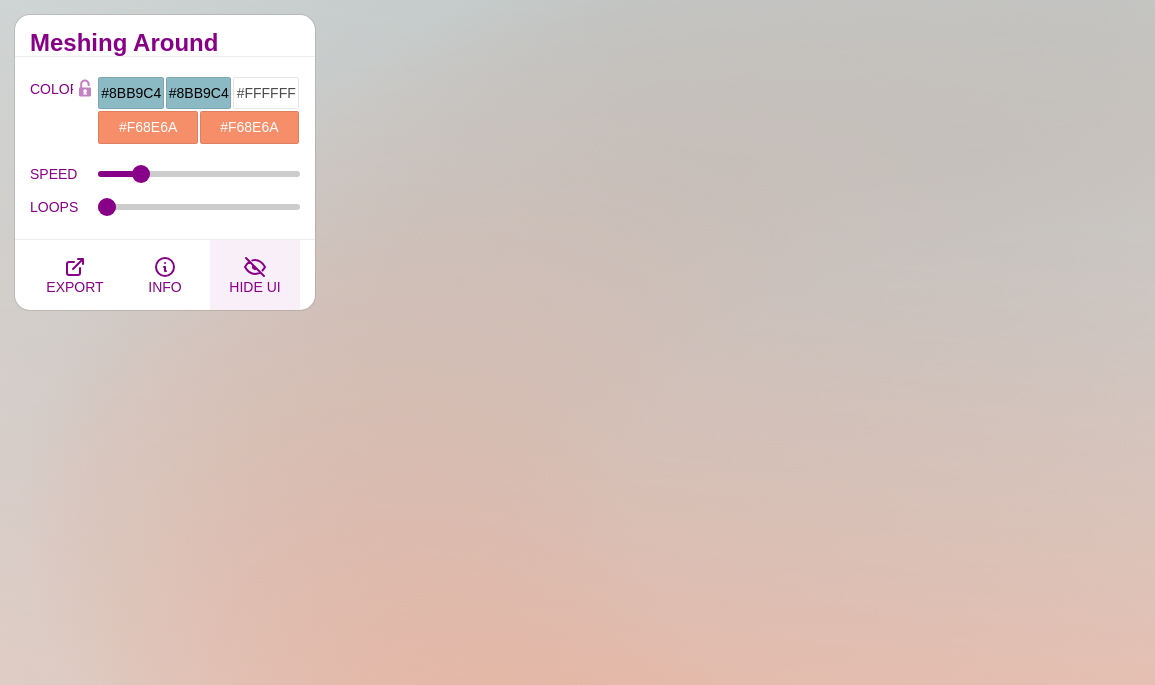 click on "HIDE UI" at bounding box center [255, 275] 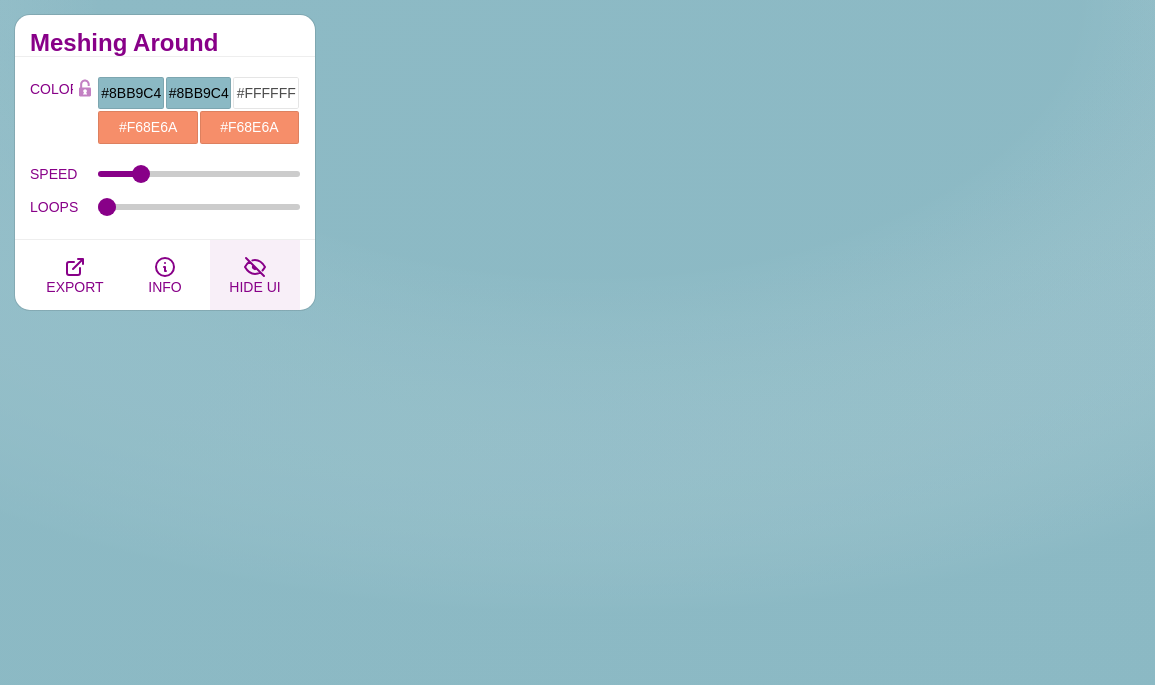click on "HIDE UI" at bounding box center [254, 287] 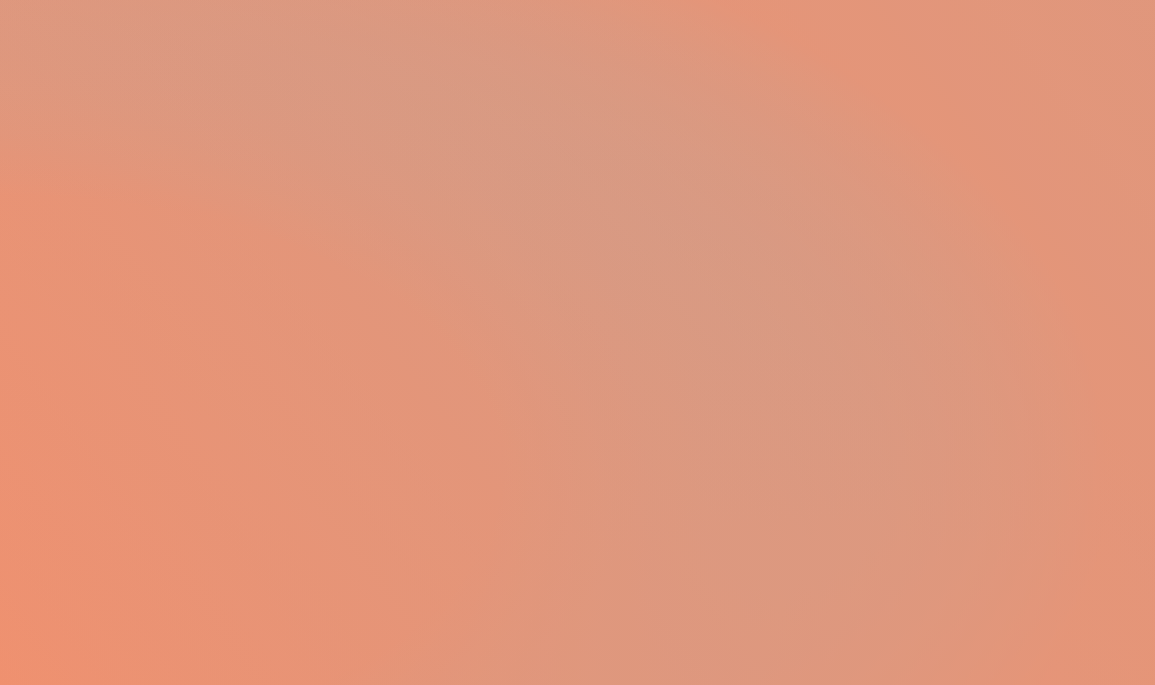 click on "HIDE UI" at bounding box center [254, 287] 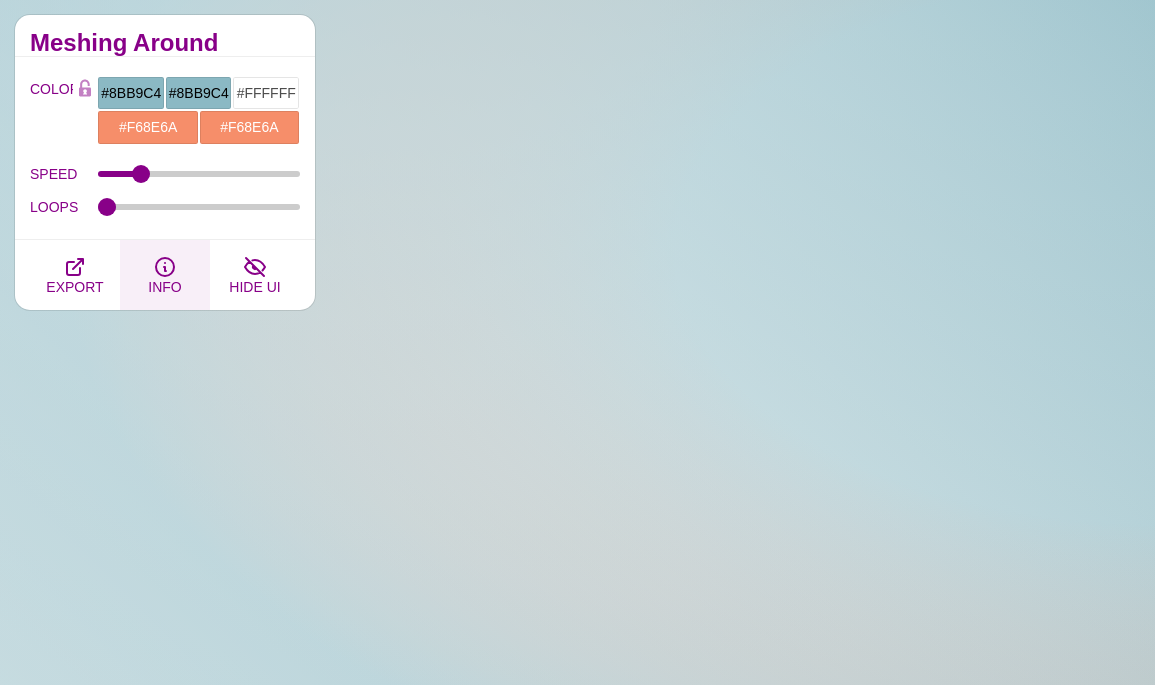 click 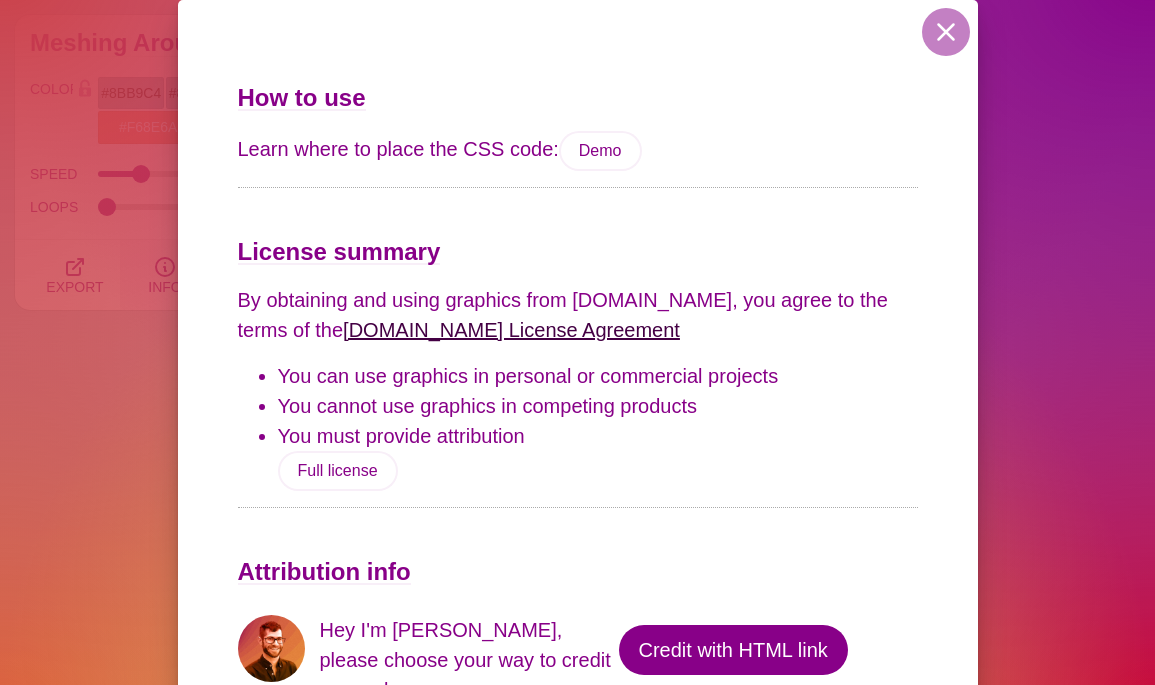 scroll, scrollTop: 421, scrollLeft: 0, axis: vertical 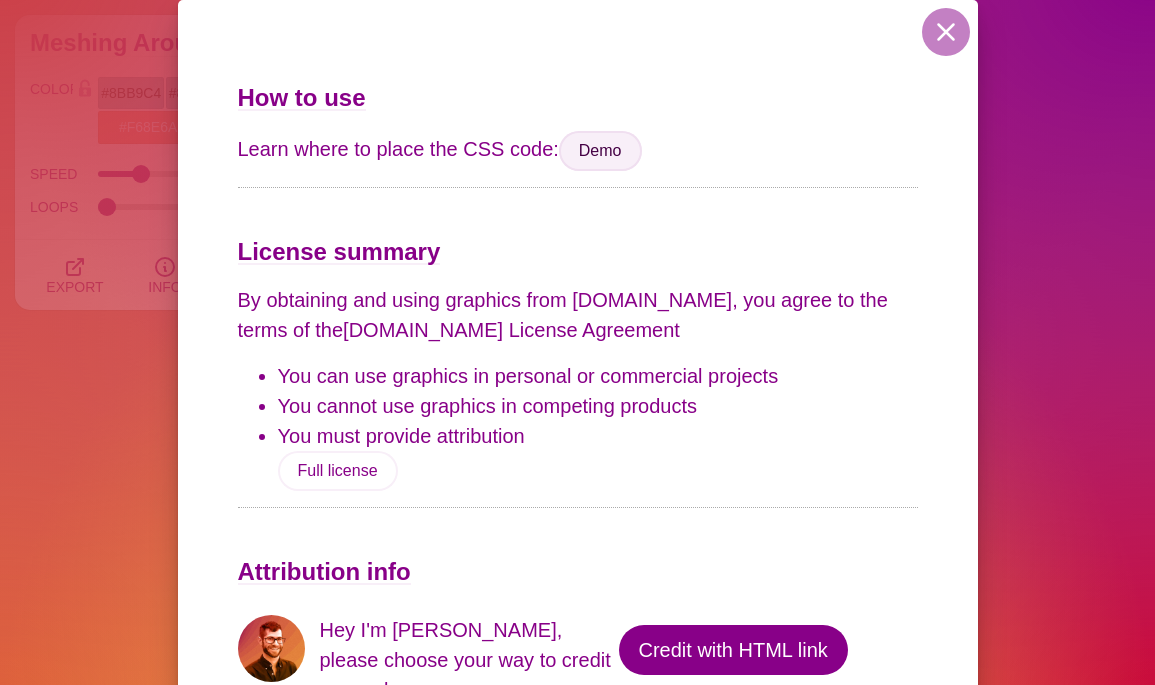 click on "Demo" at bounding box center (600, 151) 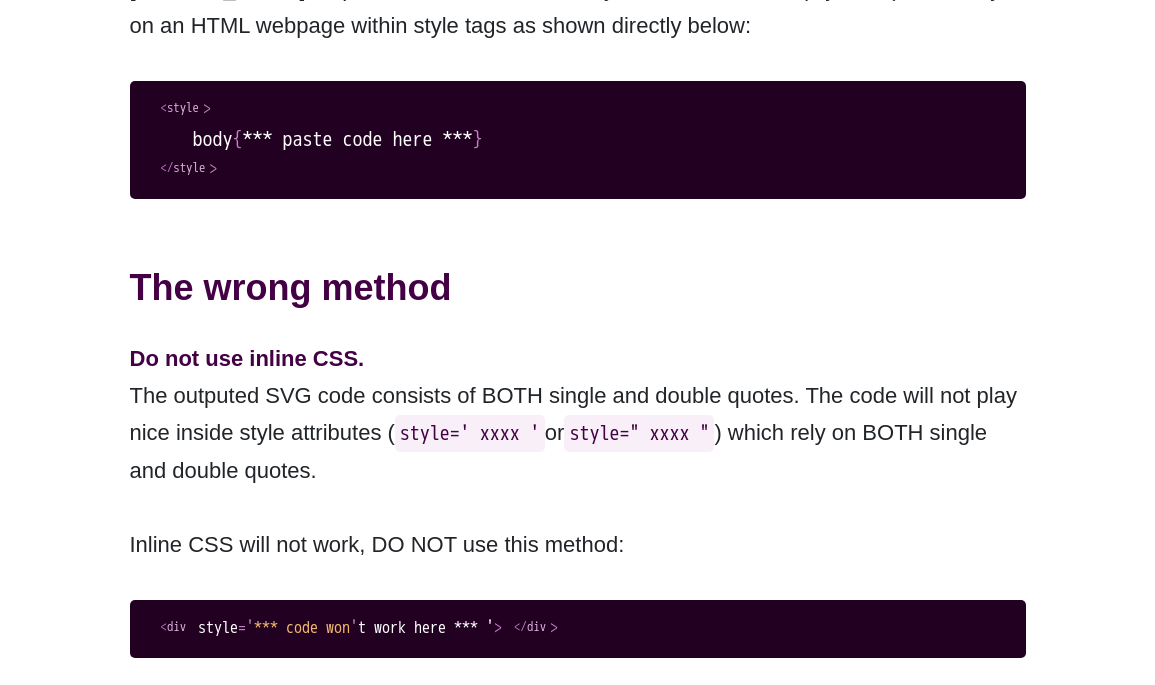 scroll, scrollTop: 635, scrollLeft: 0, axis: vertical 